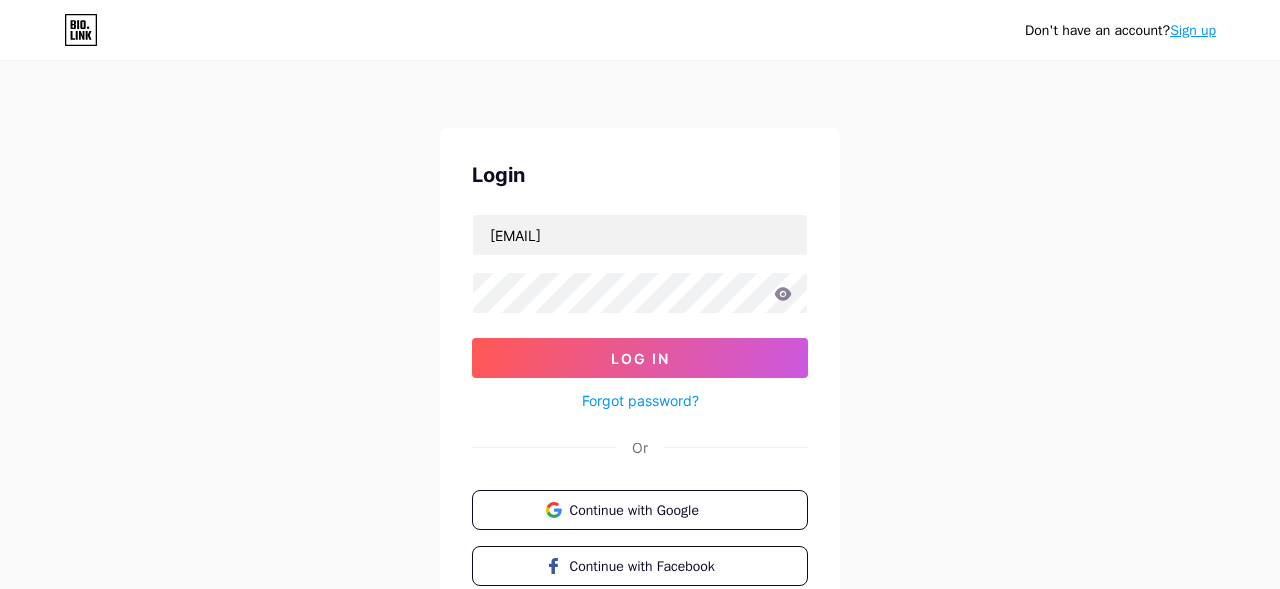 scroll, scrollTop: 0, scrollLeft: 0, axis: both 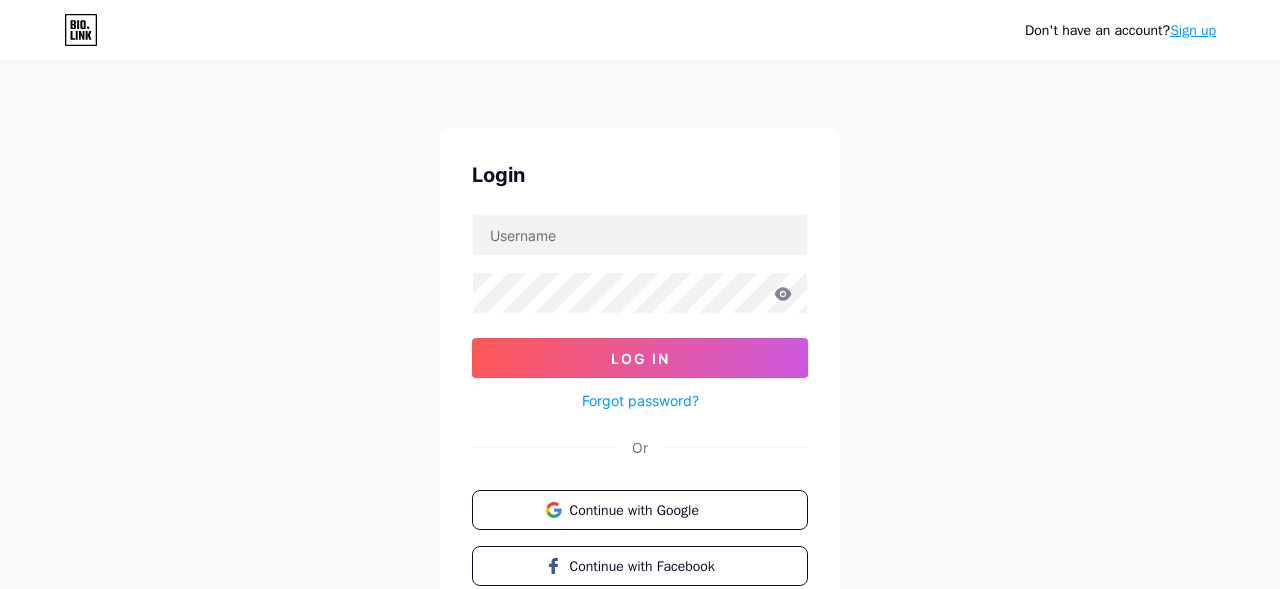 type on "[EMAIL]" 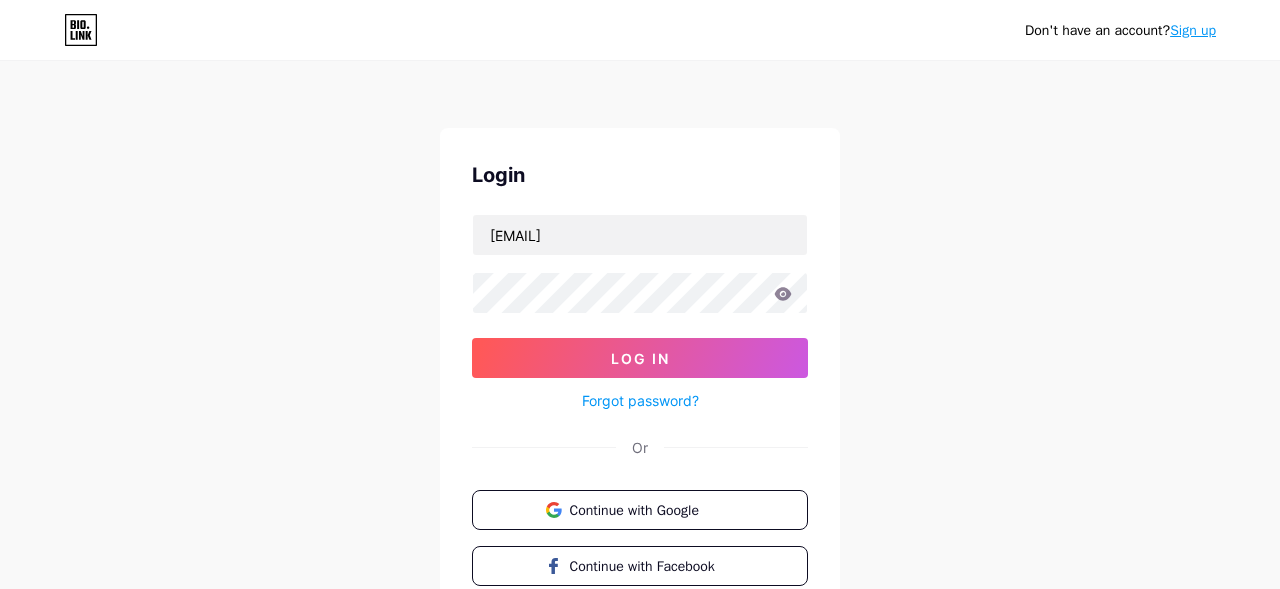 scroll, scrollTop: 0, scrollLeft: 0, axis: both 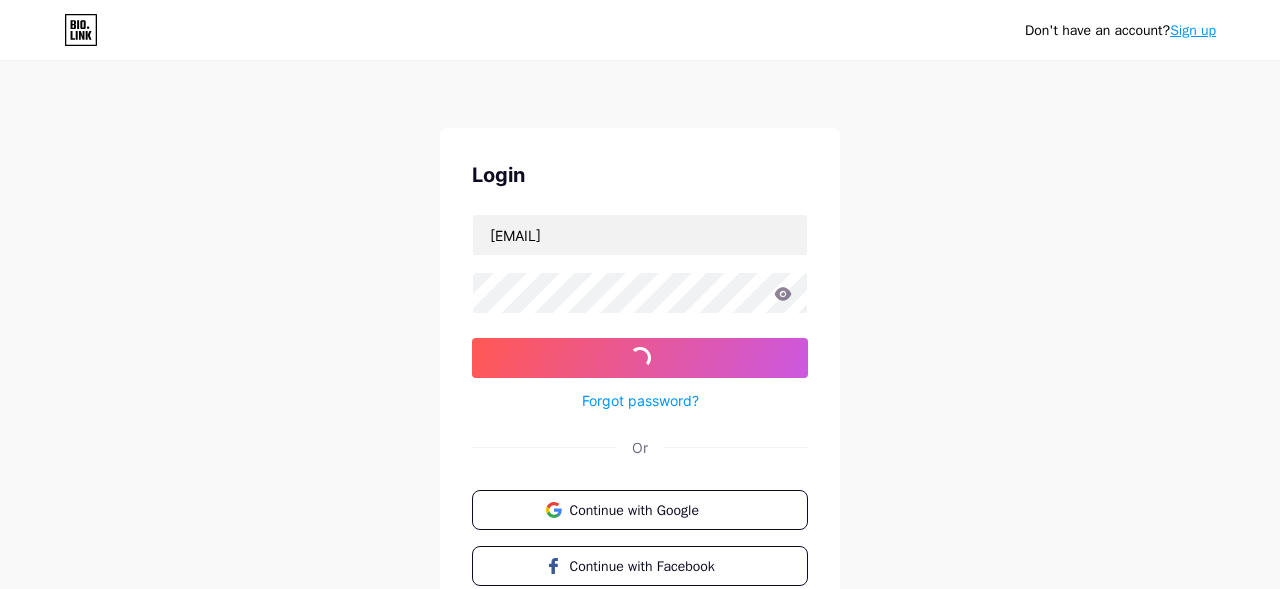 click at bounding box center (473, 215) 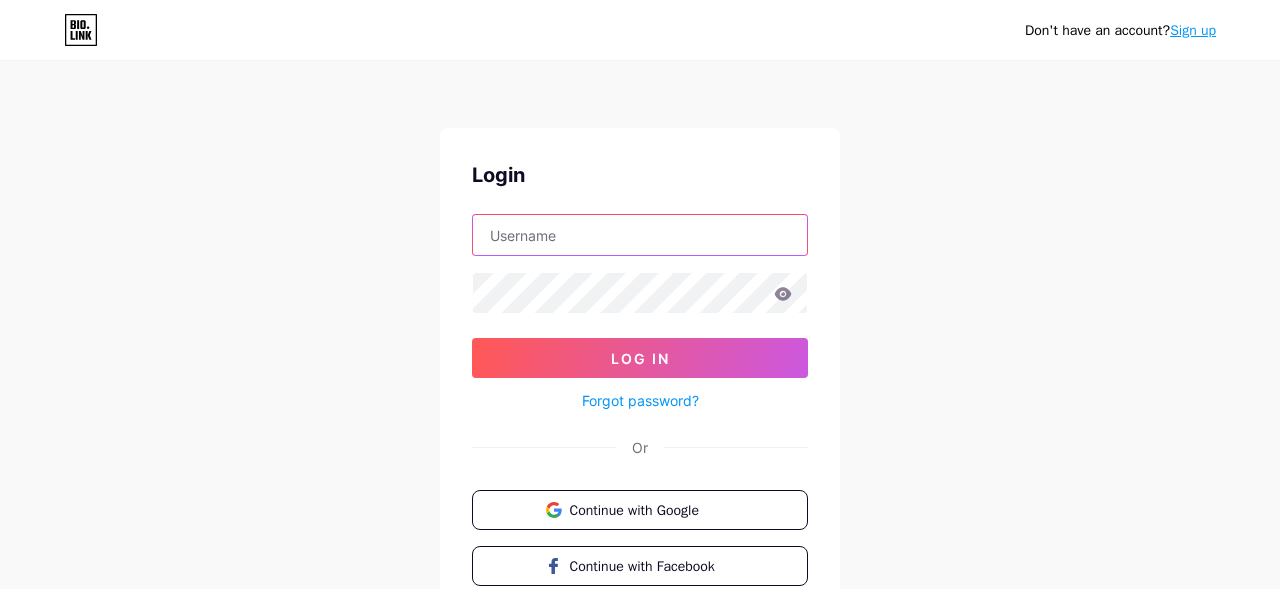 type on "[EMAIL]" 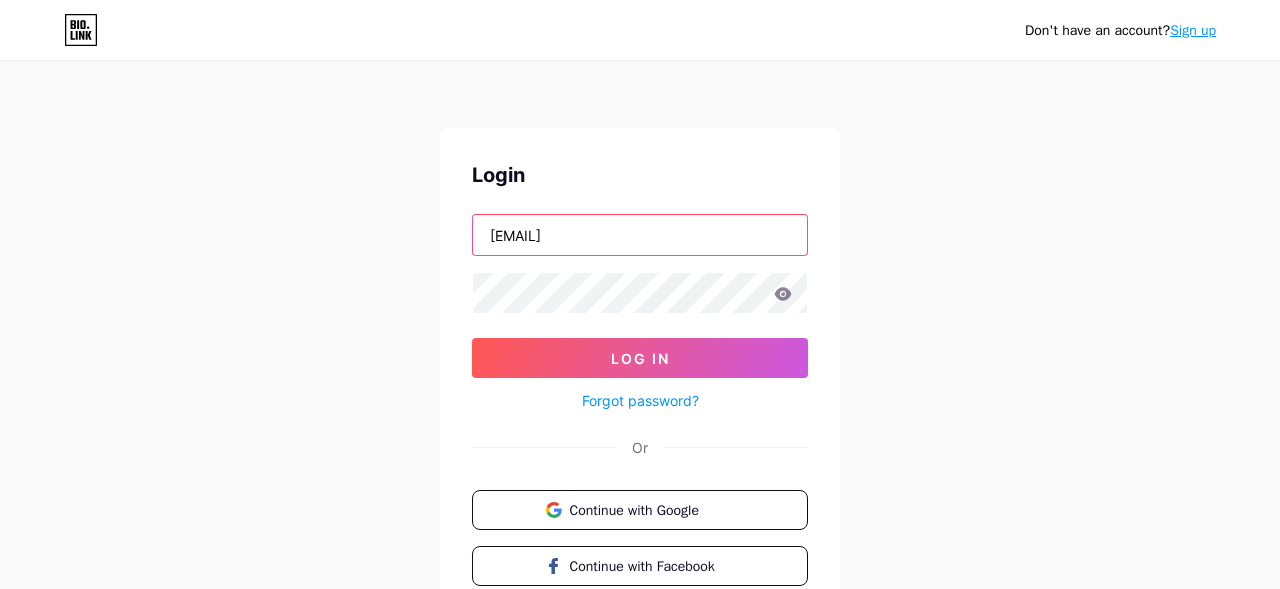 click on "[EMAIL]" at bounding box center [640, 235] 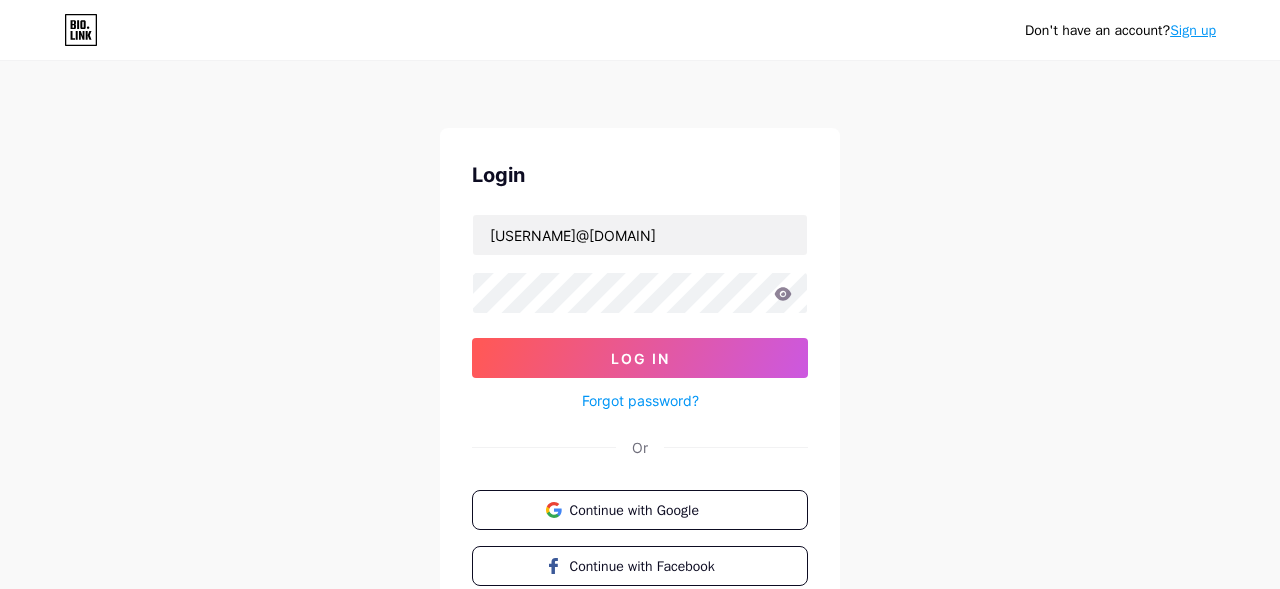 scroll, scrollTop: 0, scrollLeft: 0, axis: both 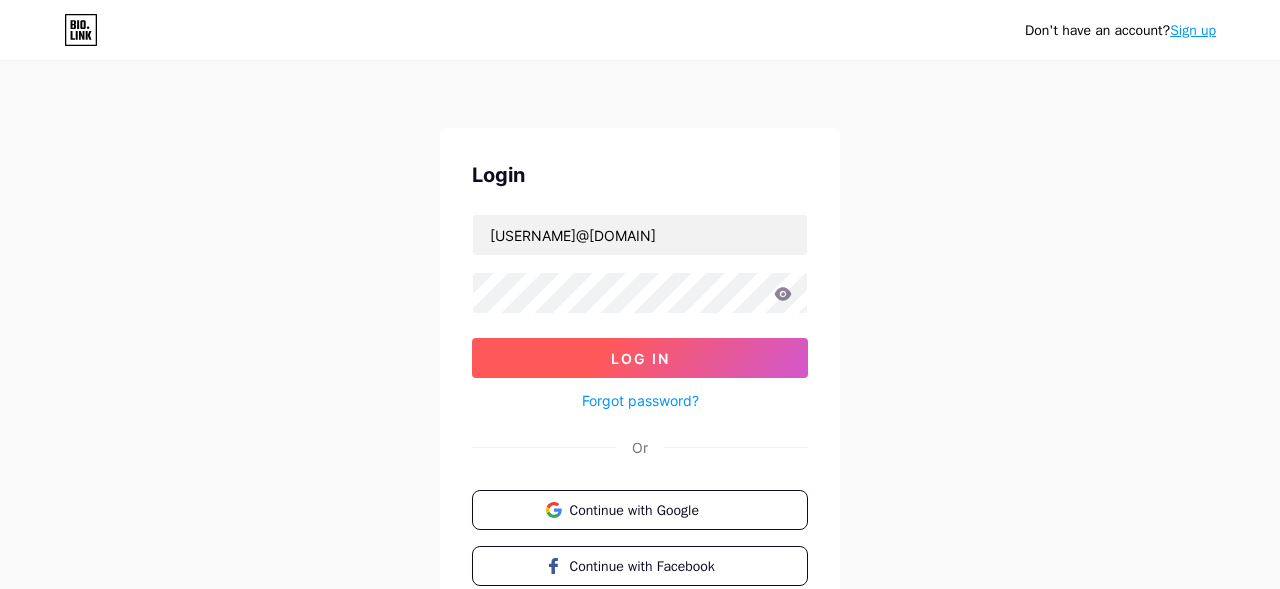 click on "Log In" at bounding box center (640, 358) 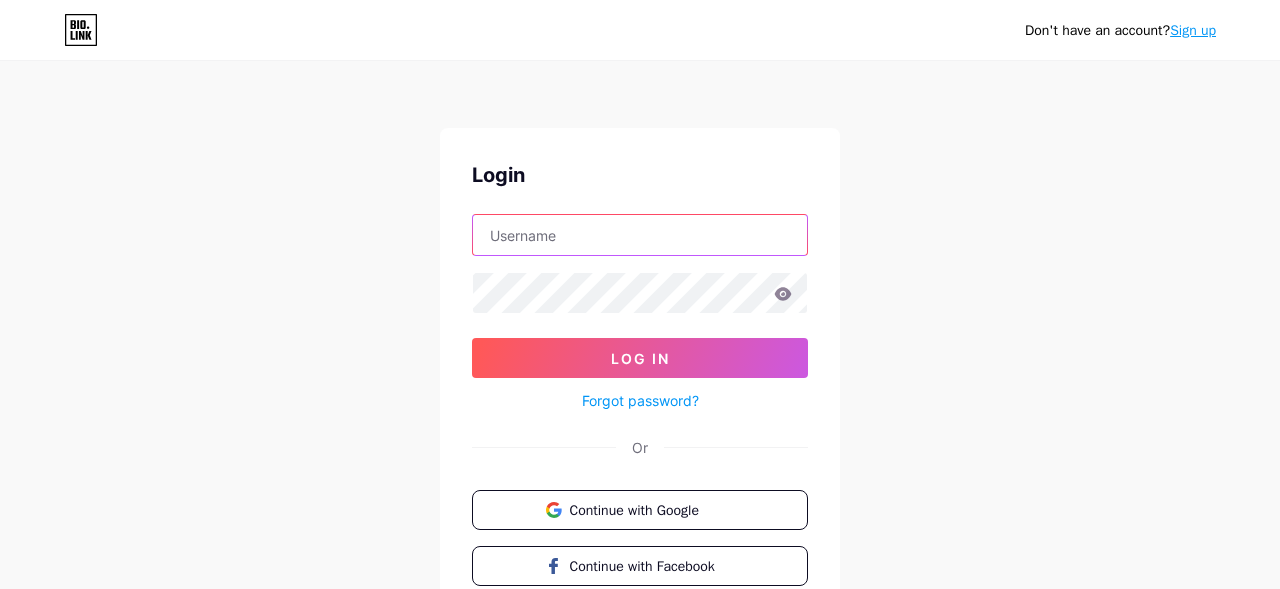 type on "paula@brandguarde.com" 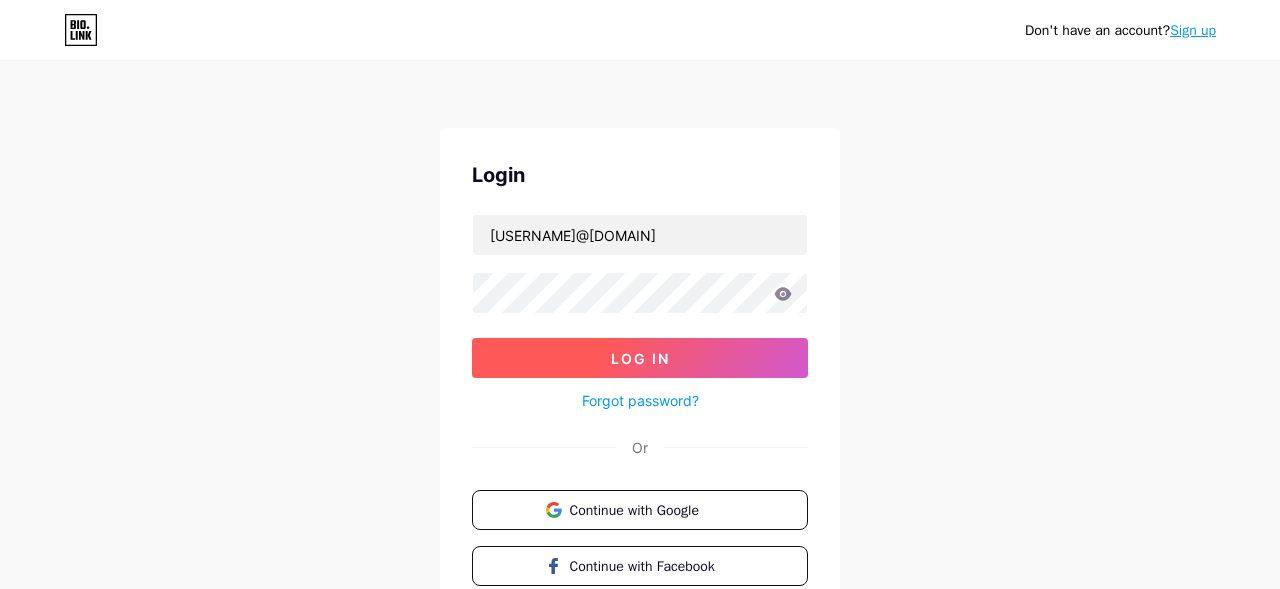 click on "Log In" at bounding box center (640, 358) 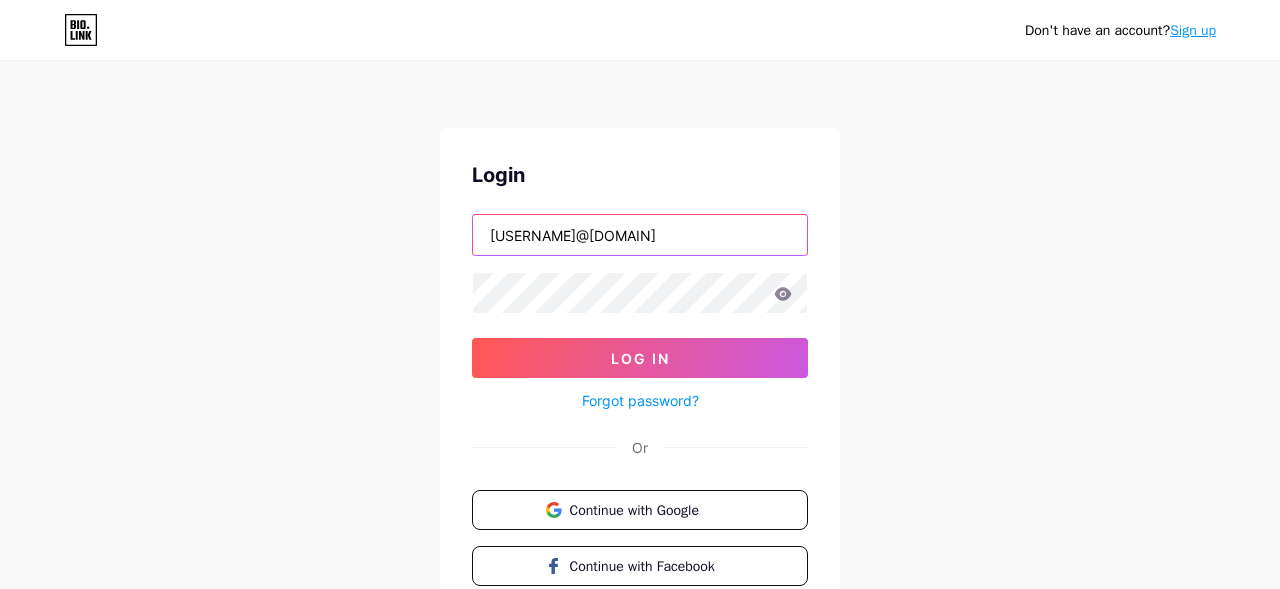 click on "paula@brandguarde.com" at bounding box center (640, 235) 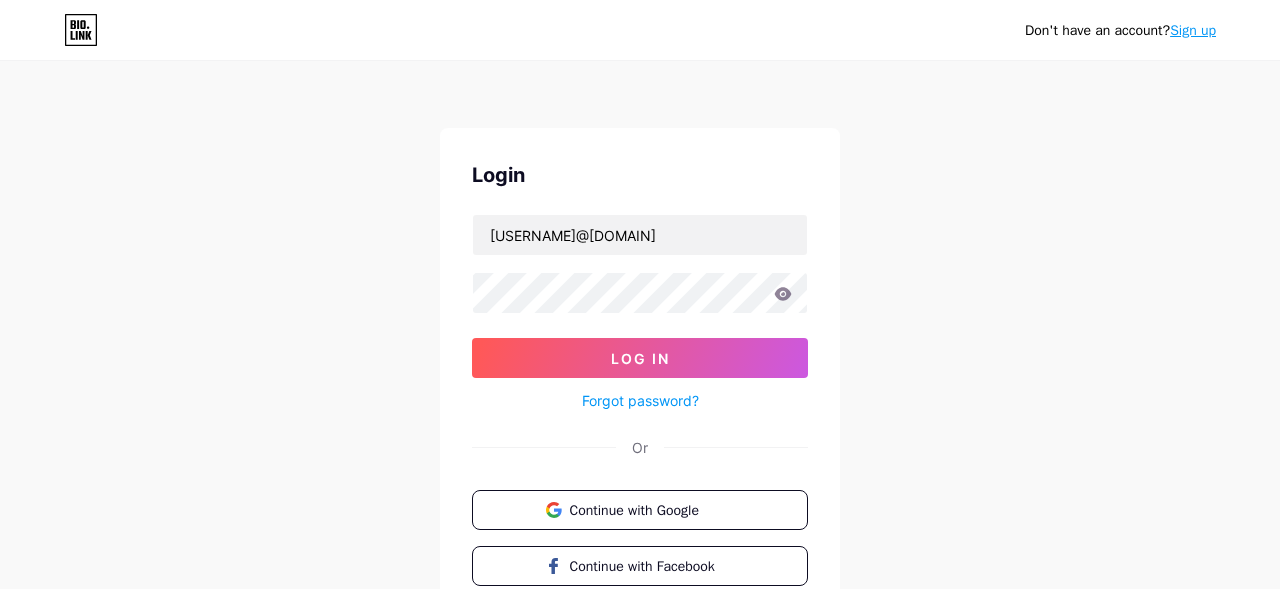click on "Don't have an account?  Sign up   Login     paula@brandguarde.com               Log In
Forgot password?
Or       Continue with Google     Continue with Facebook
Continue with Apple" at bounding box center (640, 369) 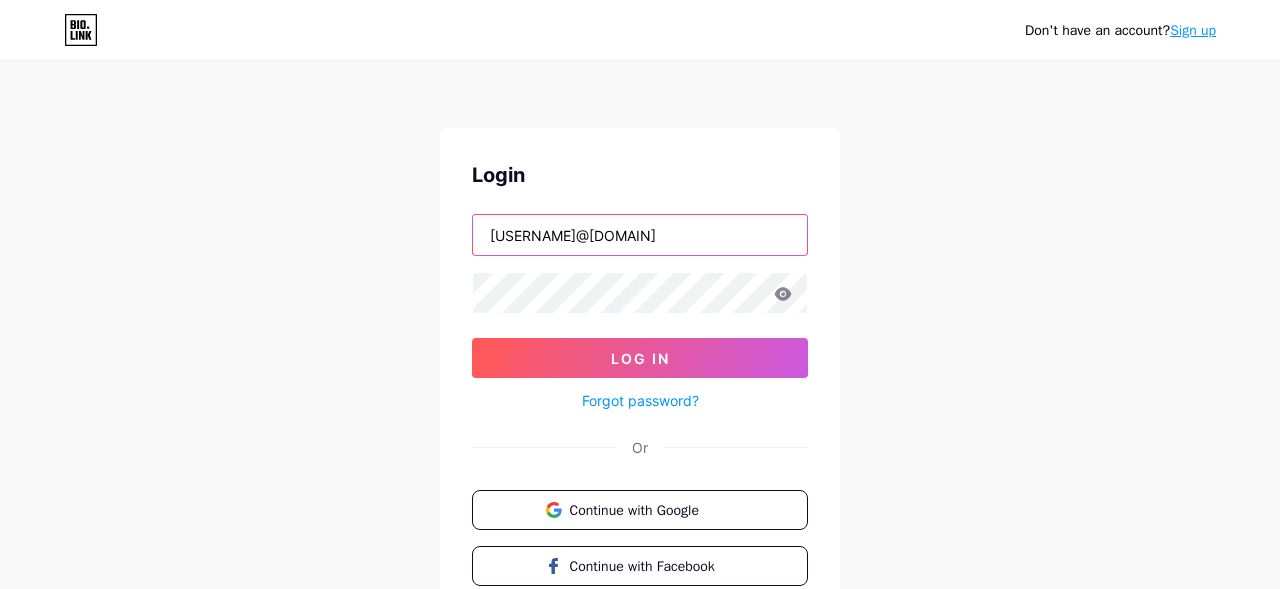 drag, startPoint x: 681, startPoint y: 232, endPoint x: 363, endPoint y: 231, distance: 318.0016 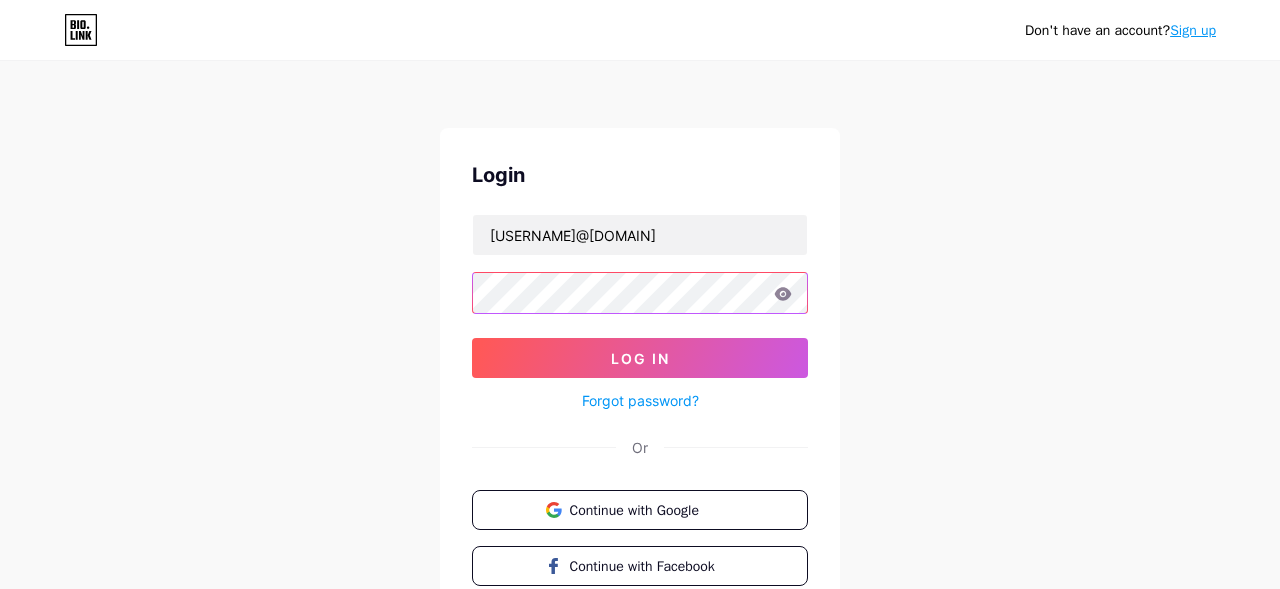 click on "Don't have an account?  Sign up   Login     derek.thompson@brandguarde.com               Log In
Forgot password?
Or       Continue with Google     Continue with Facebook
Continue with Apple" at bounding box center (640, 369) 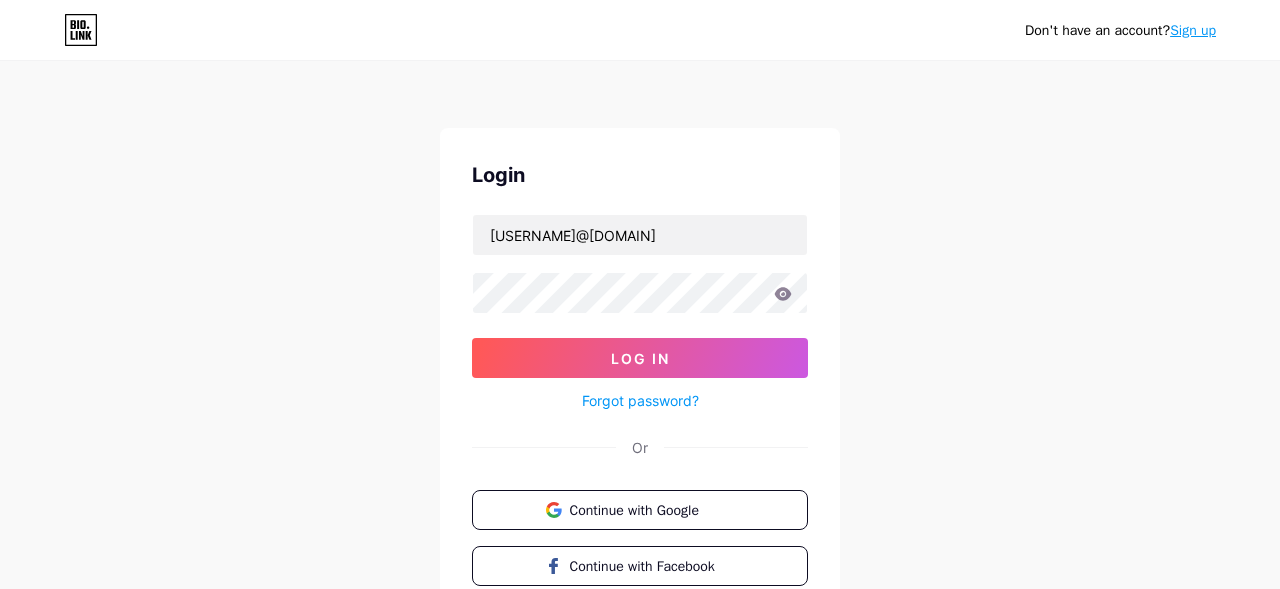 click 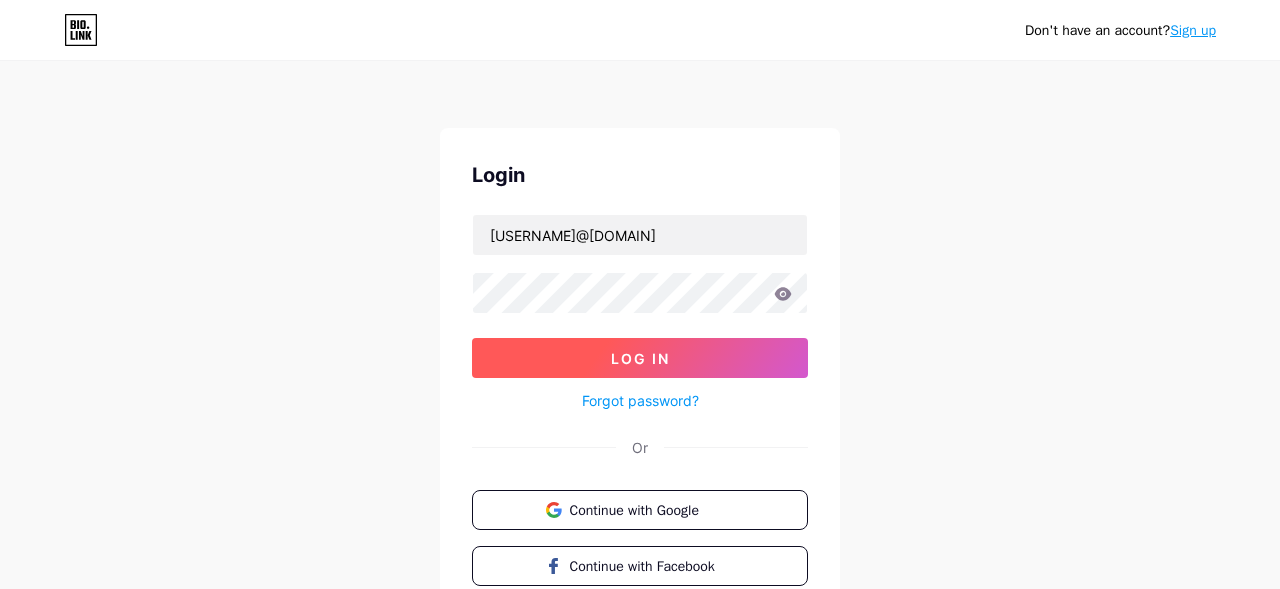 click on "Log In" at bounding box center (640, 358) 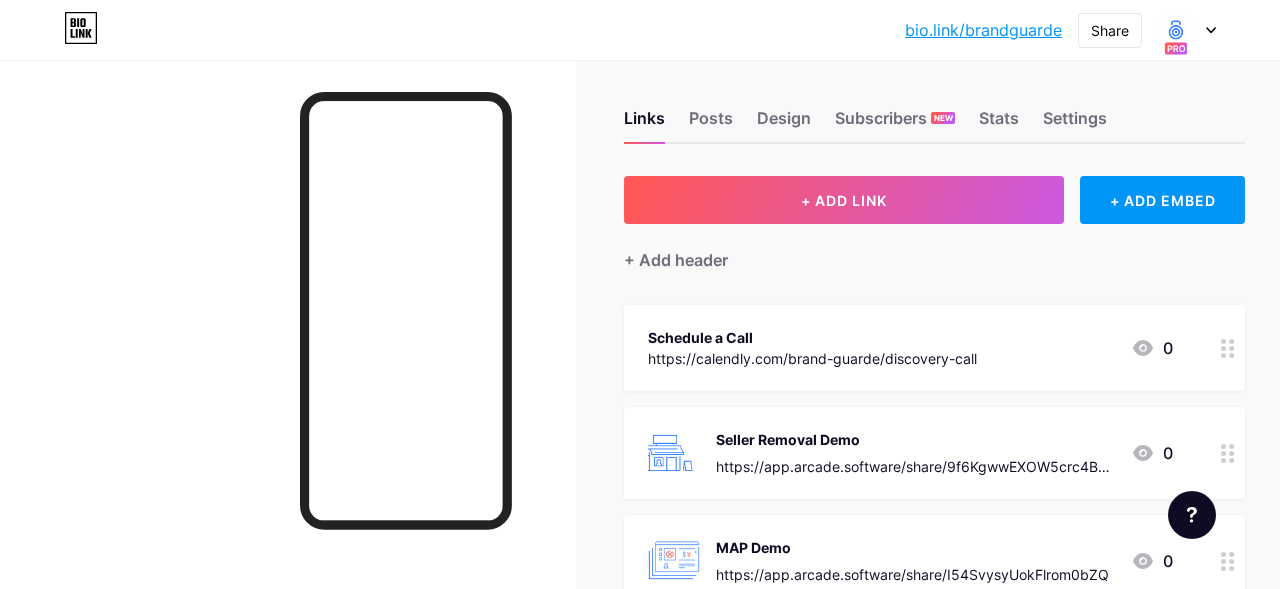 scroll, scrollTop: 0, scrollLeft: 0, axis: both 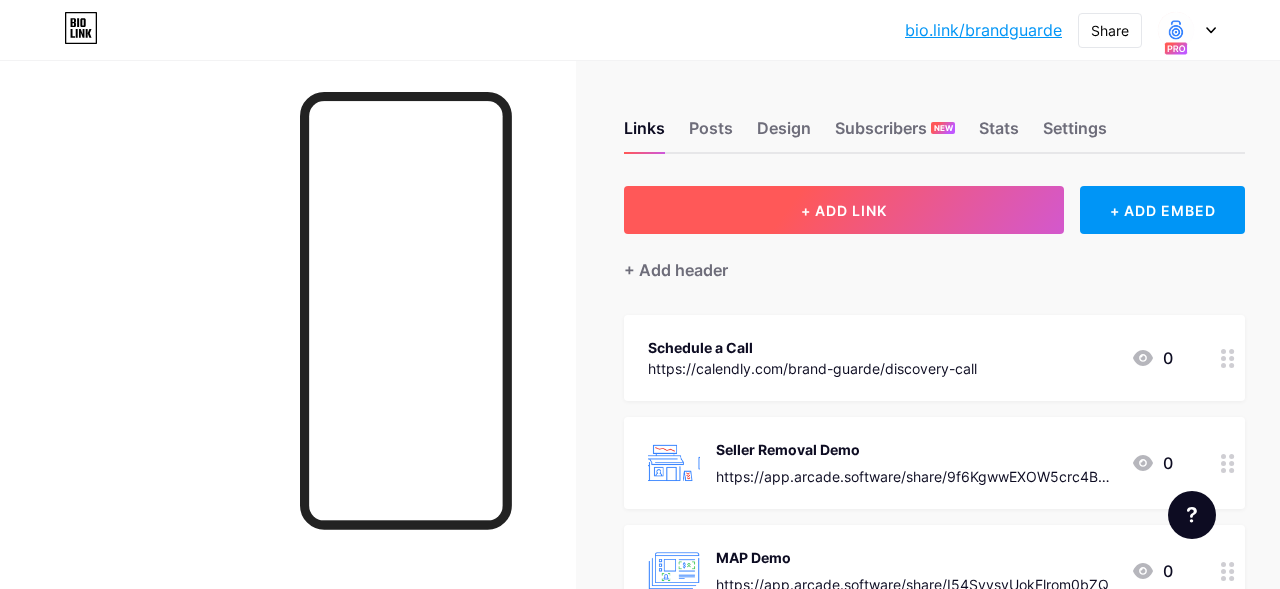 click on "+ ADD LINK" at bounding box center [844, 210] 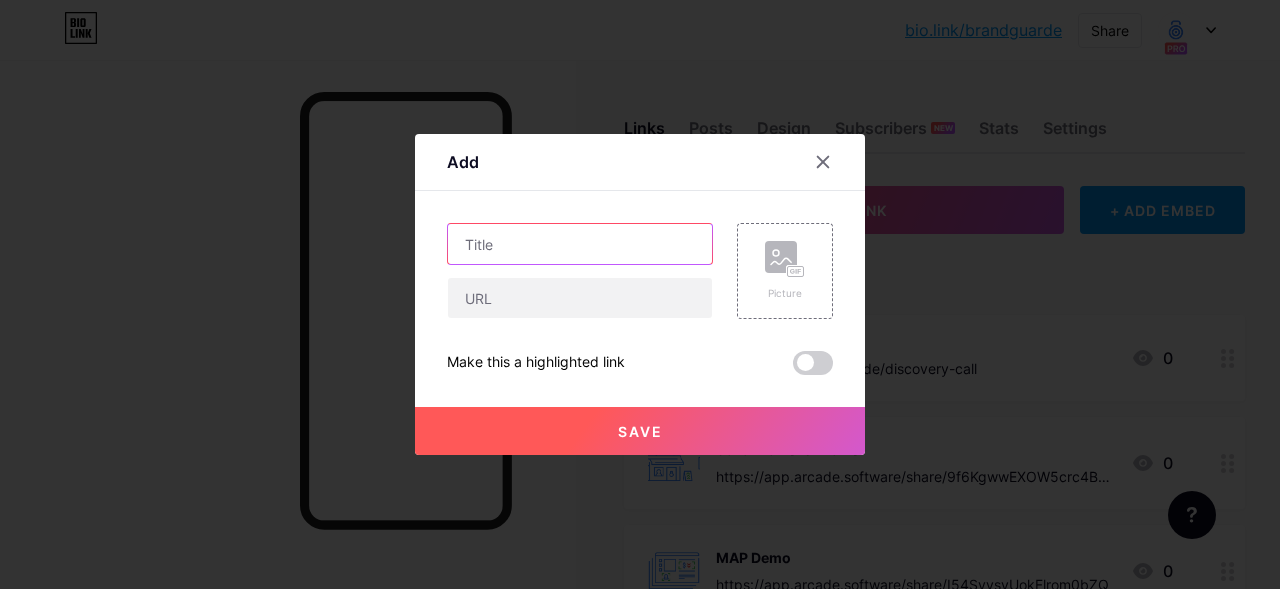 click at bounding box center [580, 244] 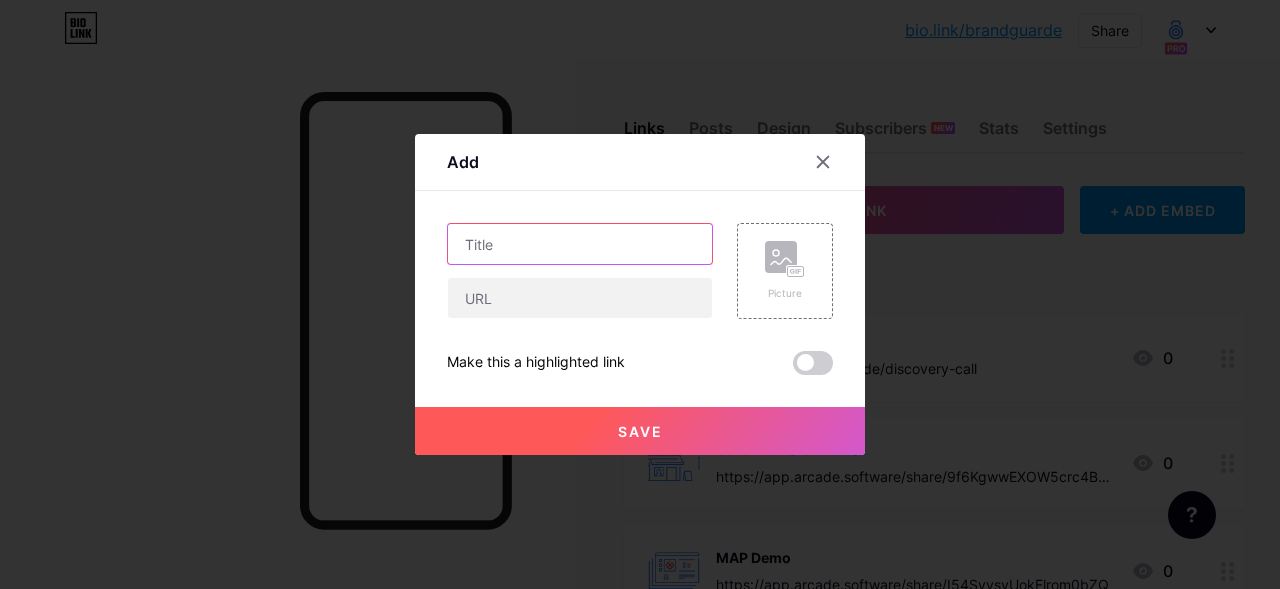 paste on "BIZ DEV LEAD" 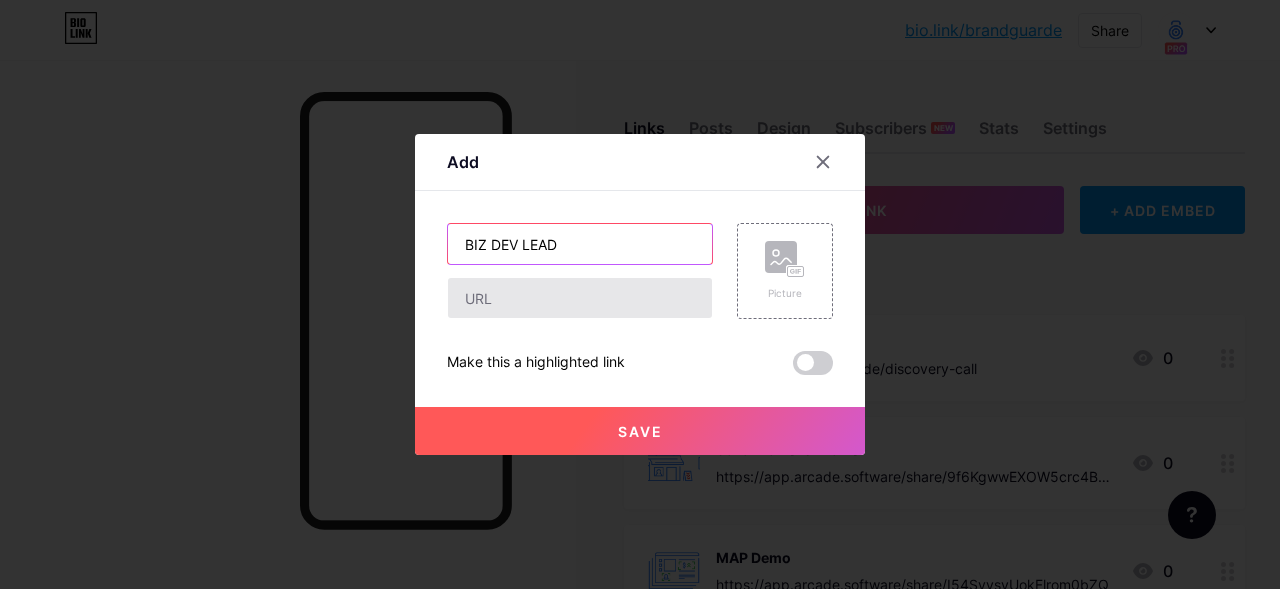 type on "BIZ DEV LEAD" 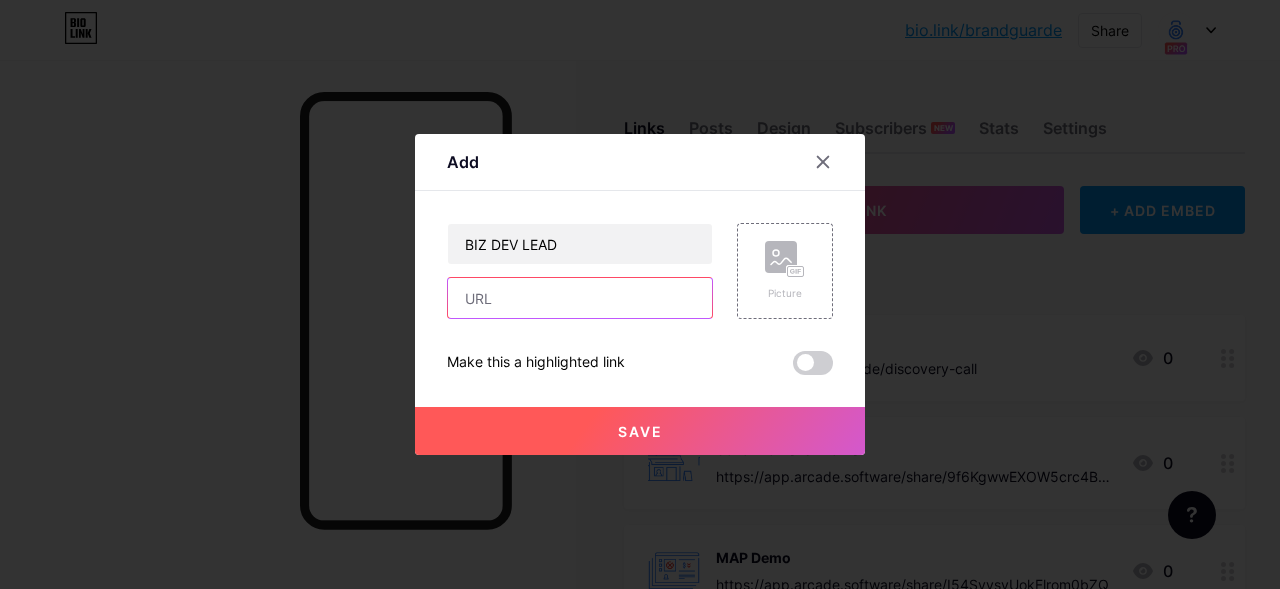 click at bounding box center [580, 298] 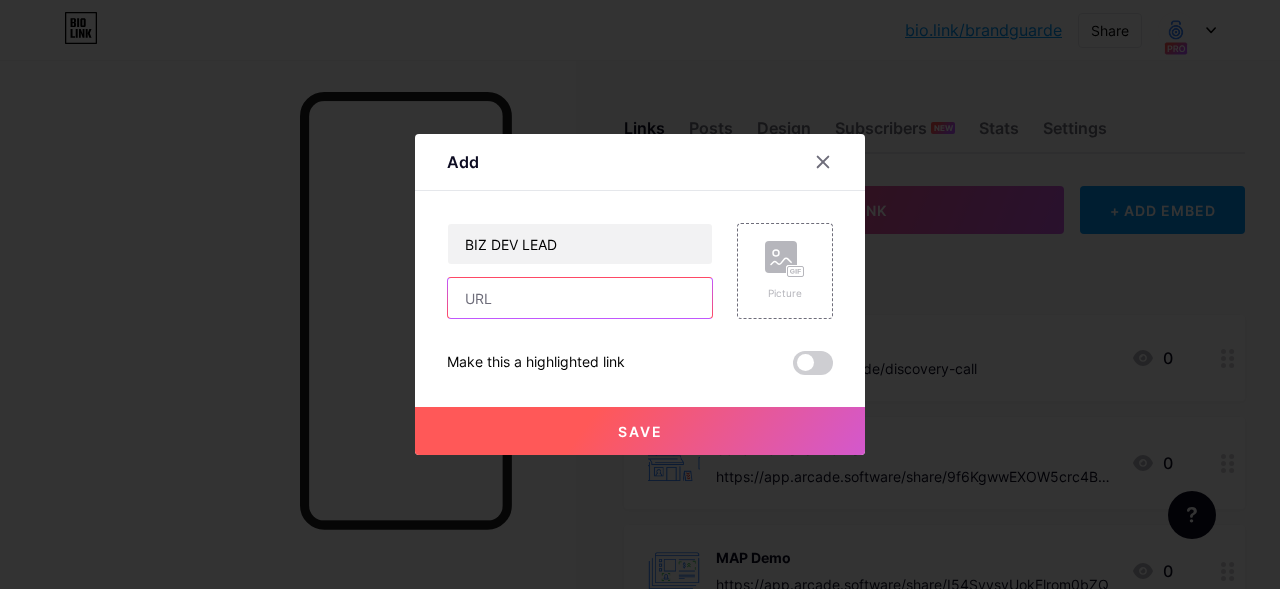 paste on "https://calendly.com/brandguarde-cris-lopez/legal-onboarding" 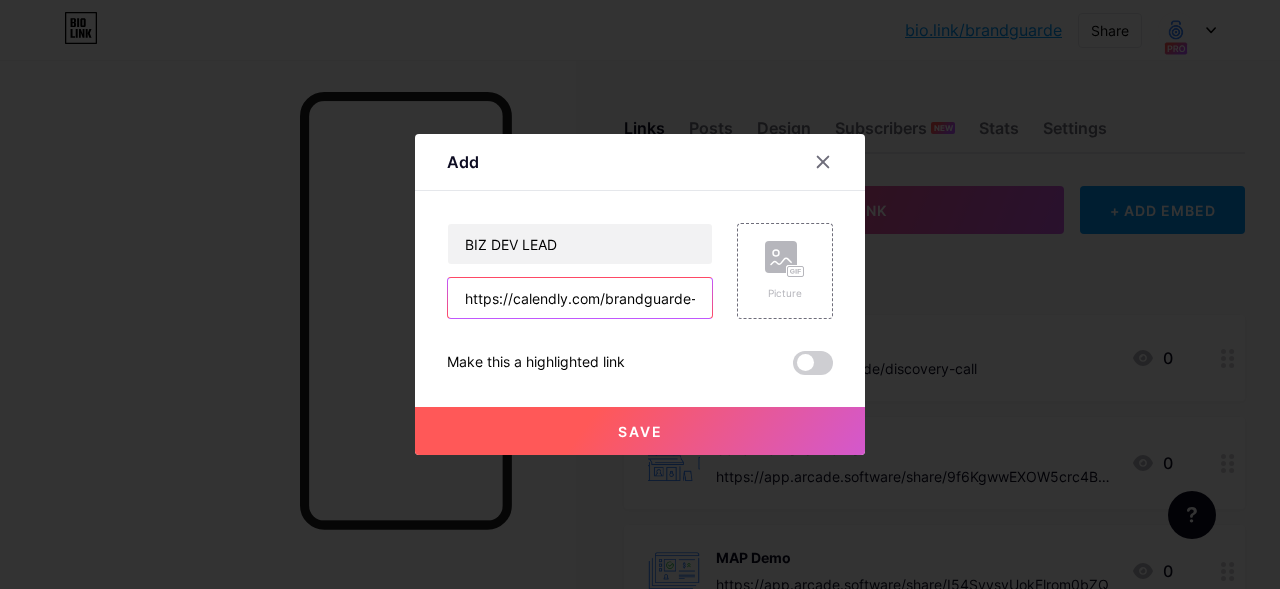 scroll, scrollTop: 0, scrollLeft: 185, axis: horizontal 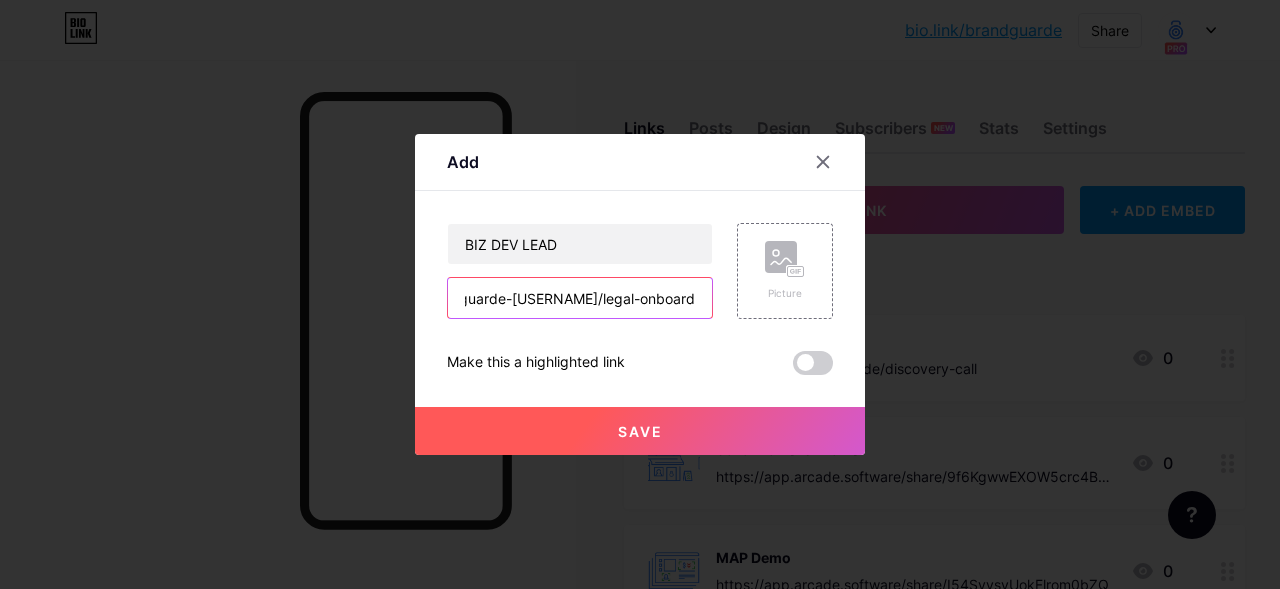 type on "https://calendly.com/brandguarde-cris-lopez/legal-onboarding" 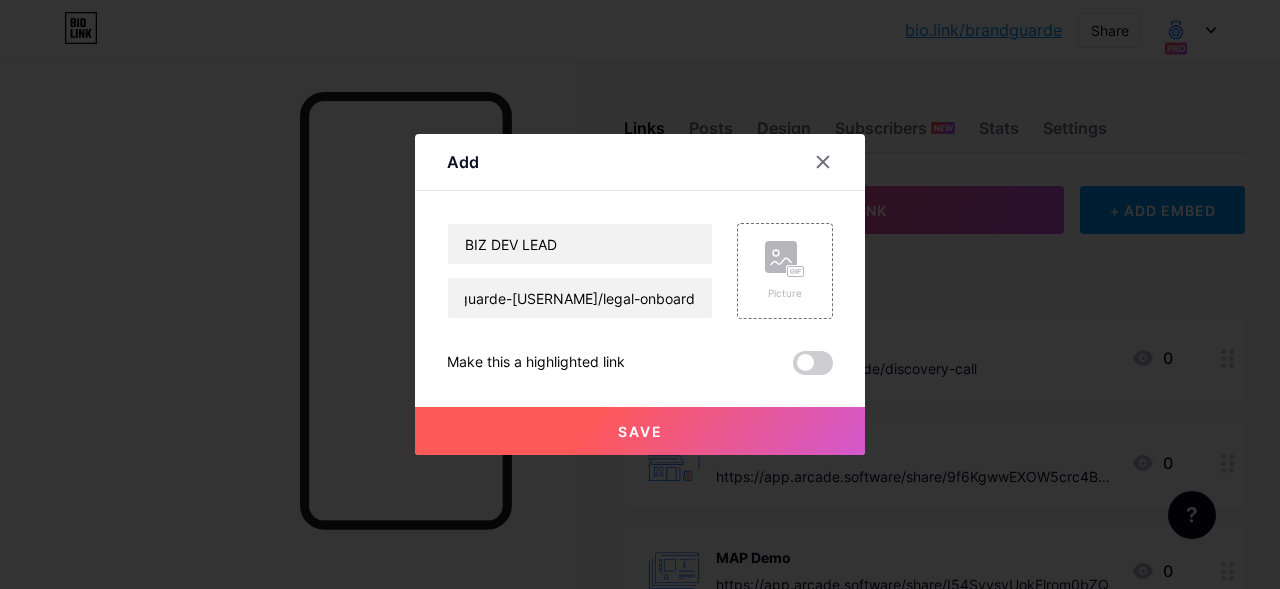 click on "Save" at bounding box center (640, 431) 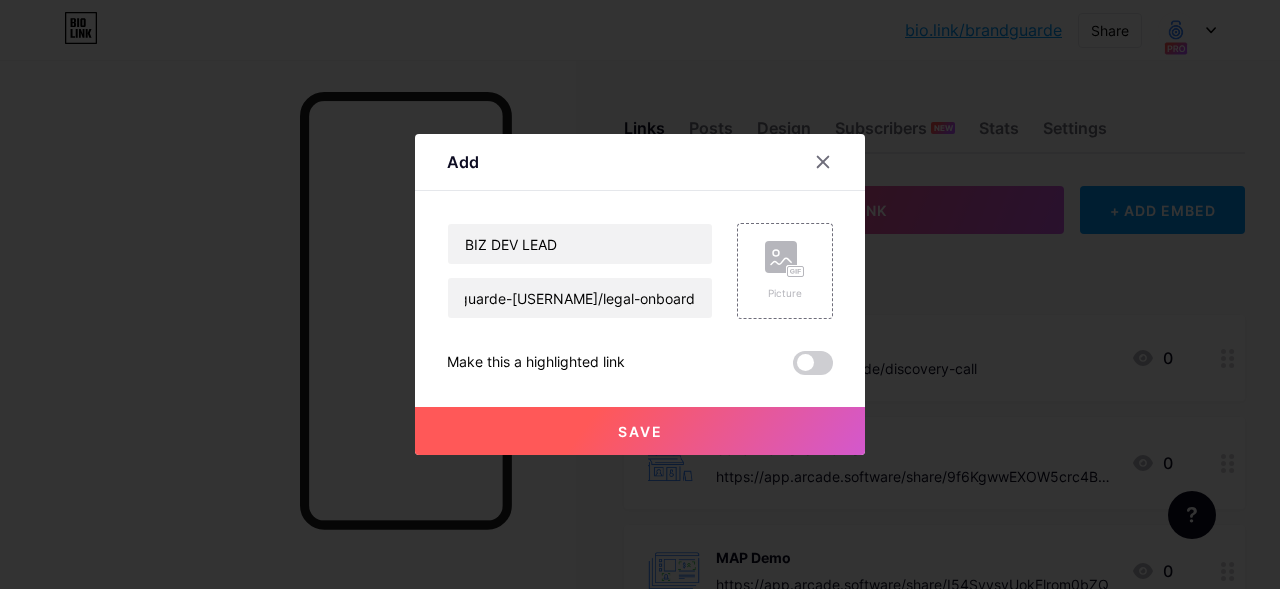scroll, scrollTop: 0, scrollLeft: 0, axis: both 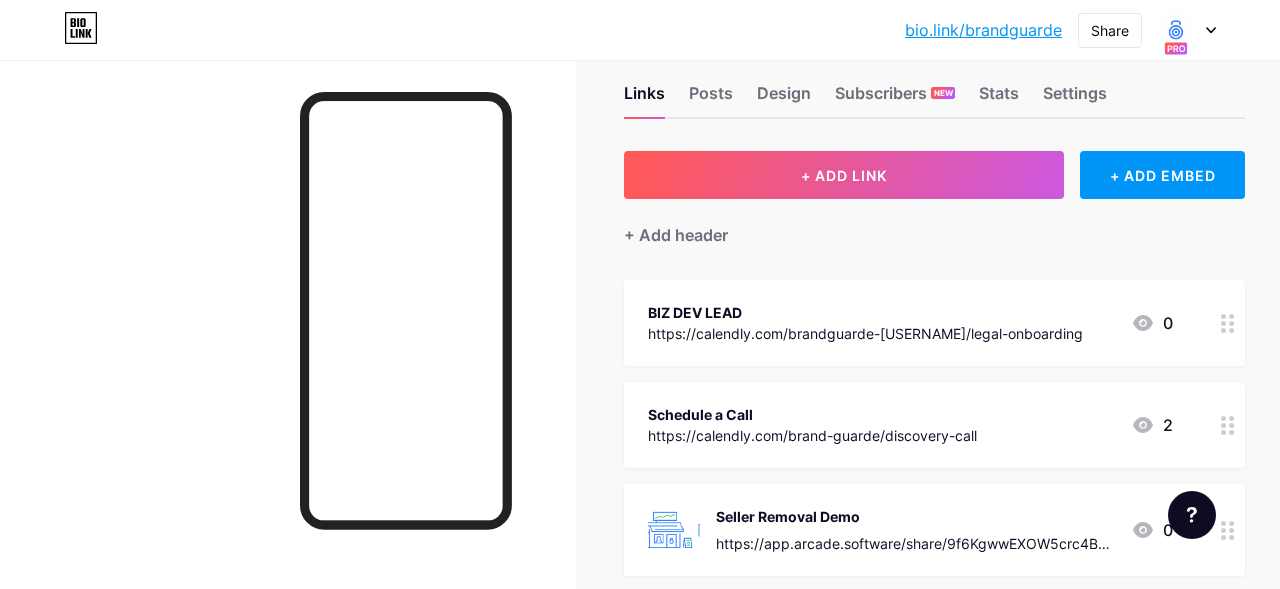 click at bounding box center (1228, 323) 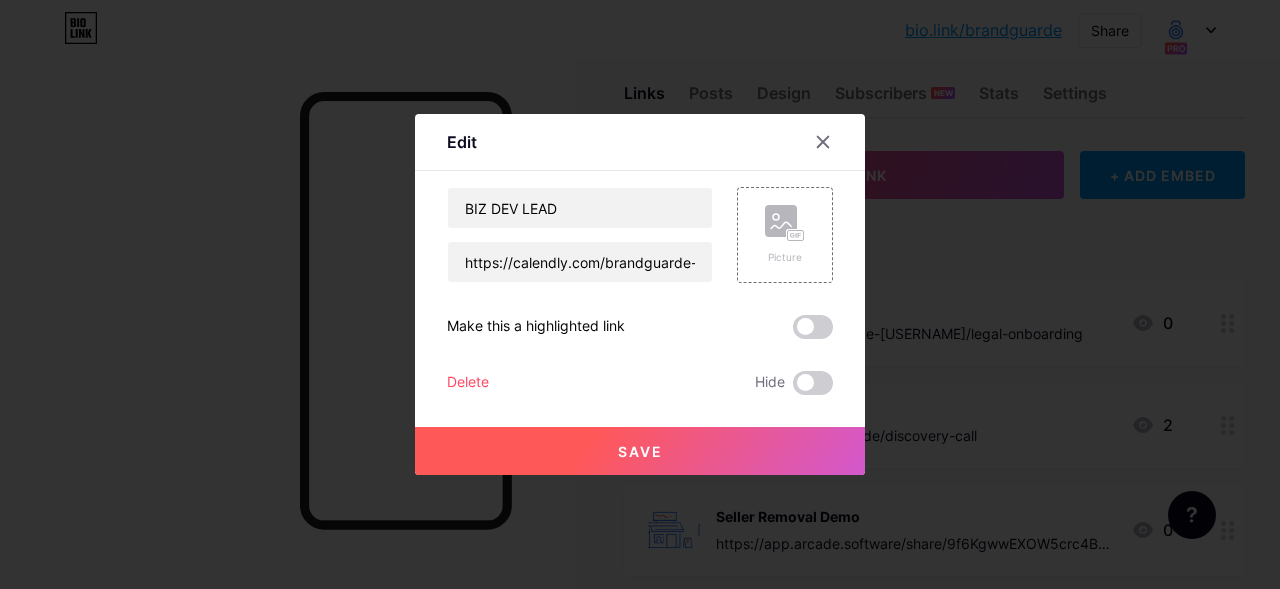 click on "Delete" at bounding box center (468, 383) 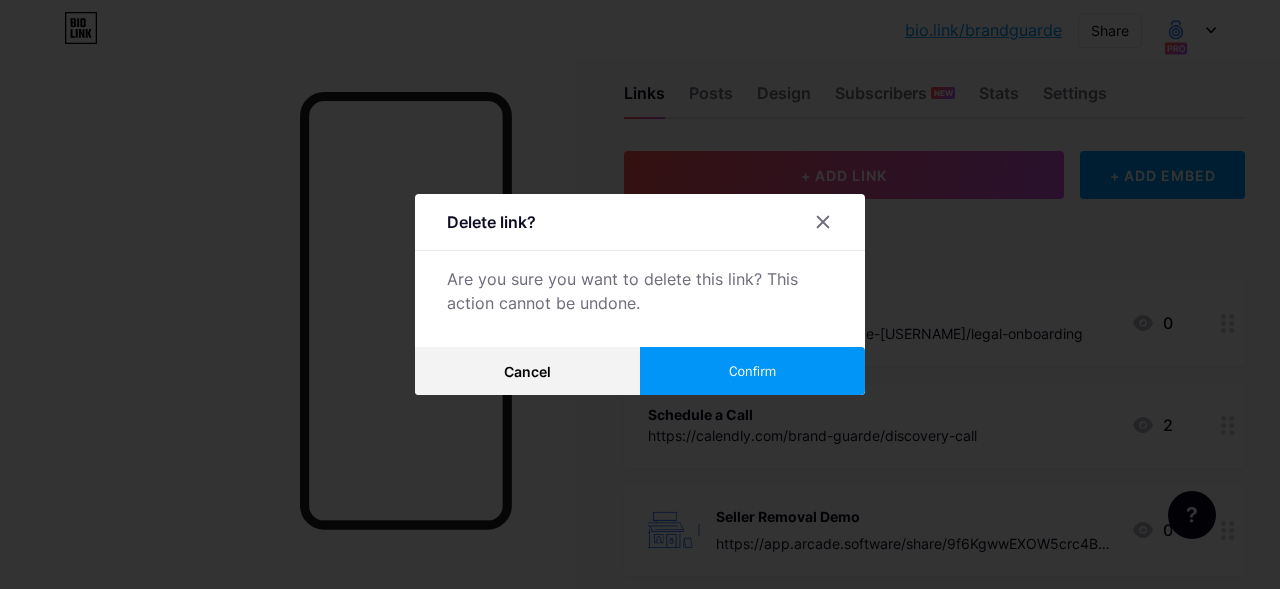 click on "Confirm" at bounding box center (752, 371) 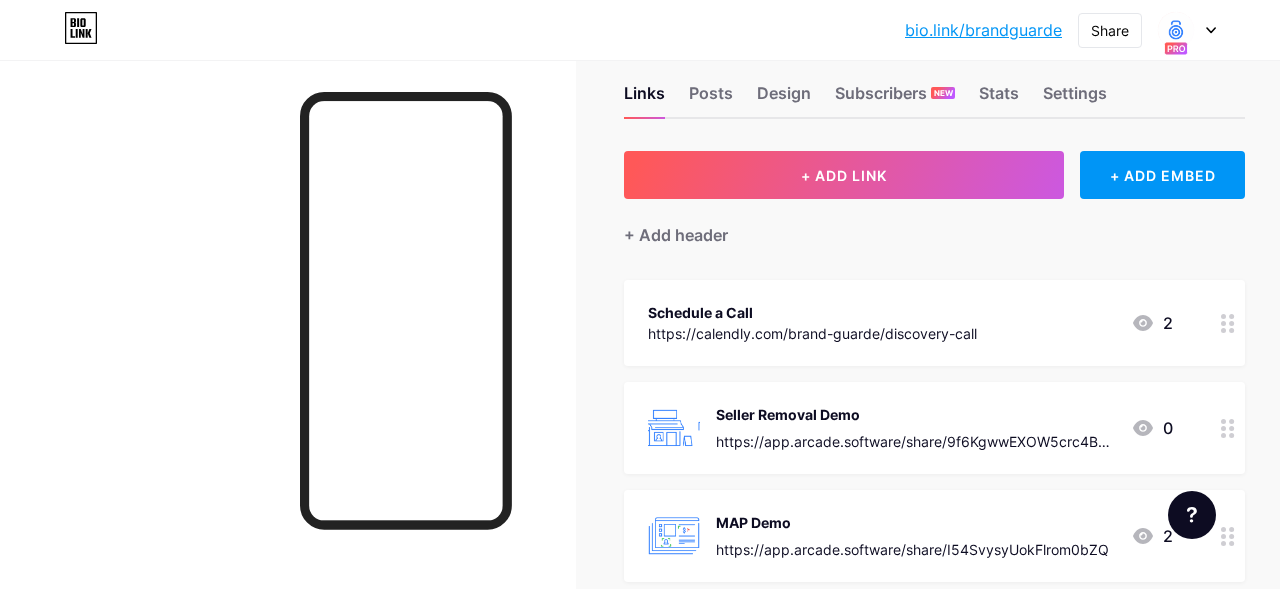 click 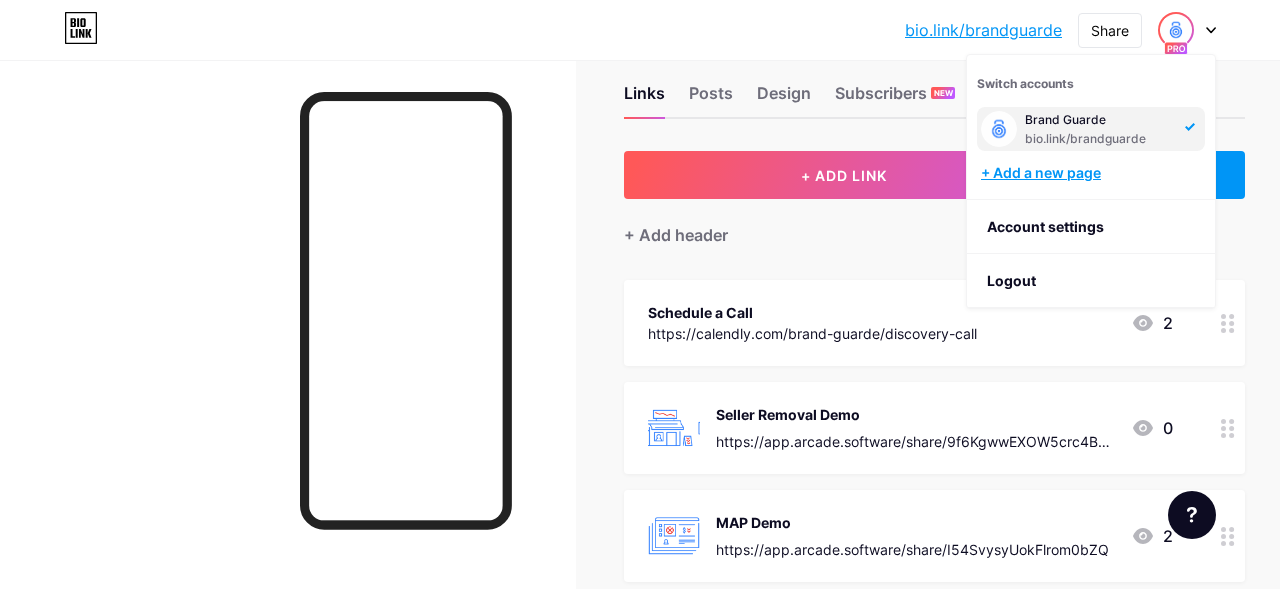 click on "+ Add a new page" at bounding box center [1093, 173] 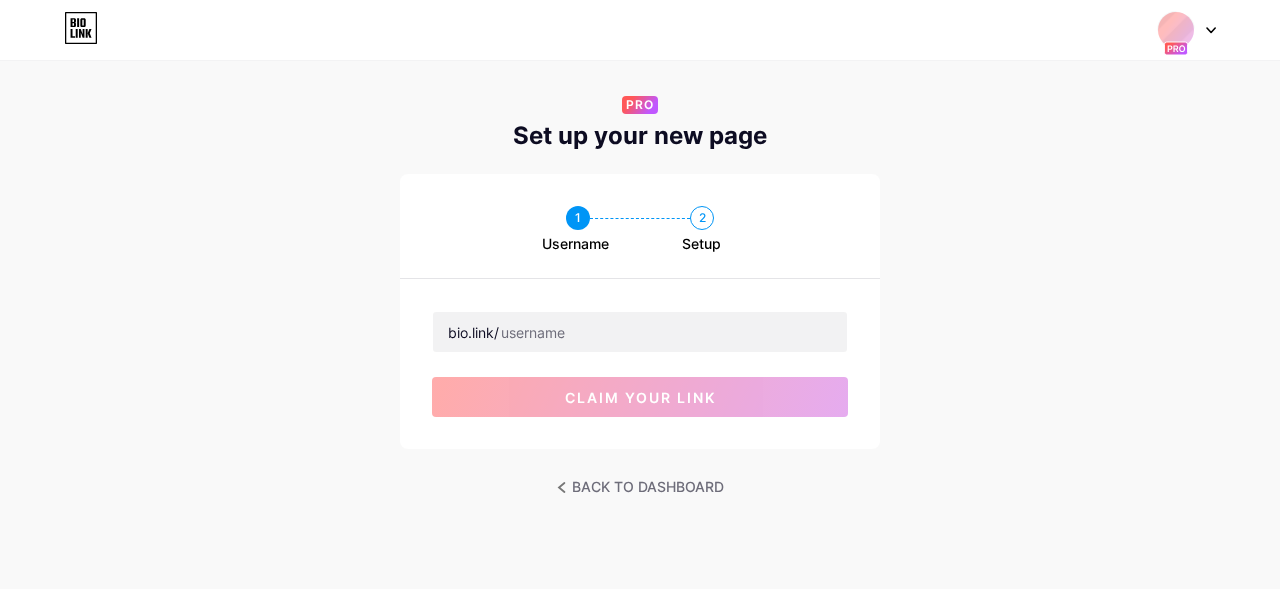 scroll, scrollTop: 0, scrollLeft: 0, axis: both 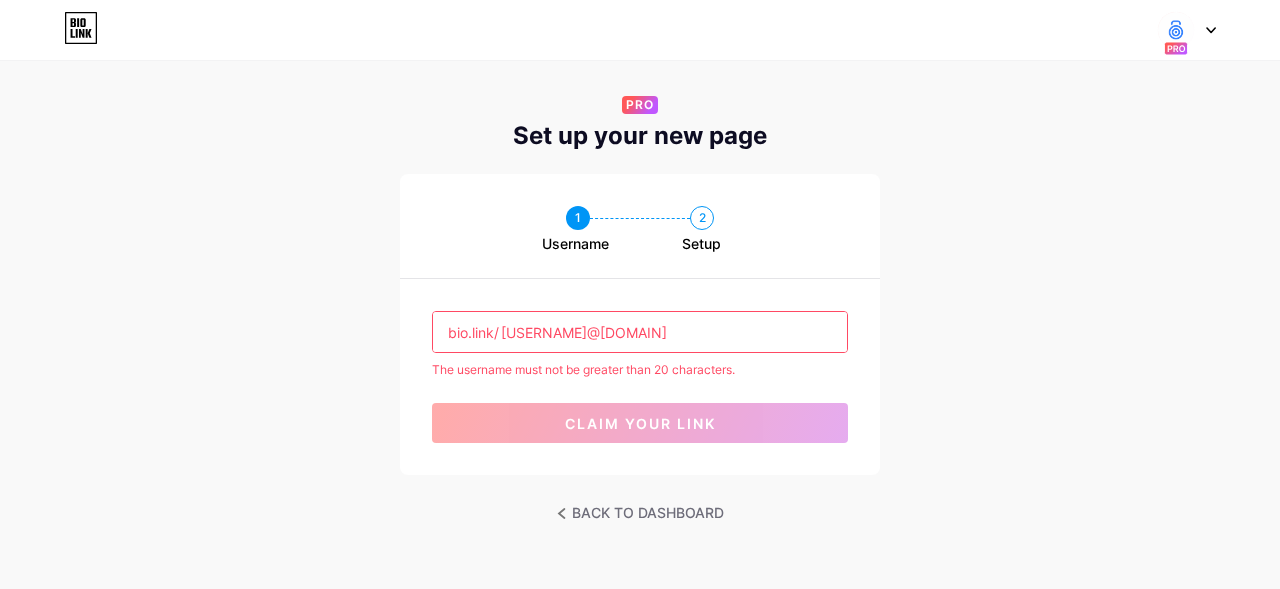 drag, startPoint x: 606, startPoint y: 335, endPoint x: 503, endPoint y: 334, distance: 103.00485 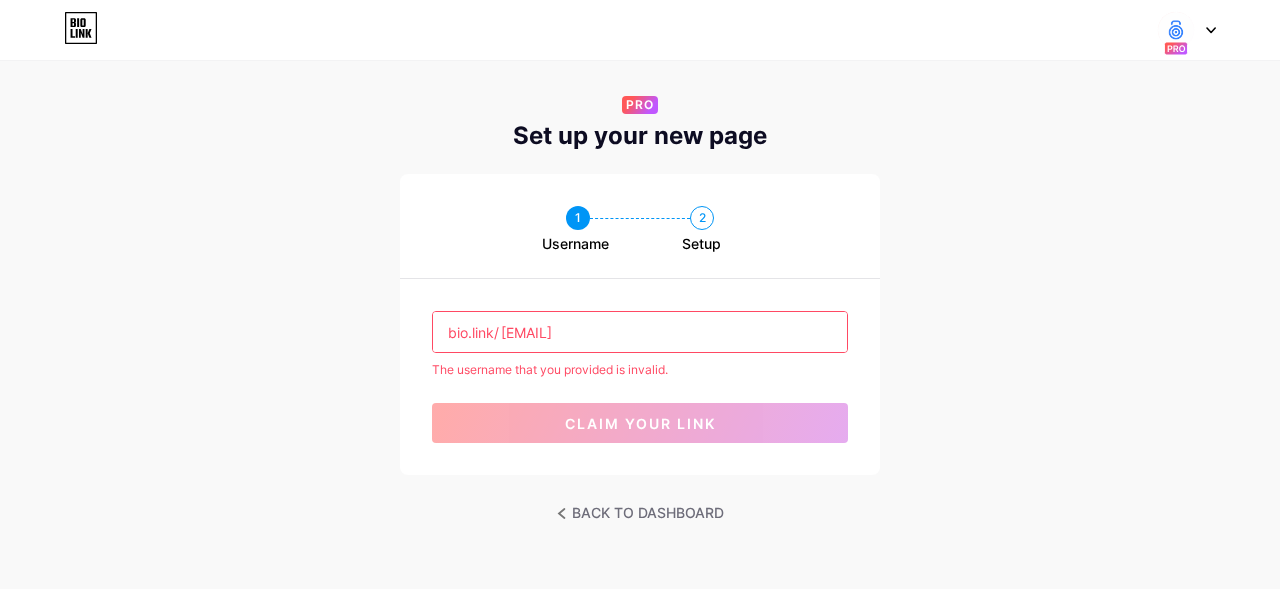 click on "@brandguarde.com" at bounding box center [640, 332] 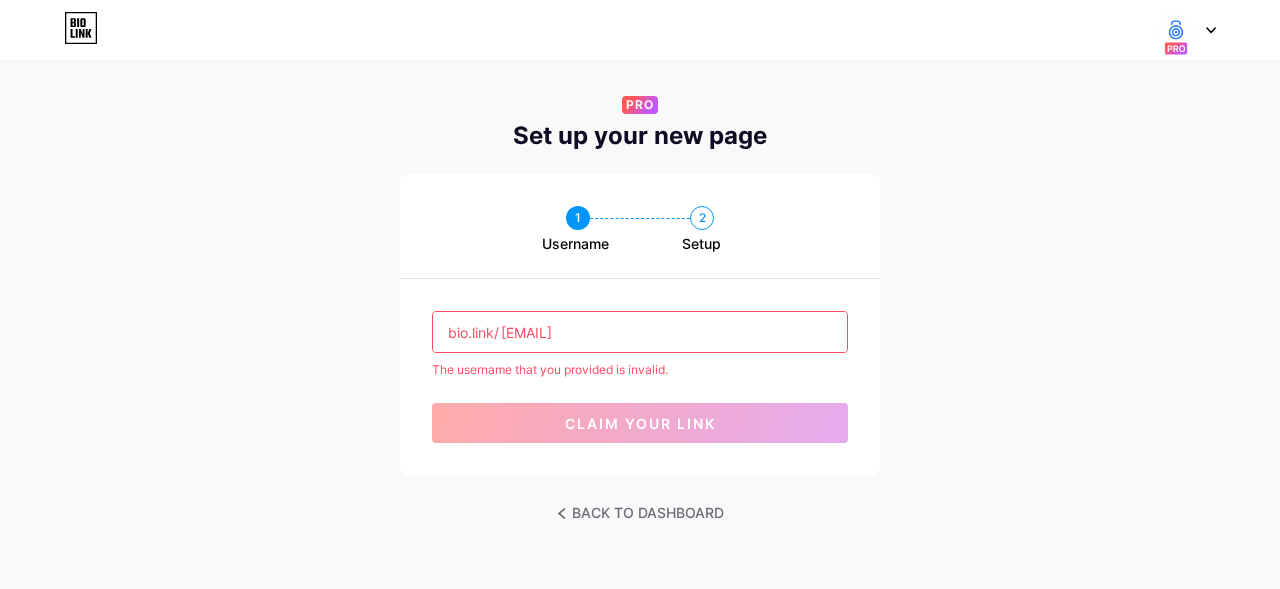 type on "@brandguarde.com" 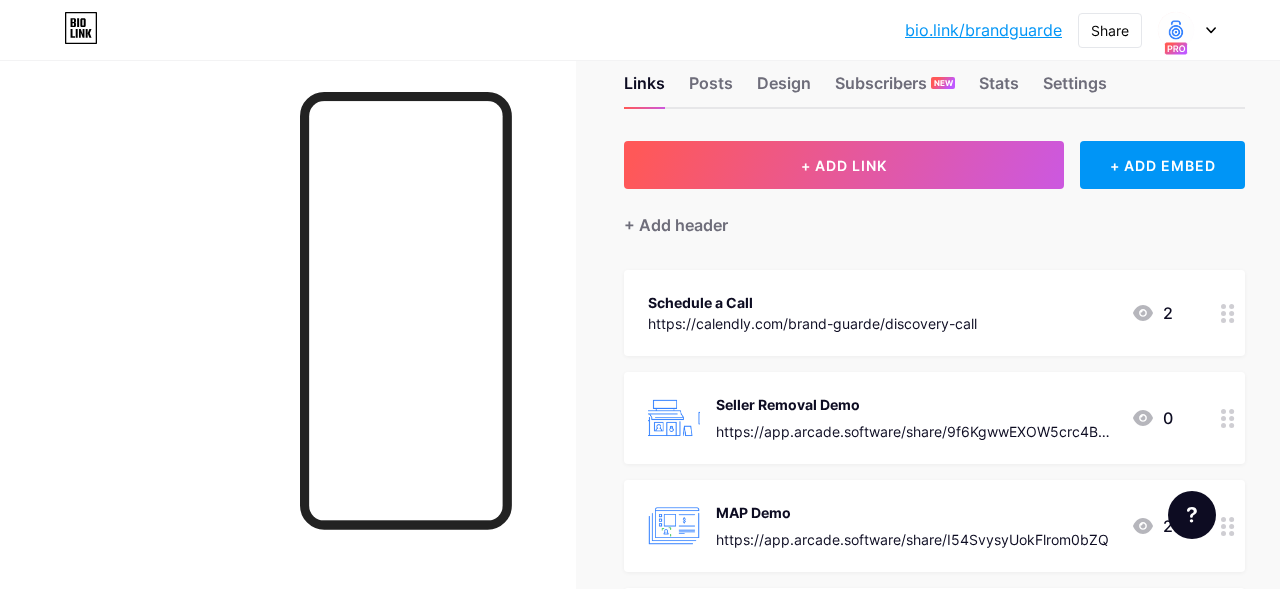 scroll, scrollTop: 0, scrollLeft: 0, axis: both 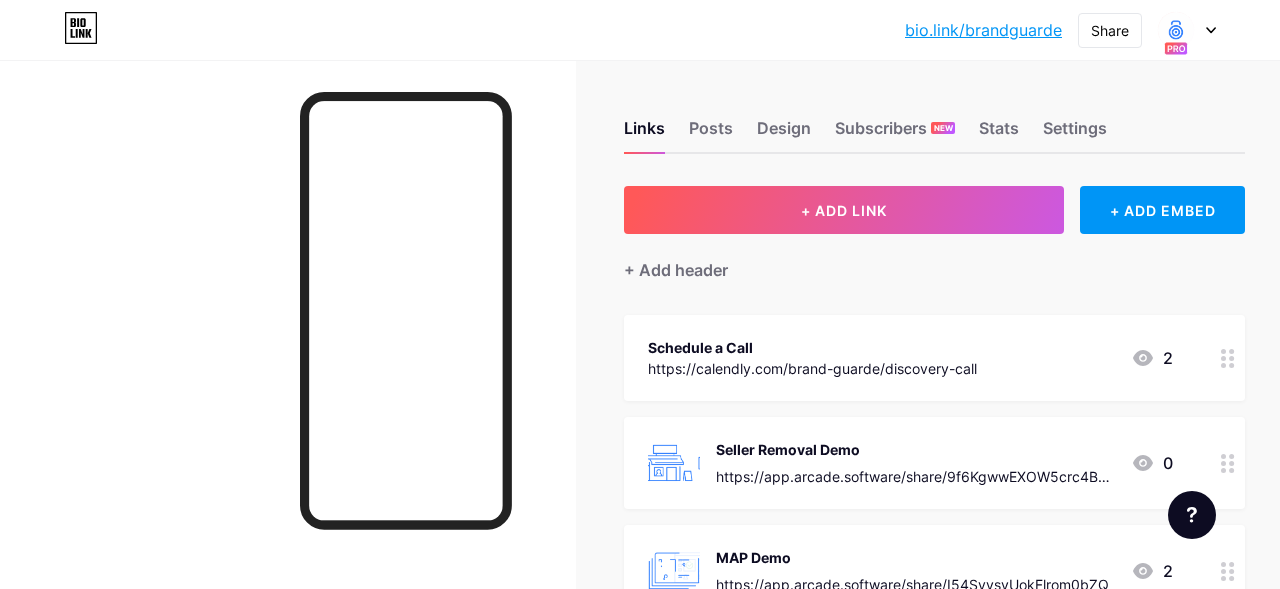 click at bounding box center [1187, 30] 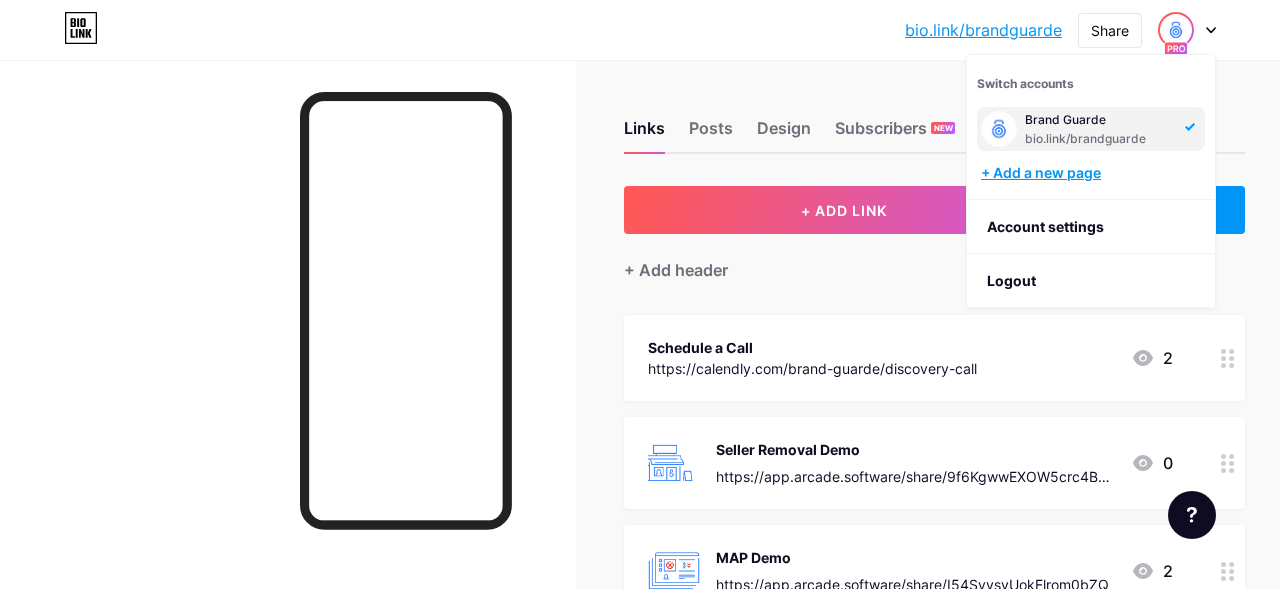 click on "+ Add a new page" at bounding box center [1093, 173] 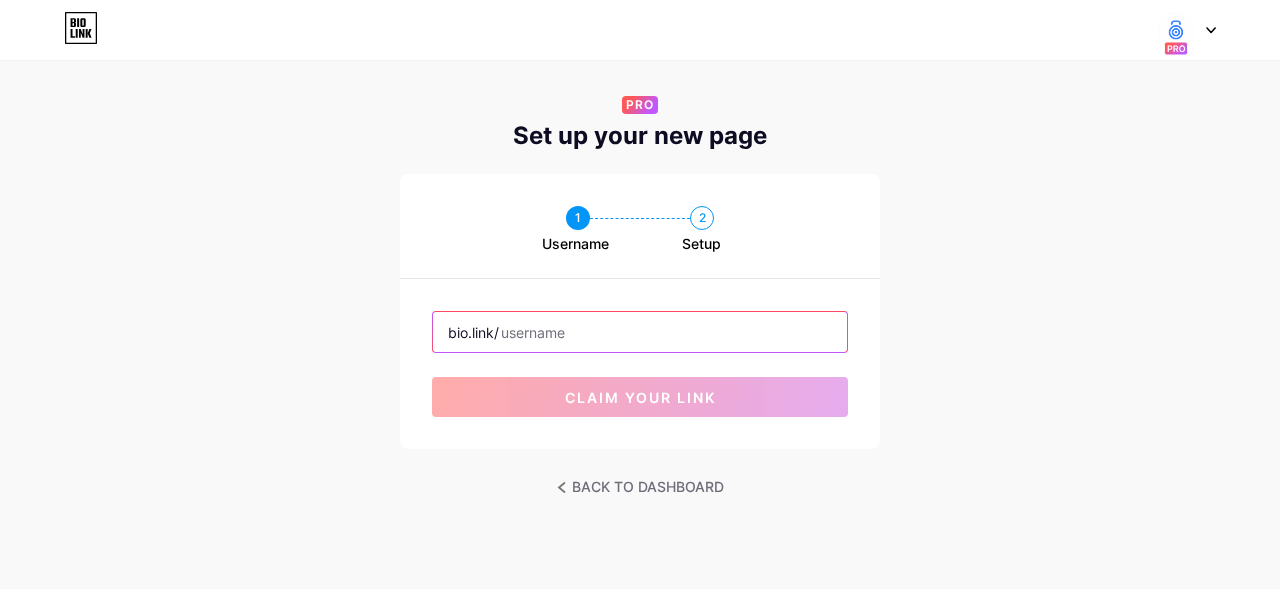 click at bounding box center (640, 332) 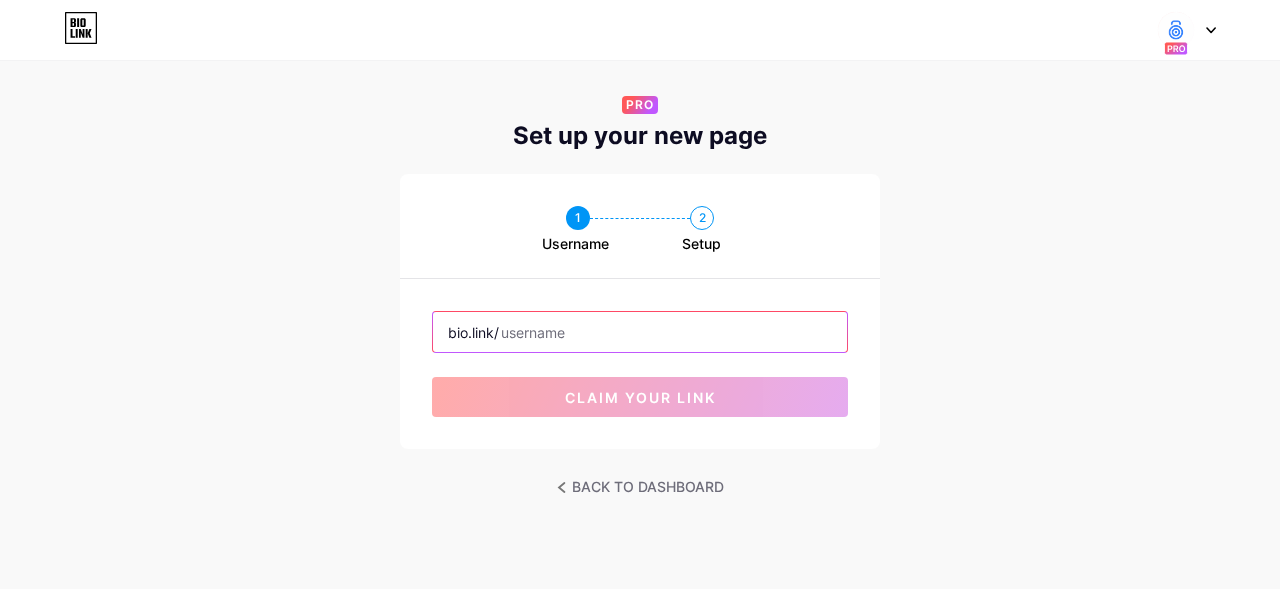 paste on "cristianlopez@brandguarde.com" 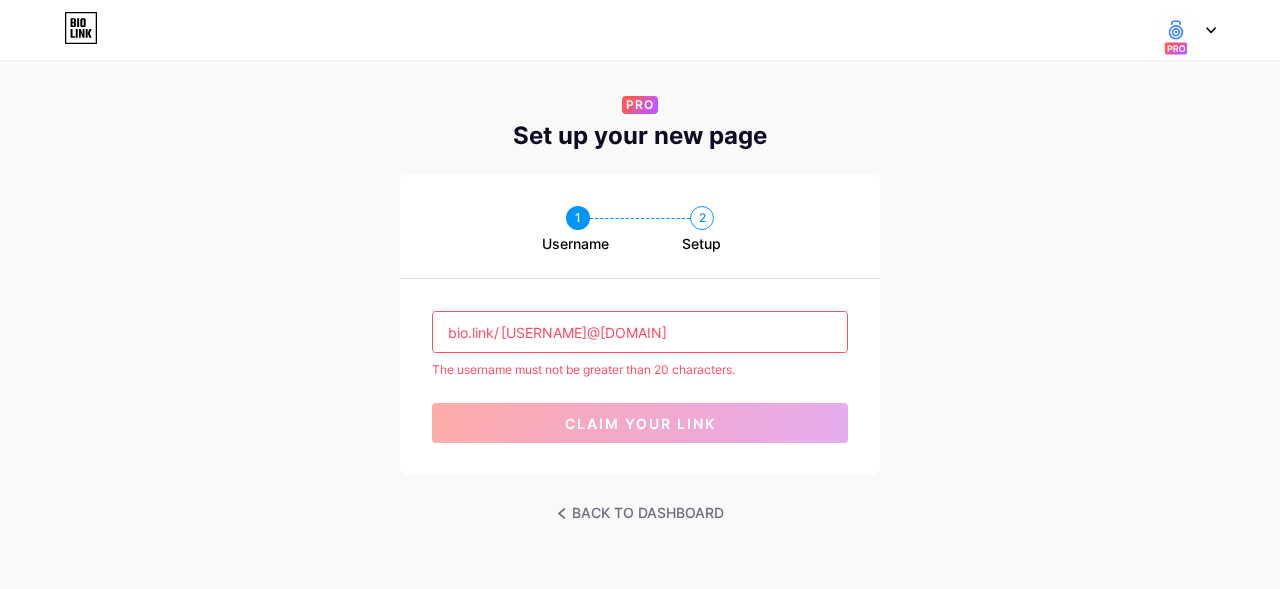 click on "cristian.lopez@brandguarde.com" at bounding box center (640, 332) 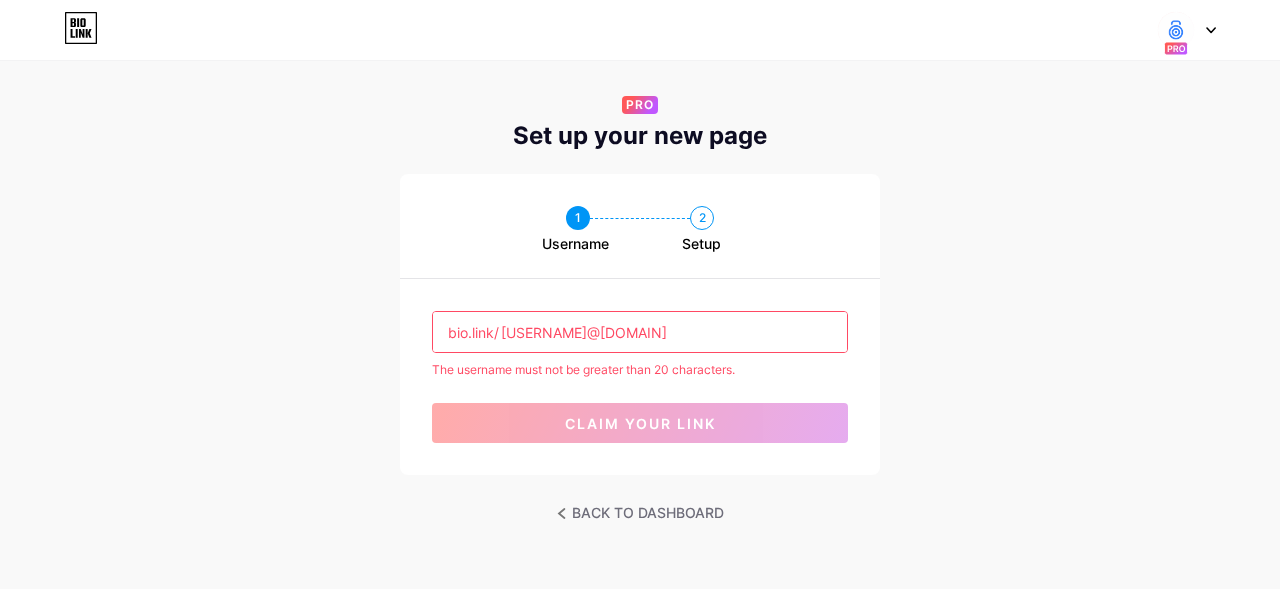 drag, startPoint x: 588, startPoint y: 332, endPoint x: 489, endPoint y: 329, distance: 99.04544 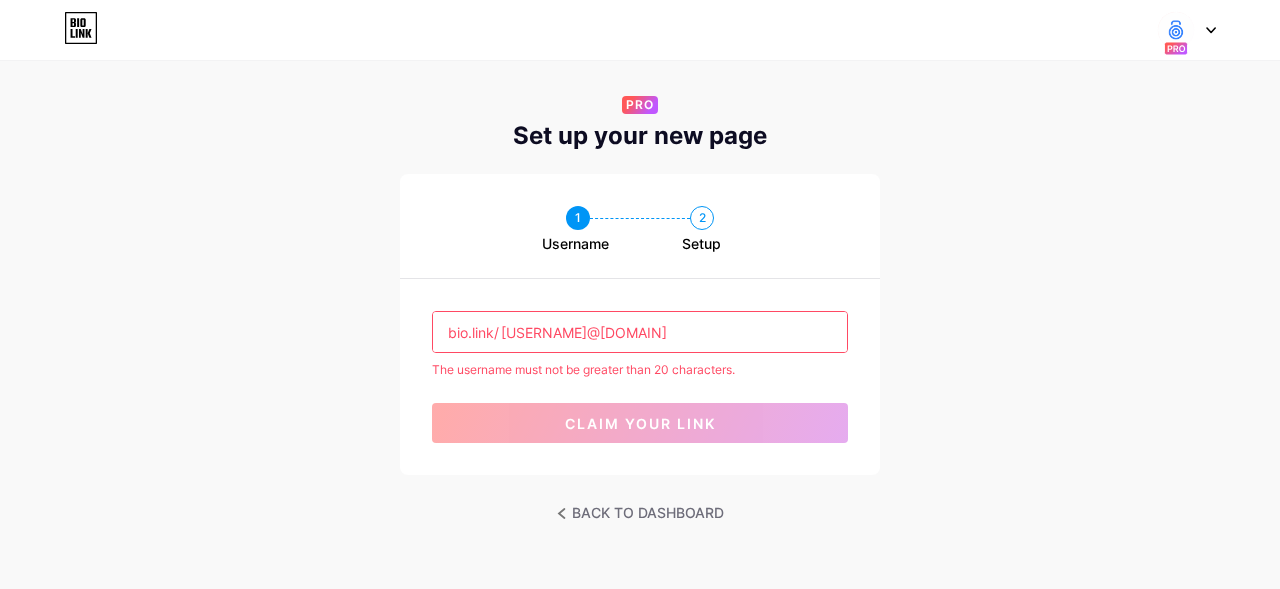 click on "bio.link/   cristian.lopez@brandguarde.com     The username must not be greater than 20 characters.     claim your link" at bounding box center [640, 377] 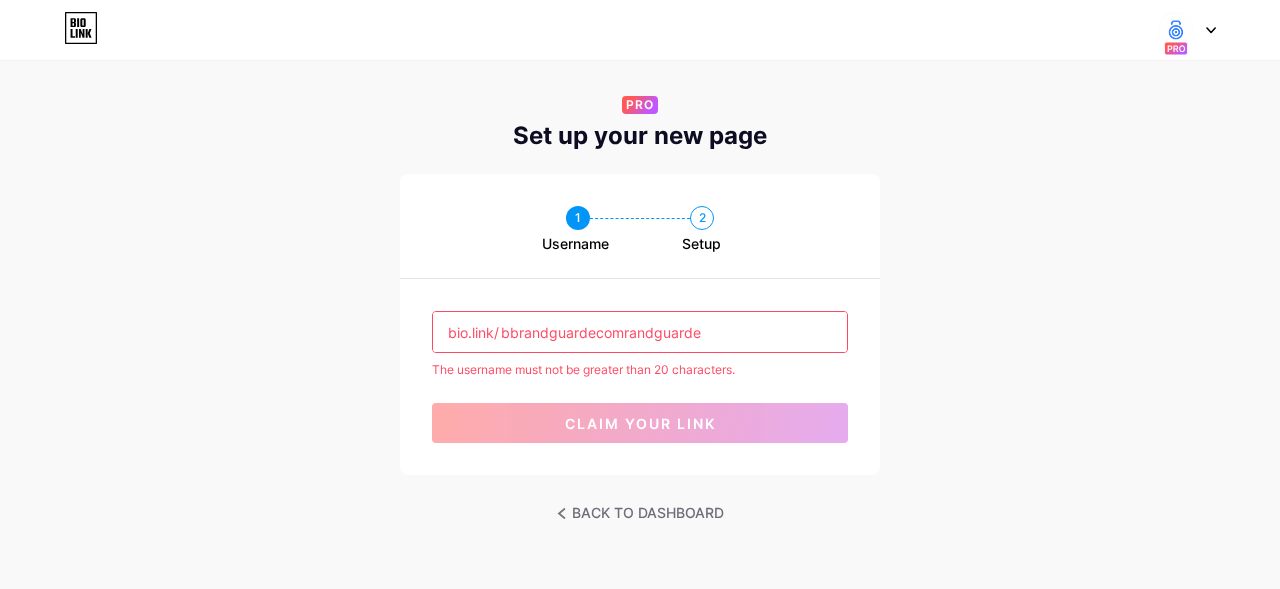 click on "bbrandguardecomrandguarde" at bounding box center (640, 332) 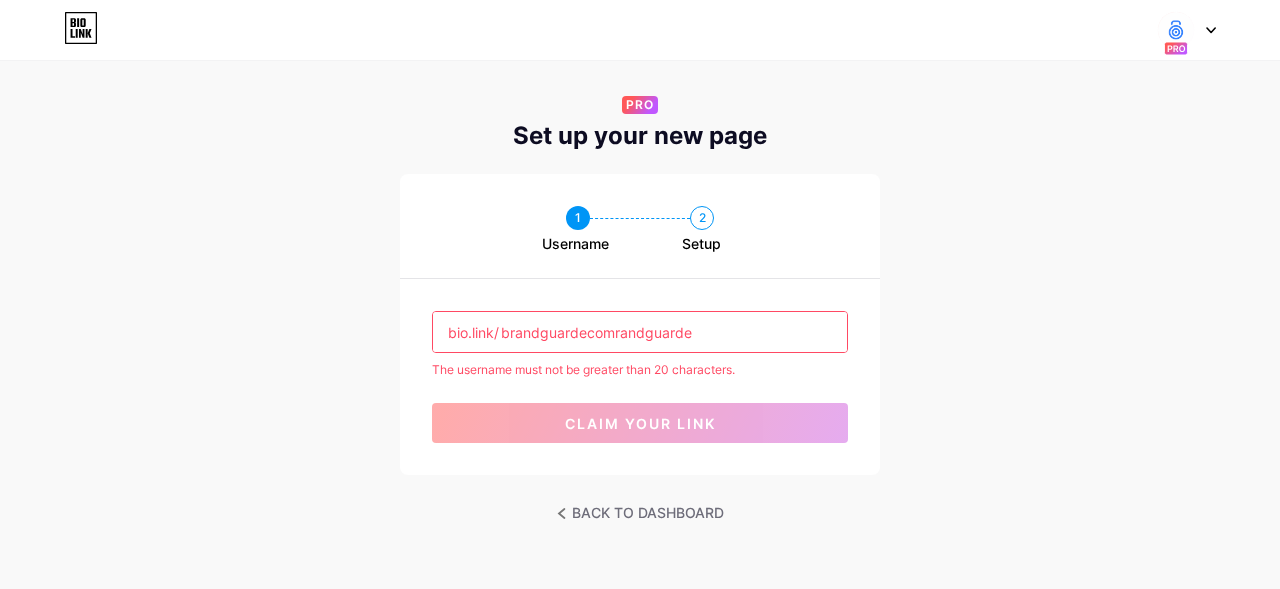 drag, startPoint x: 587, startPoint y: 334, endPoint x: 776, endPoint y: 333, distance: 189.00264 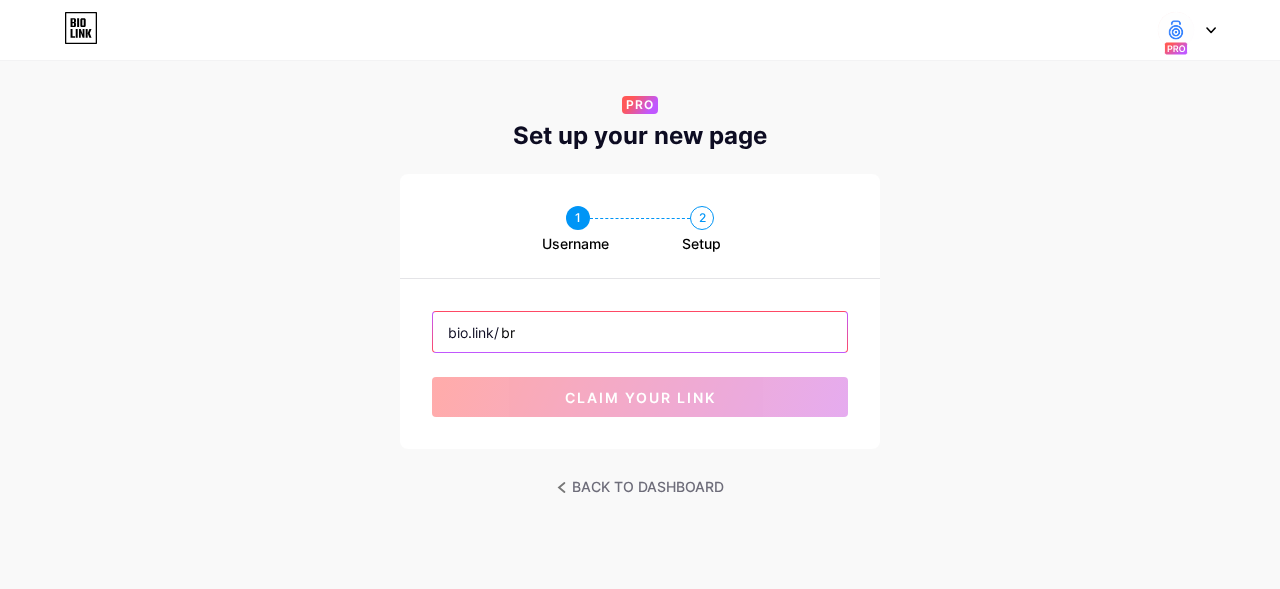 type on "b" 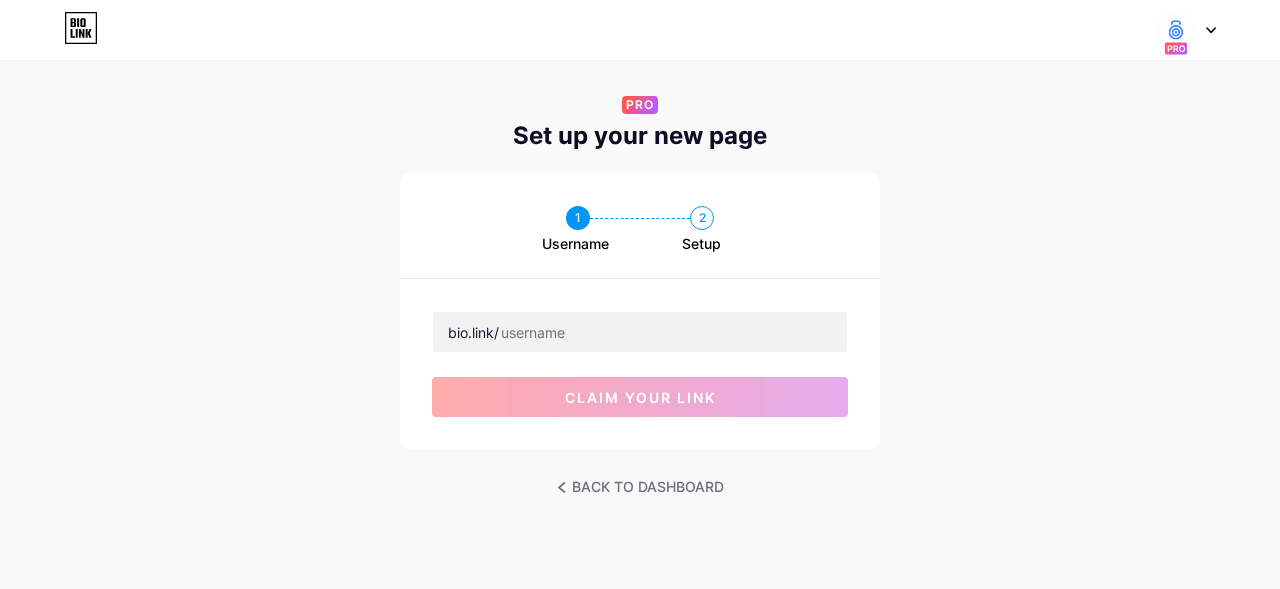 click on "1   Username
2   Setup   bio.link/           claim your link" at bounding box center [640, 311] 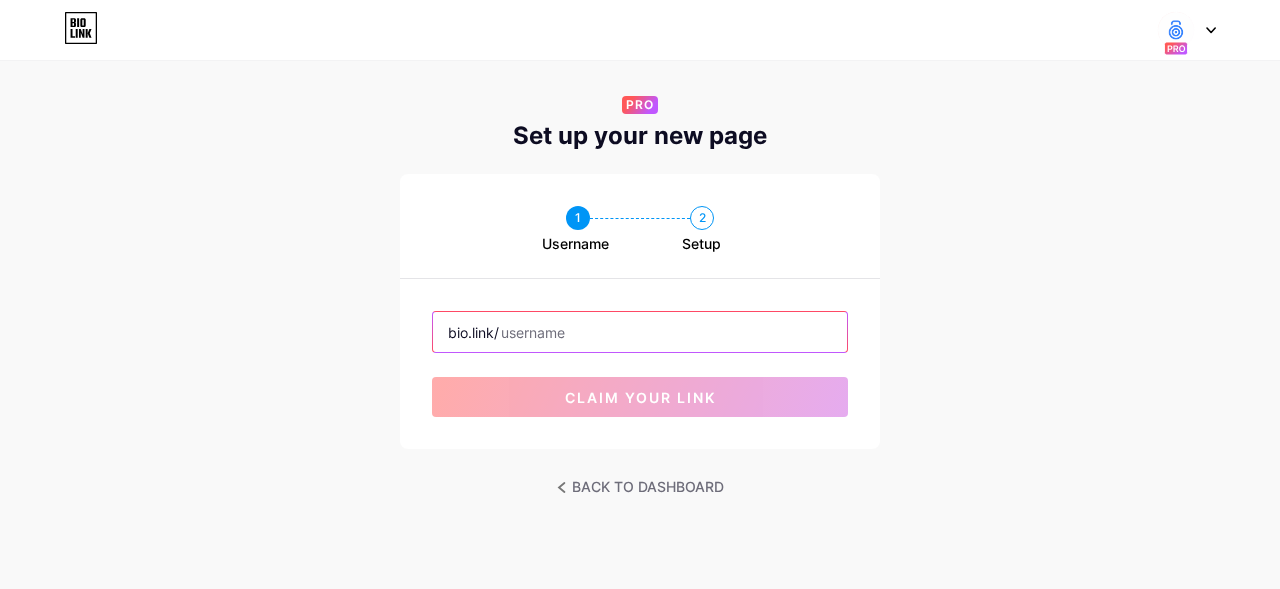 click at bounding box center [640, 332] 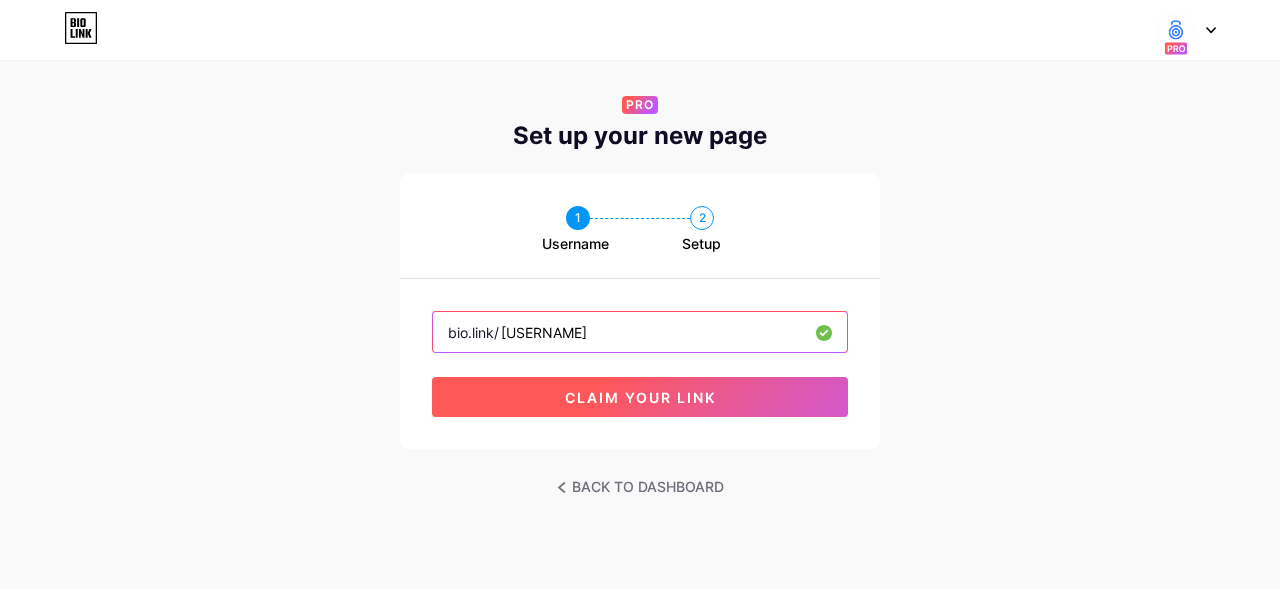 type on "brandguardecris" 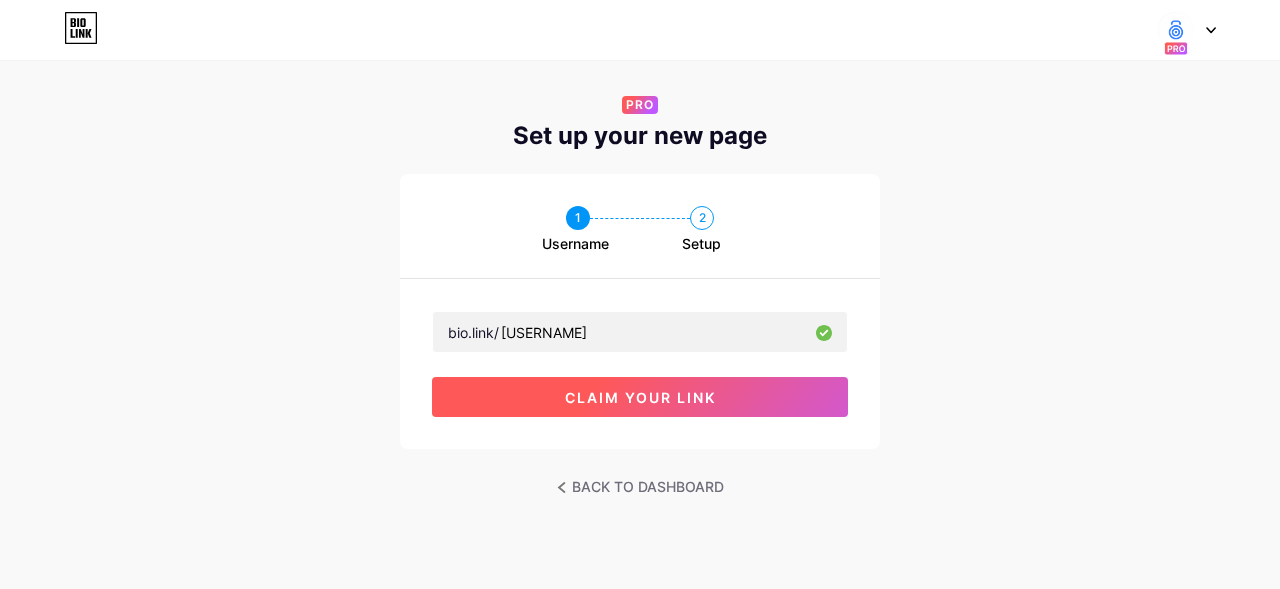 click on "claim your link" at bounding box center [640, 397] 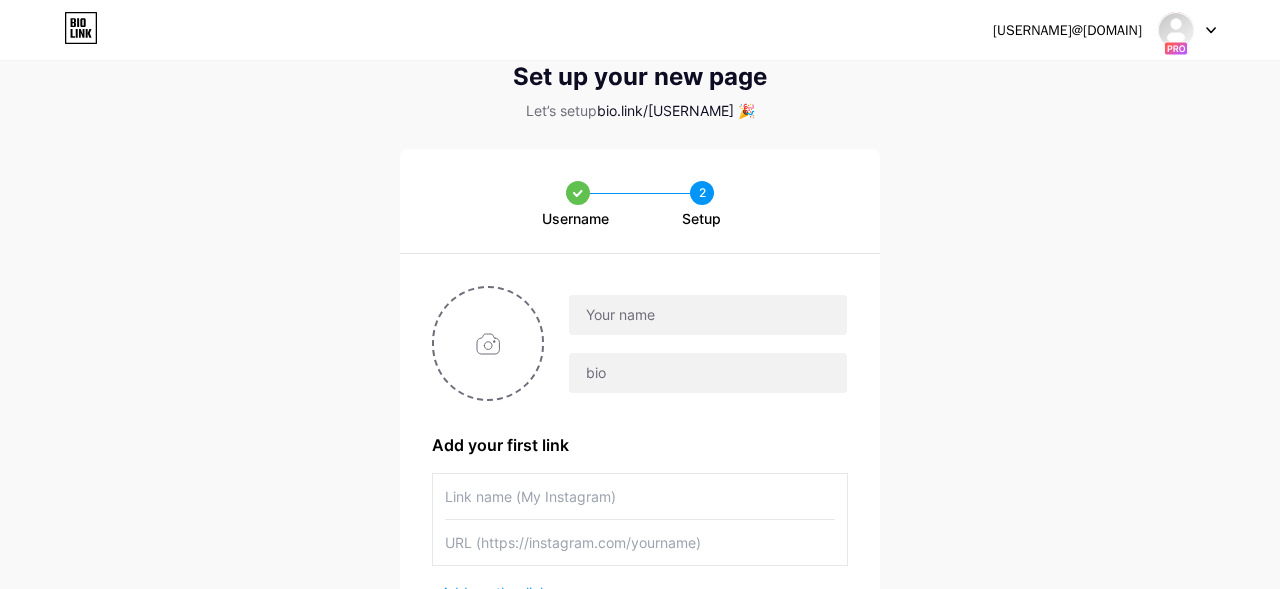 scroll, scrollTop: 60, scrollLeft: 0, axis: vertical 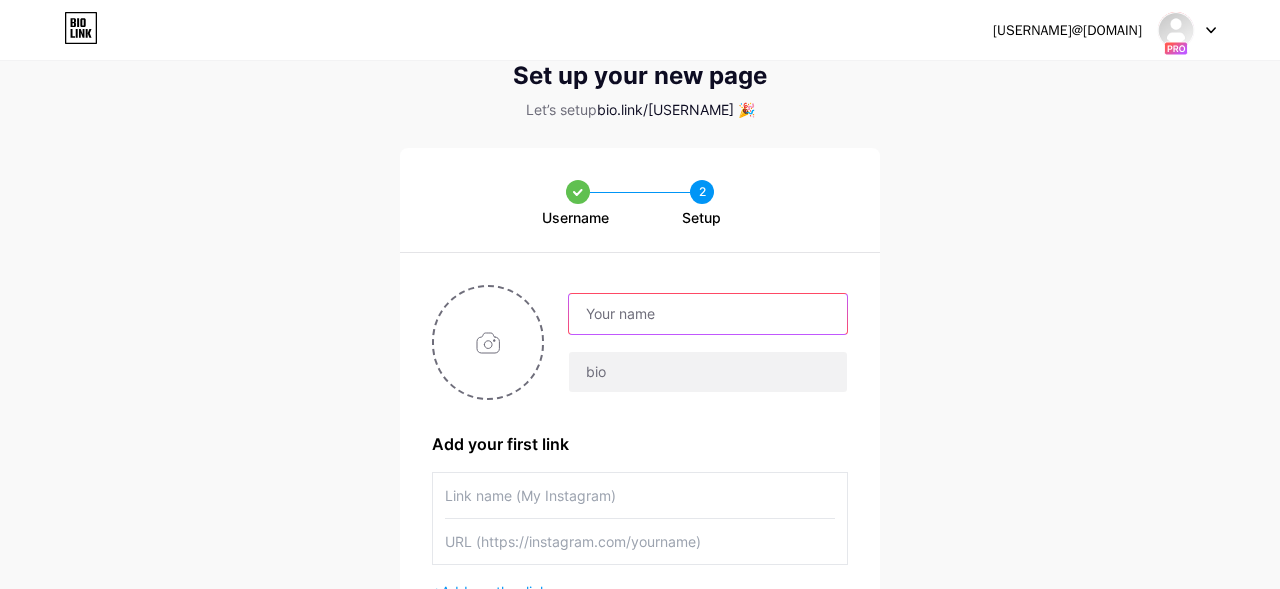 click at bounding box center (708, 314) 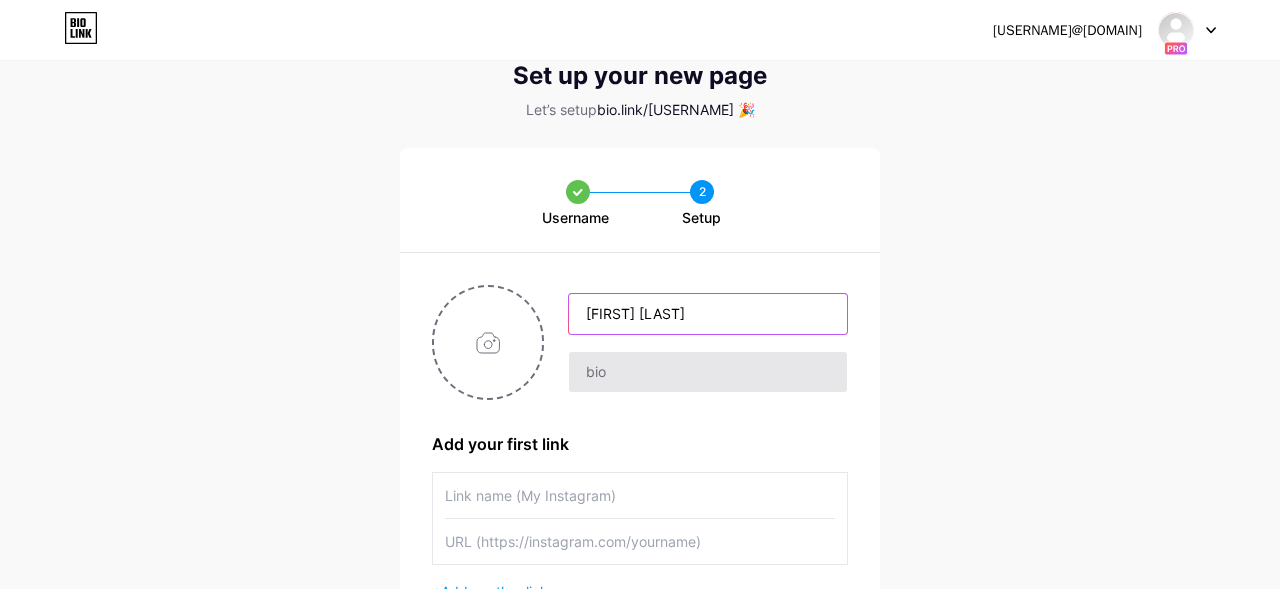 type on "Cristian Lopez" 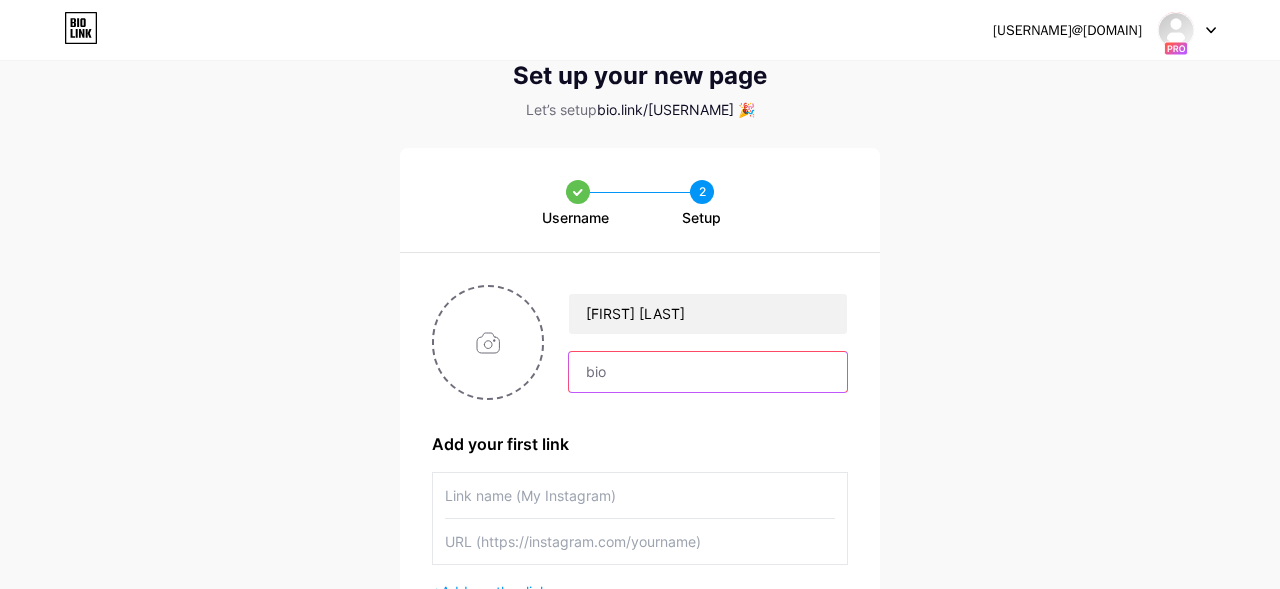 click at bounding box center [708, 372] 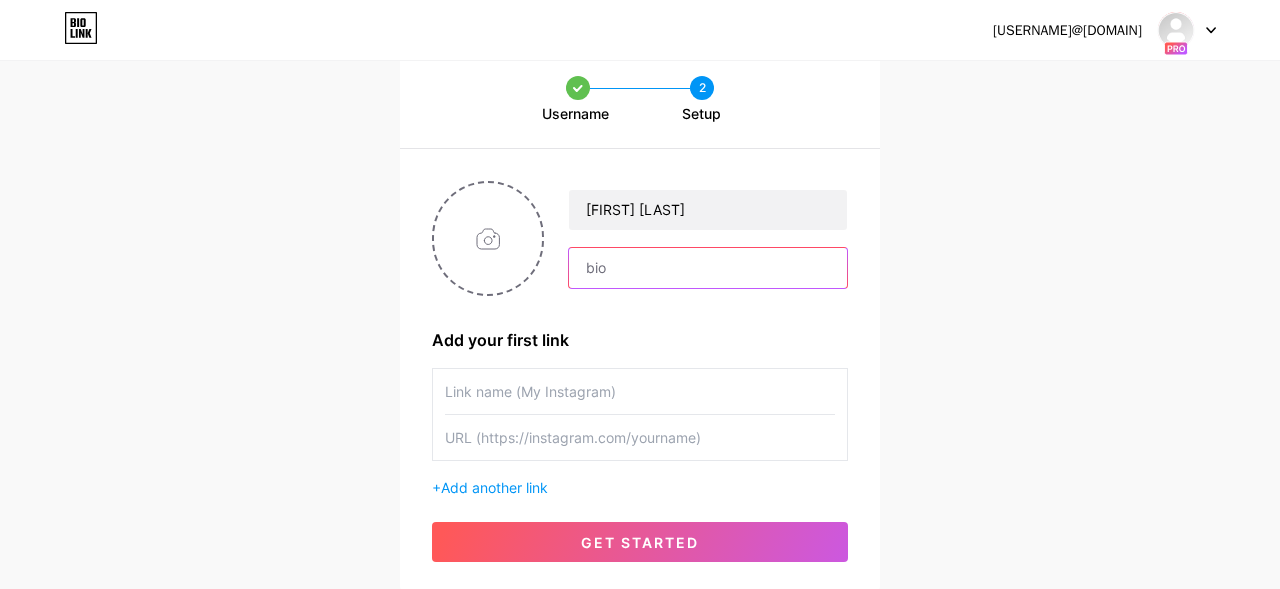 scroll, scrollTop: 163, scrollLeft: 0, axis: vertical 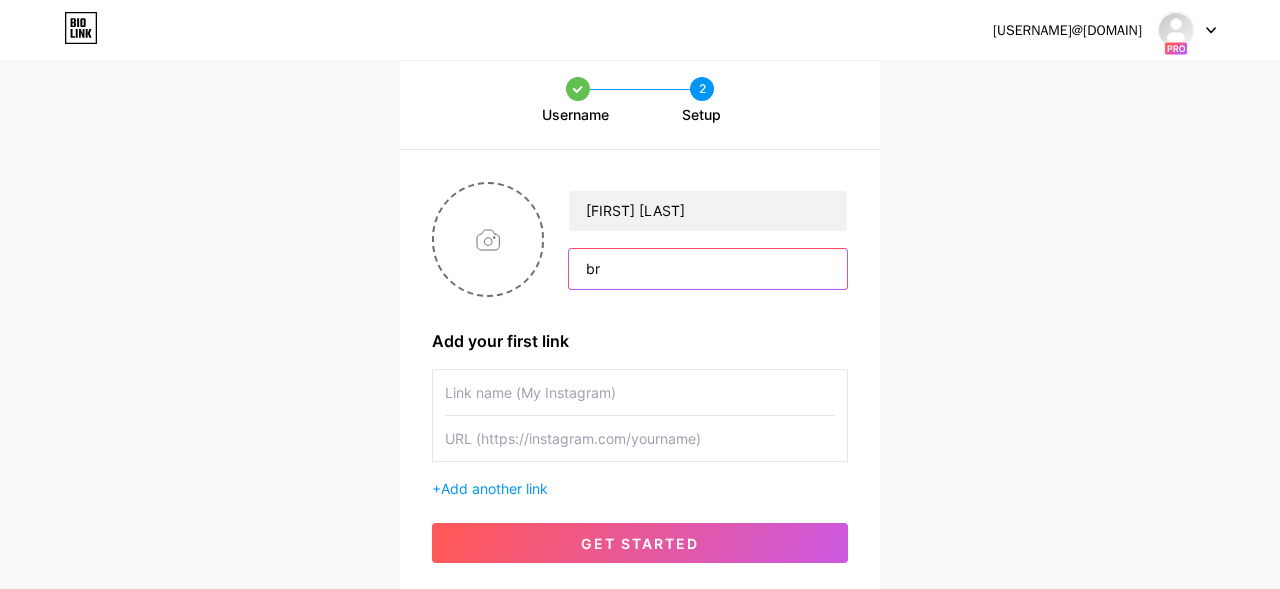 type on "b" 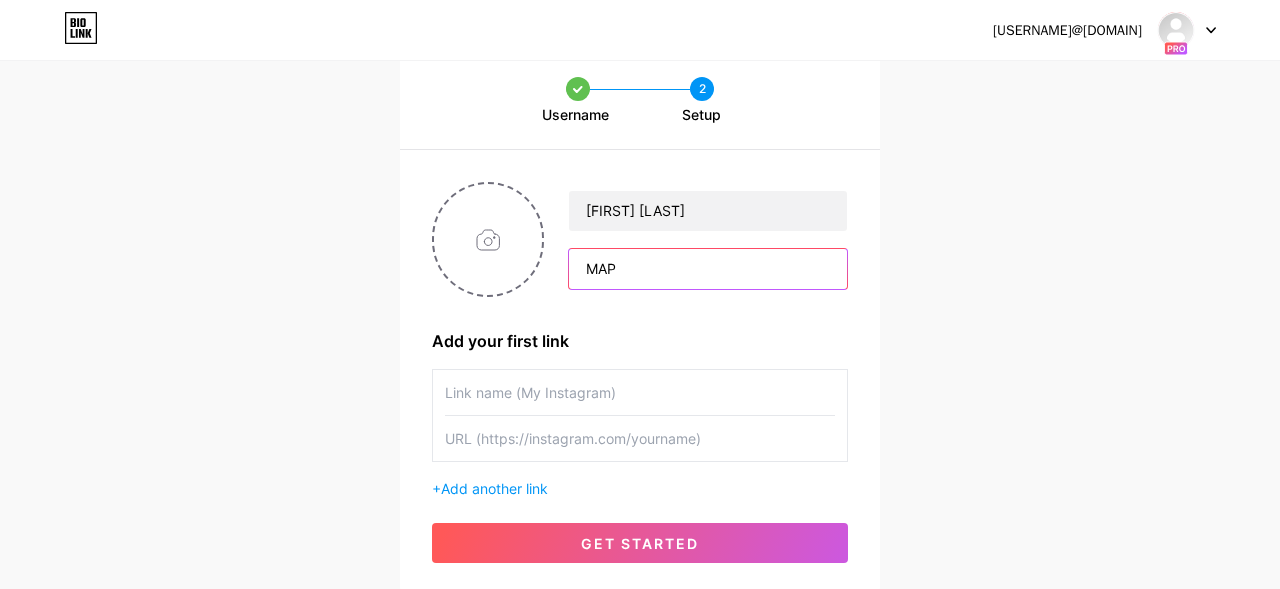 drag, startPoint x: 627, startPoint y: 280, endPoint x: 584, endPoint y: 267, distance: 44.922153 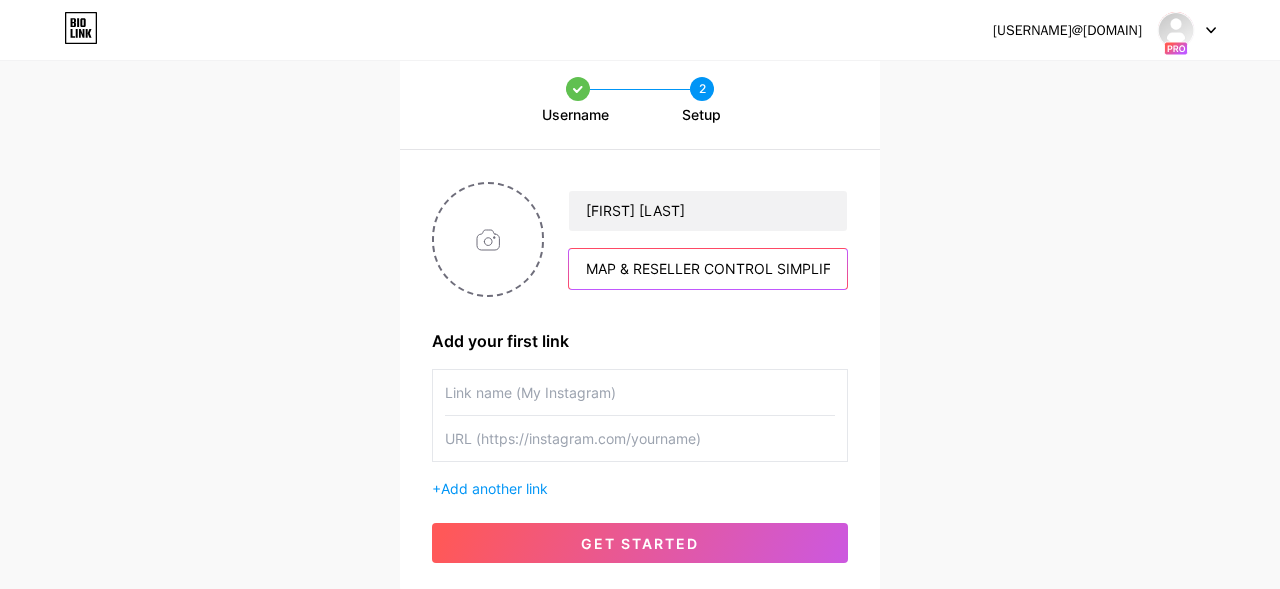 scroll, scrollTop: 0, scrollLeft: 23, axis: horizontal 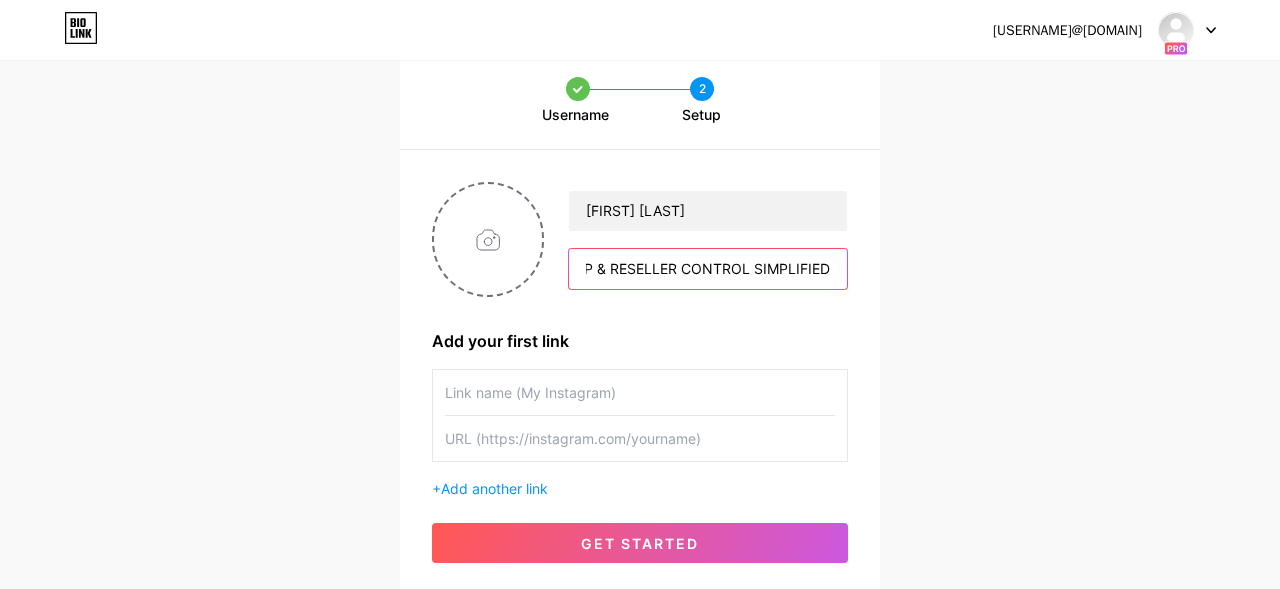 type on "MAP & RESELLER CONTROL SIMPLIFIED" 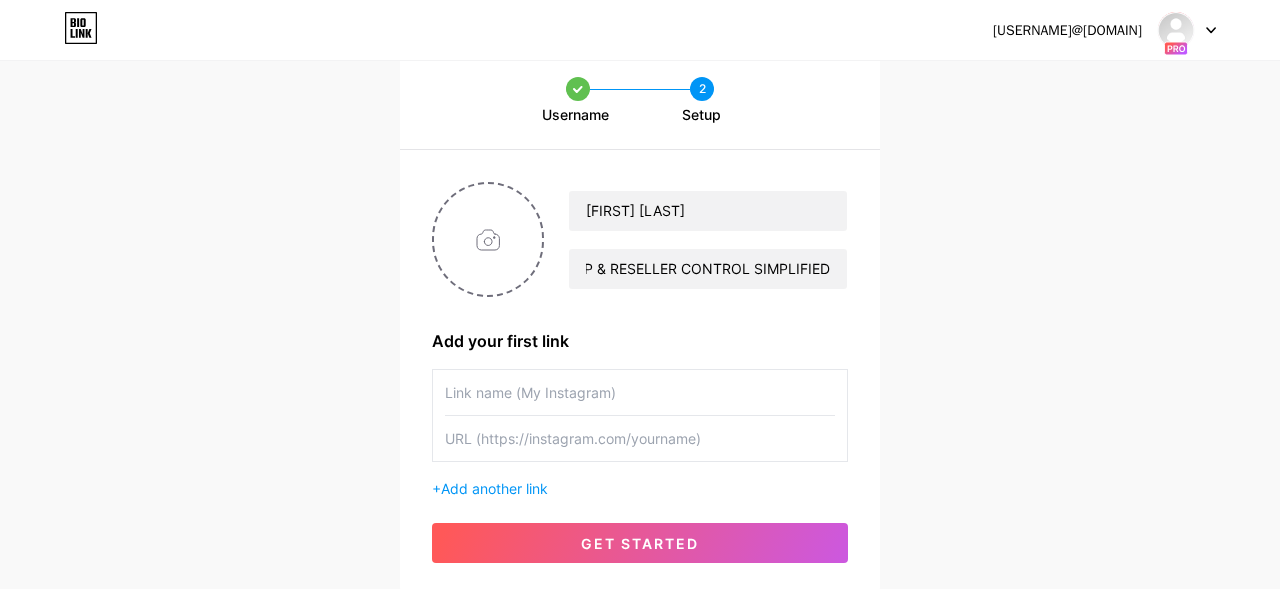 scroll, scrollTop: 0, scrollLeft: 0, axis: both 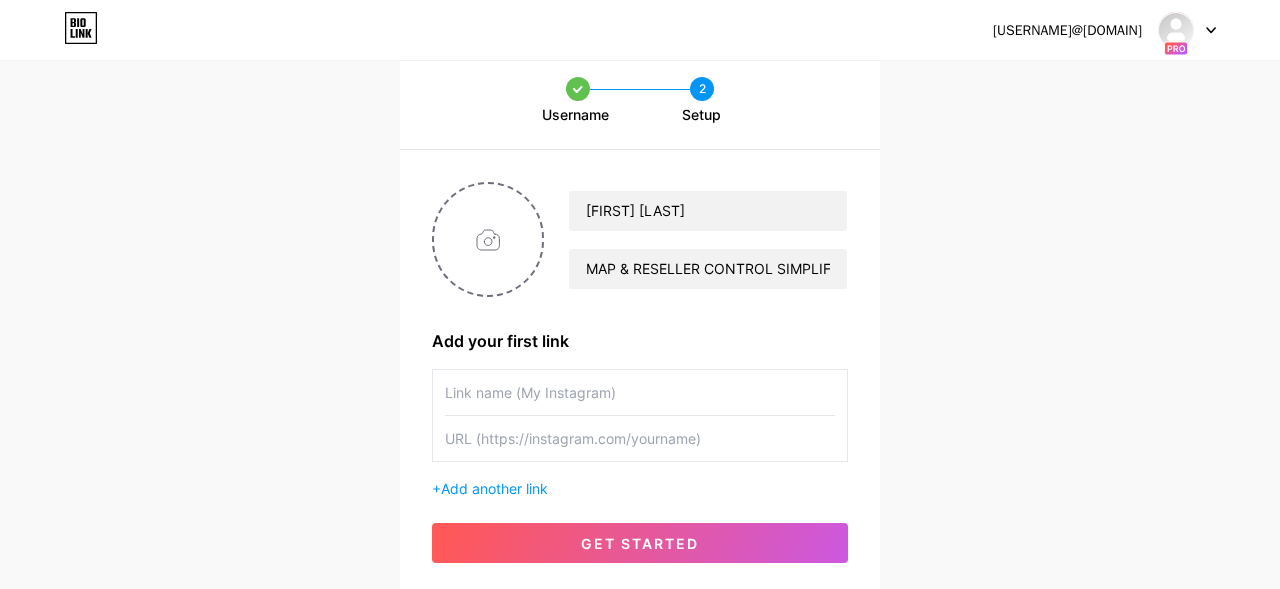click at bounding box center (640, 392) 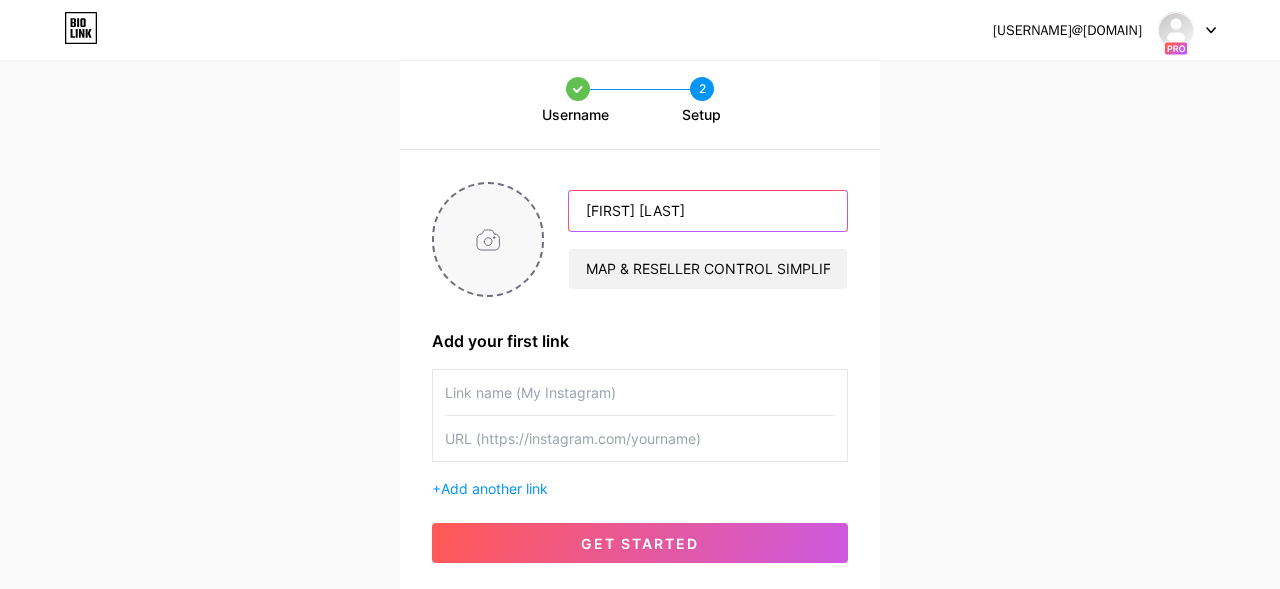 drag, startPoint x: 703, startPoint y: 204, endPoint x: 527, endPoint y: 204, distance: 176 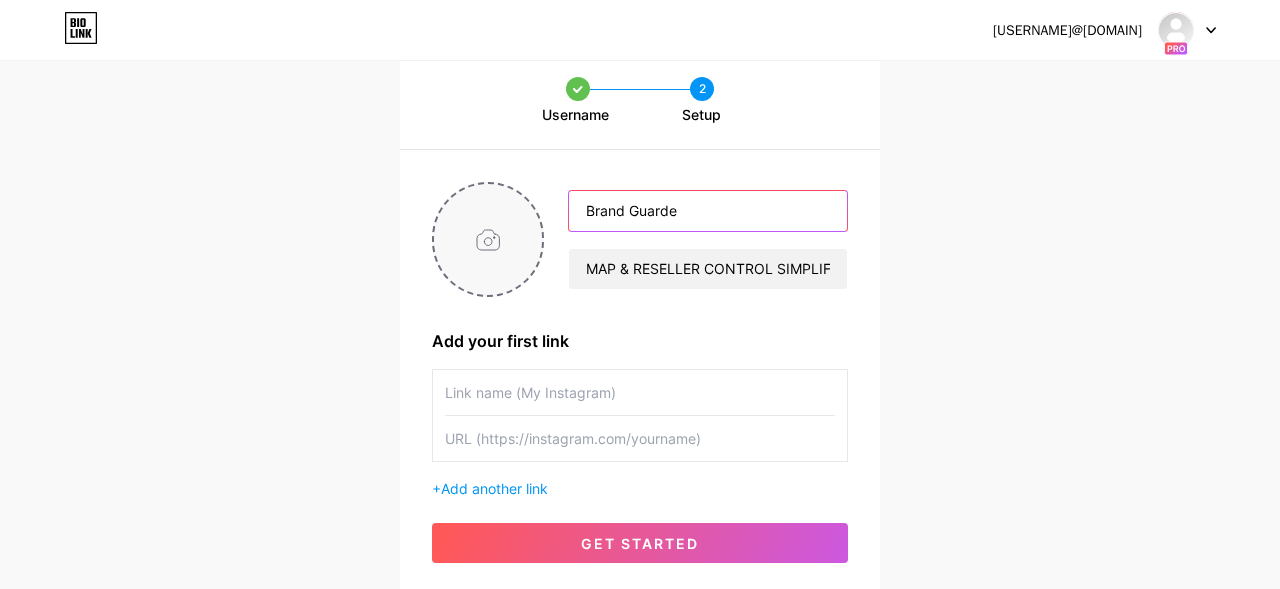 type on "Brand Guarde" 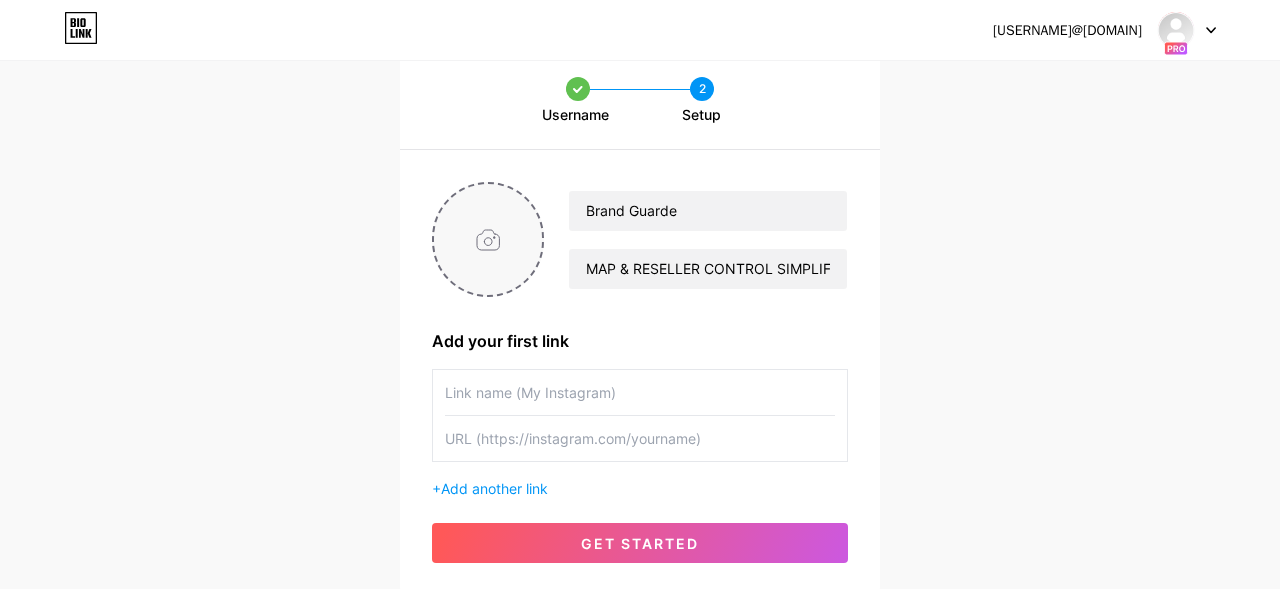 click at bounding box center (488, 239) 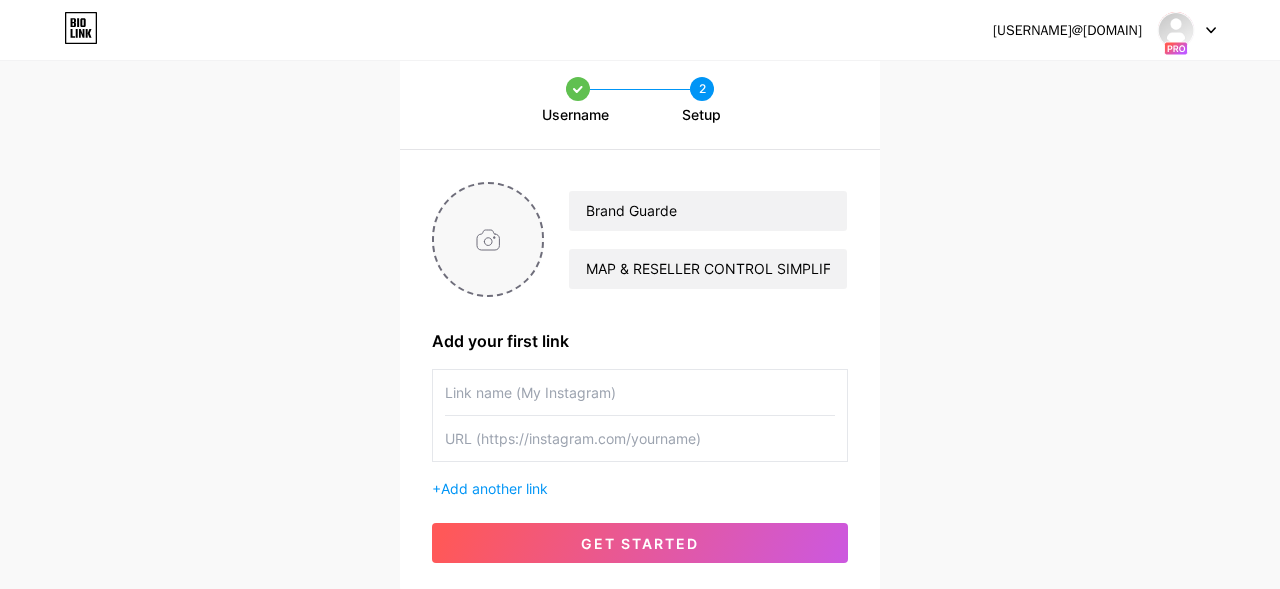 type on "C:\fakepath\BG_Logo_Icon_Blue.png" 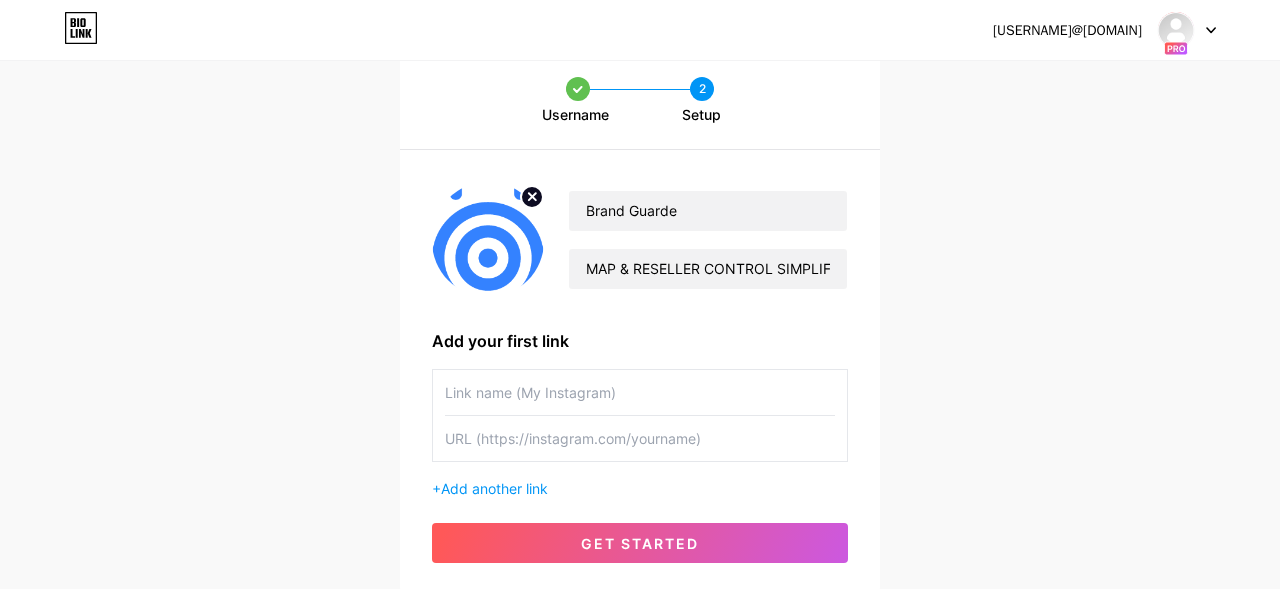 click at bounding box center [488, 239] 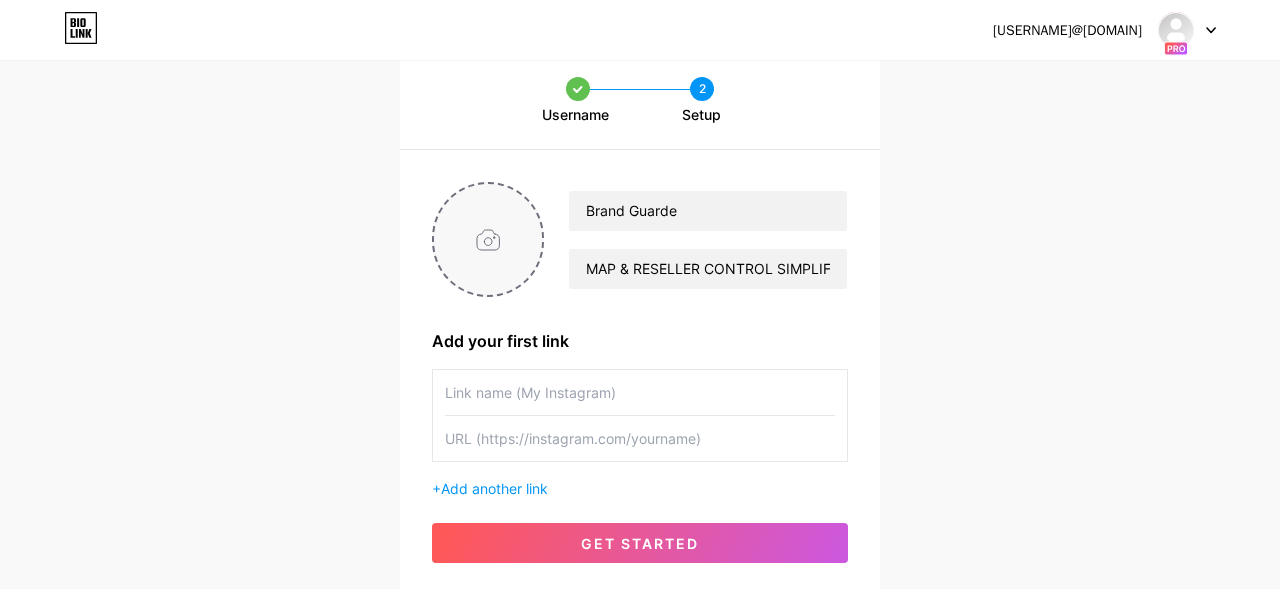 click at bounding box center (488, 239) 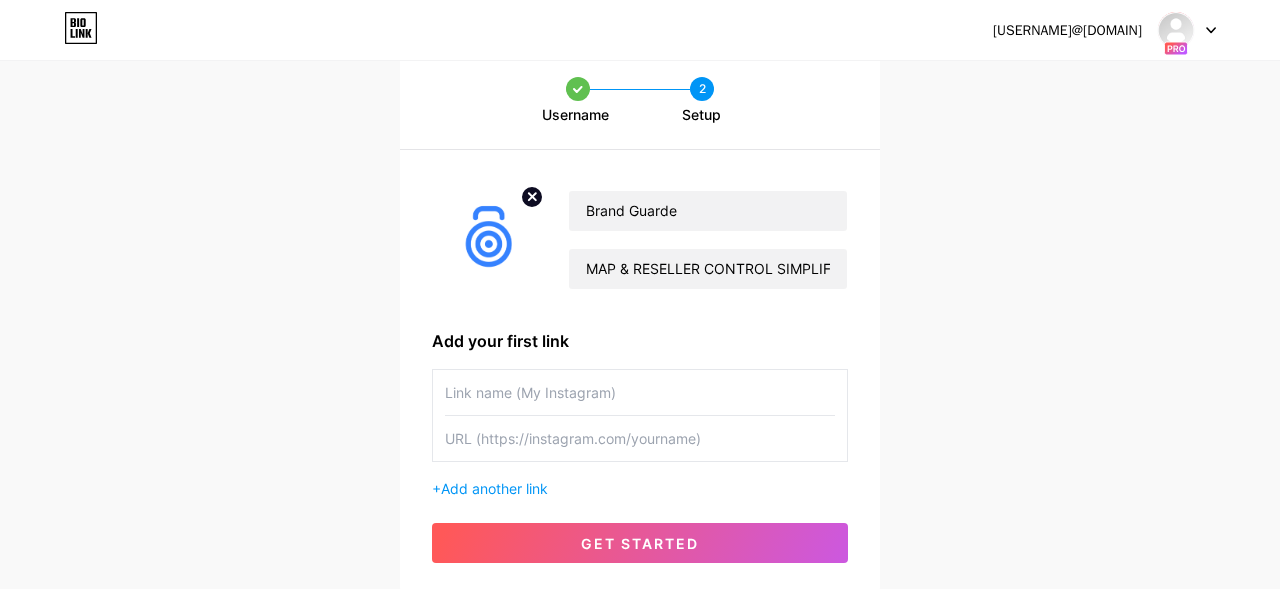 click on "Username     2   Setup               Brand Guarde     MAP & RESELLER CONTROL SIMPLIFIED     Add your first link
+  Add another link     get started" at bounding box center [640, 320] 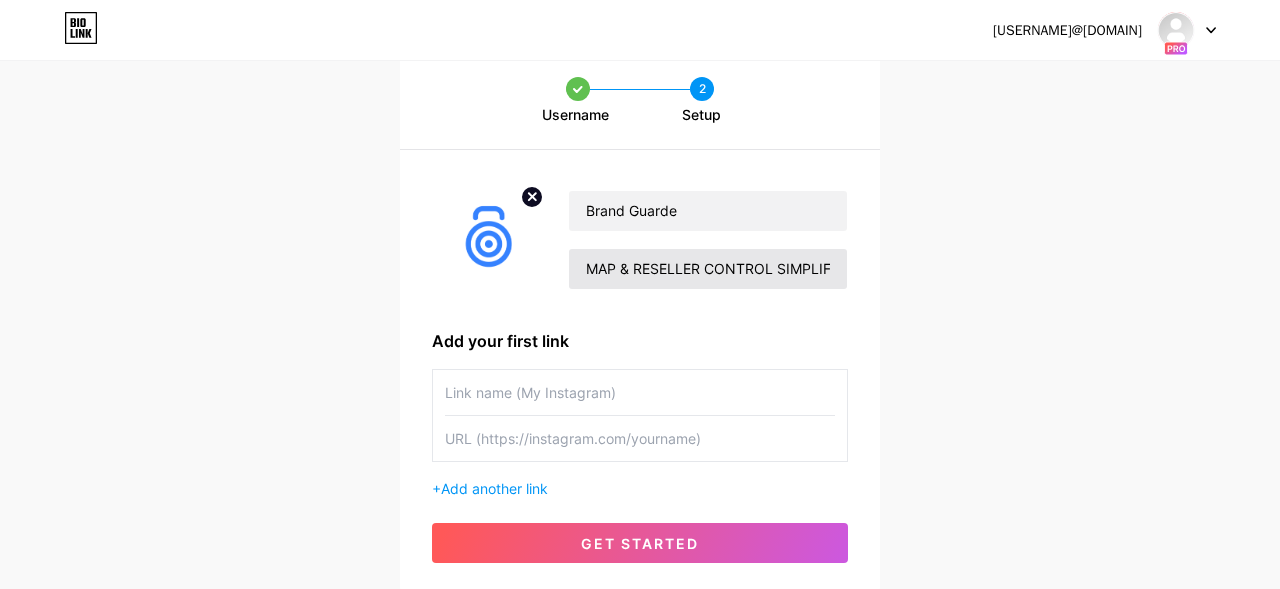 scroll, scrollTop: 0, scrollLeft: 23, axis: horizontal 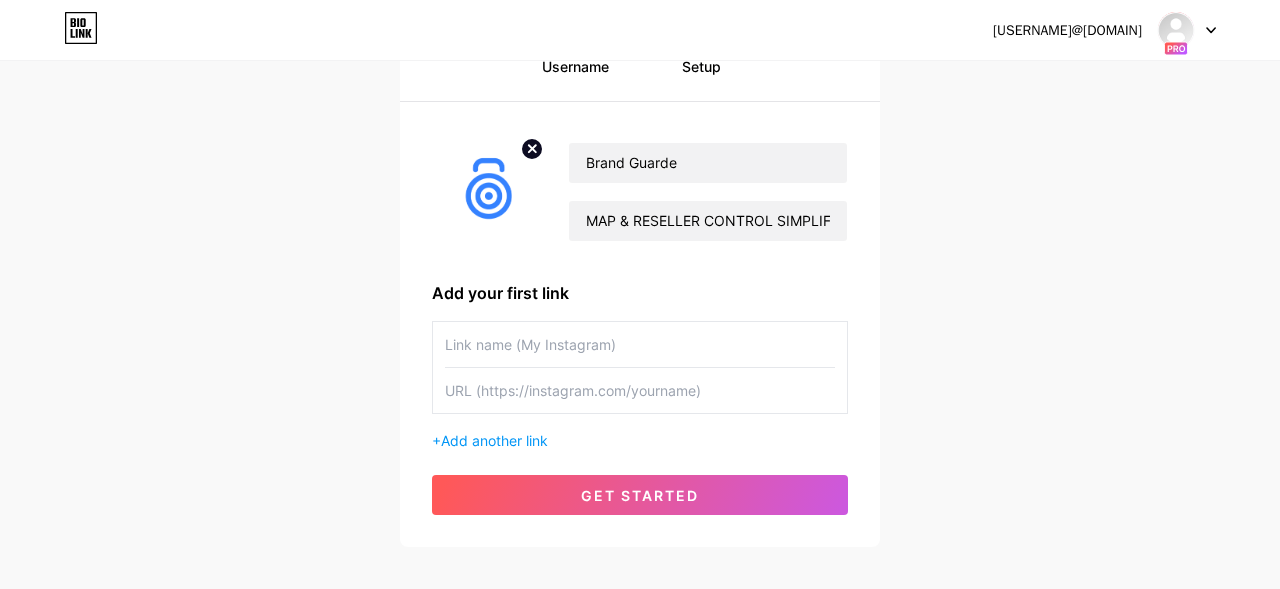 click at bounding box center (640, 344) 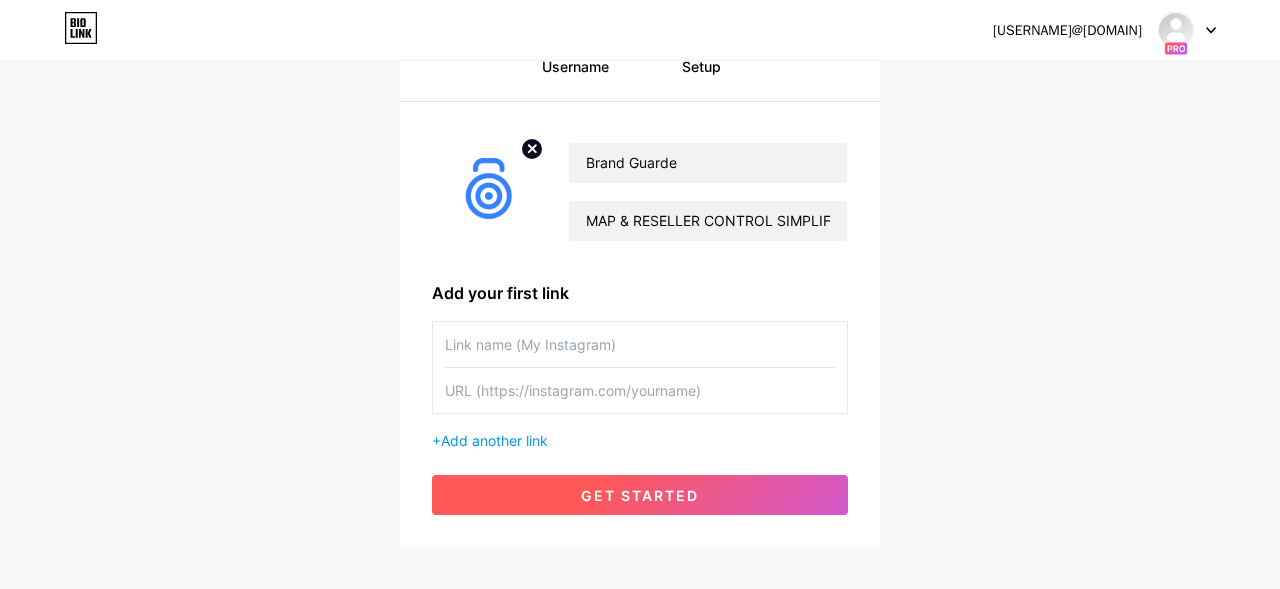 click on "get started" at bounding box center (640, 495) 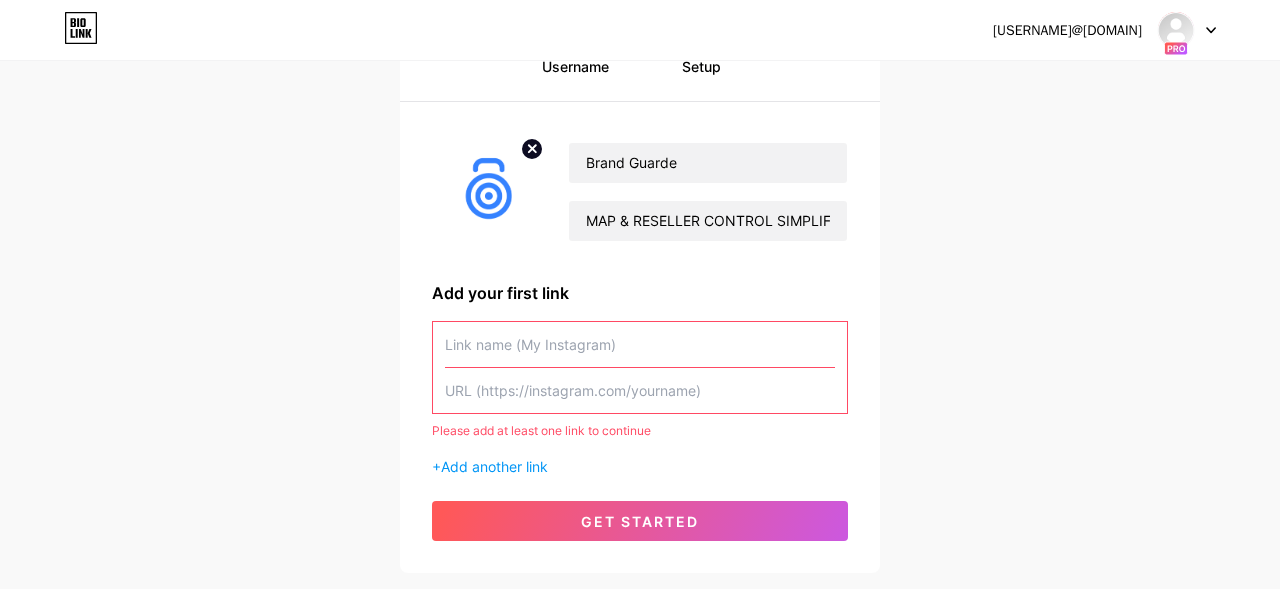 click at bounding box center [640, 344] 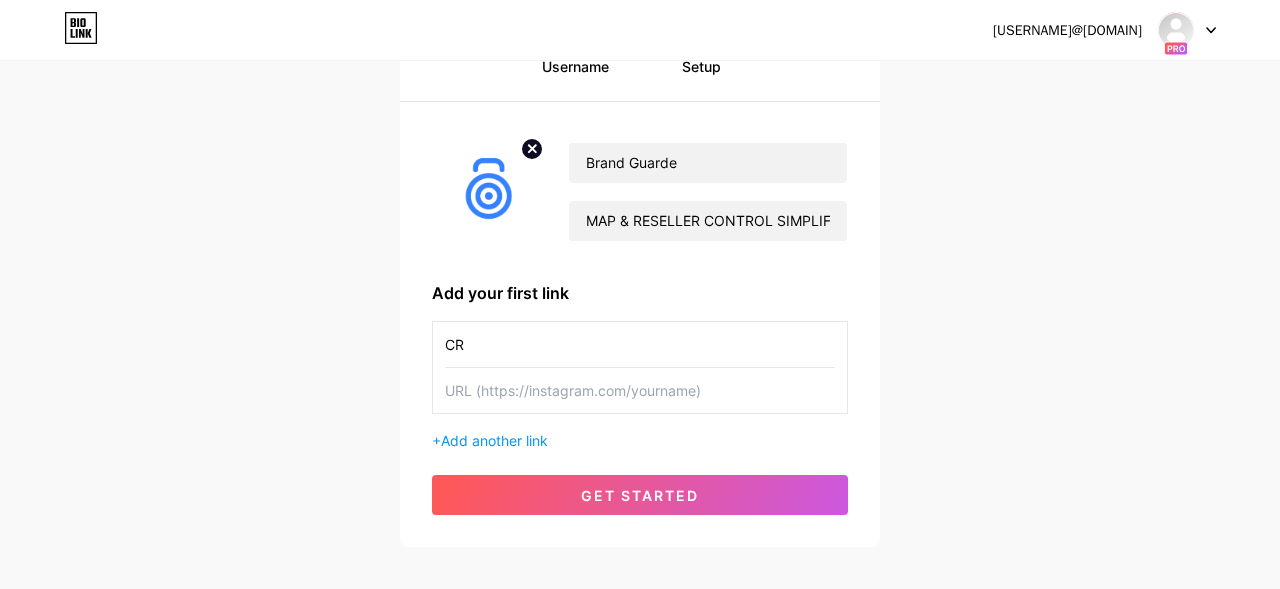 type on "C" 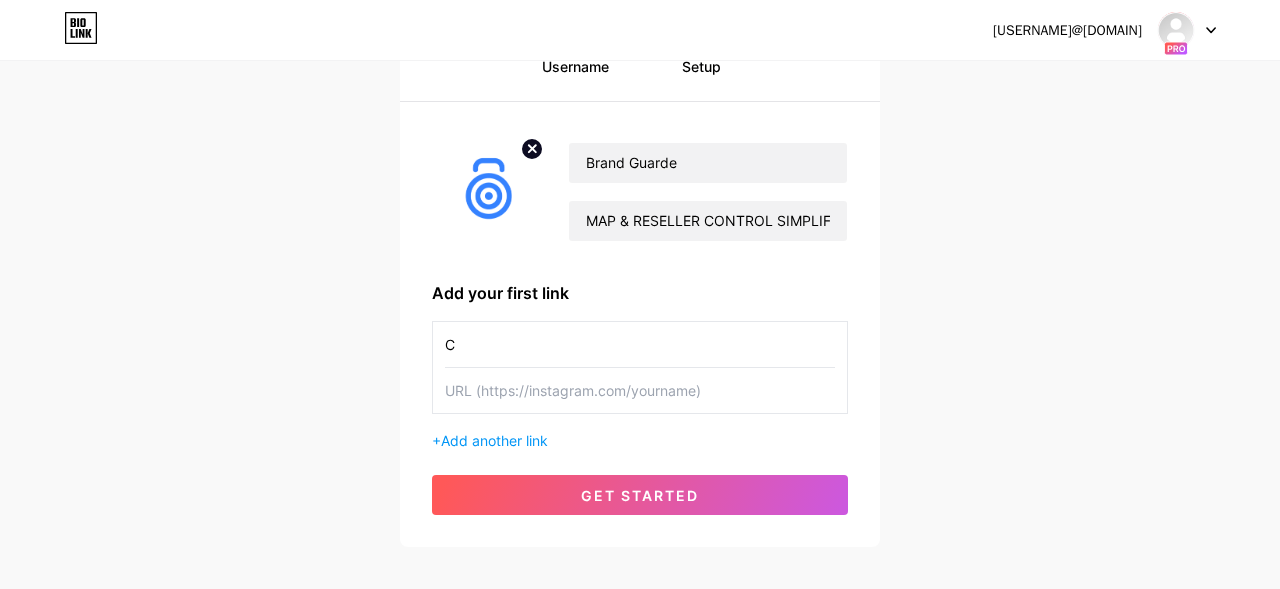 type 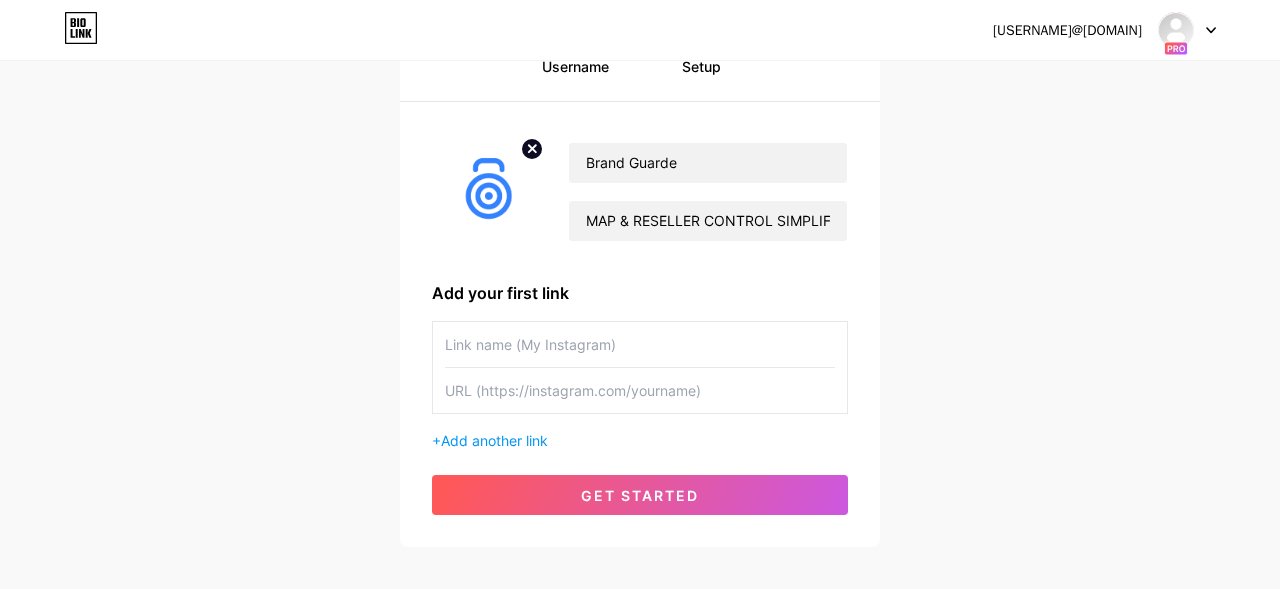 click at bounding box center [640, 390] 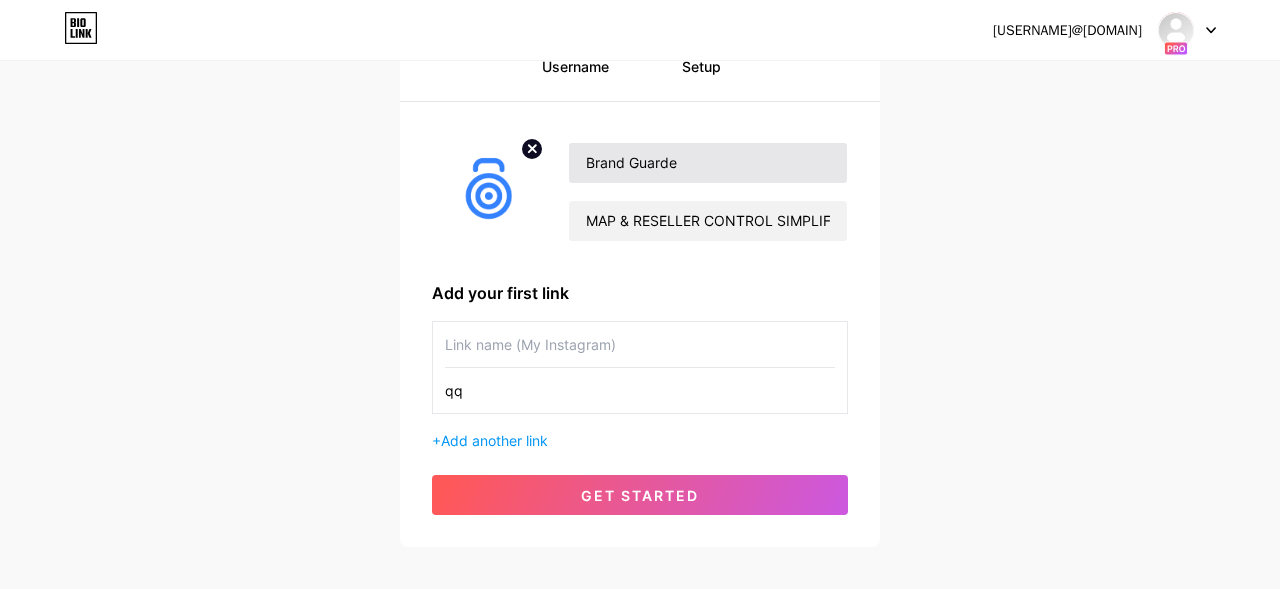 type on "q" 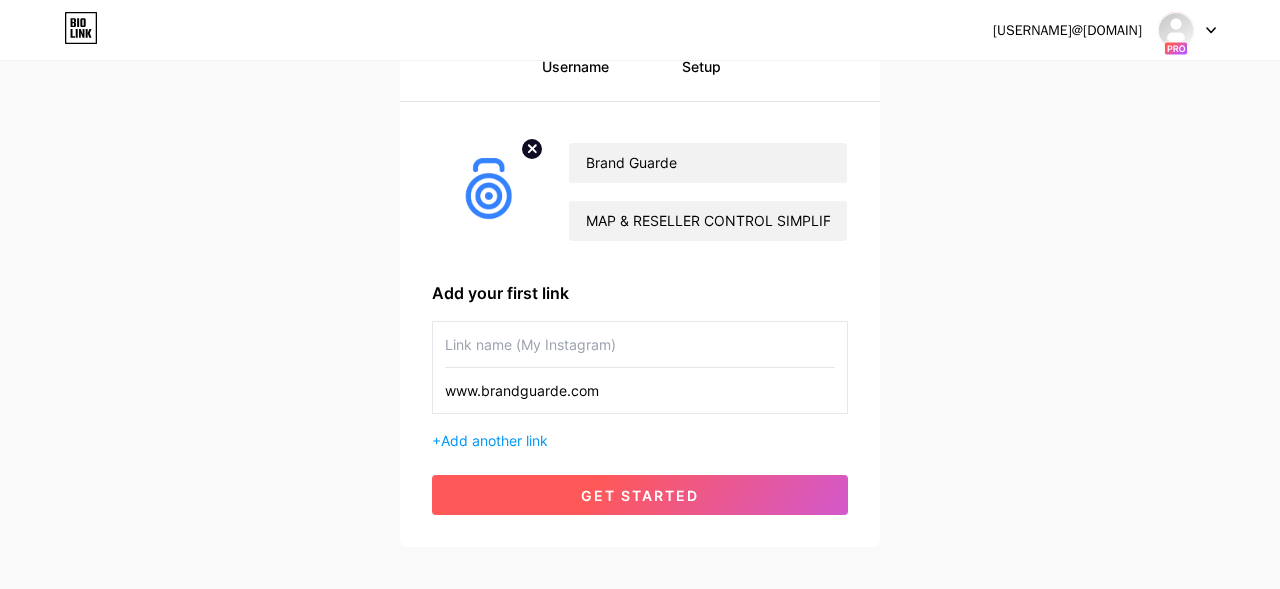 click on "get started" at bounding box center [640, 495] 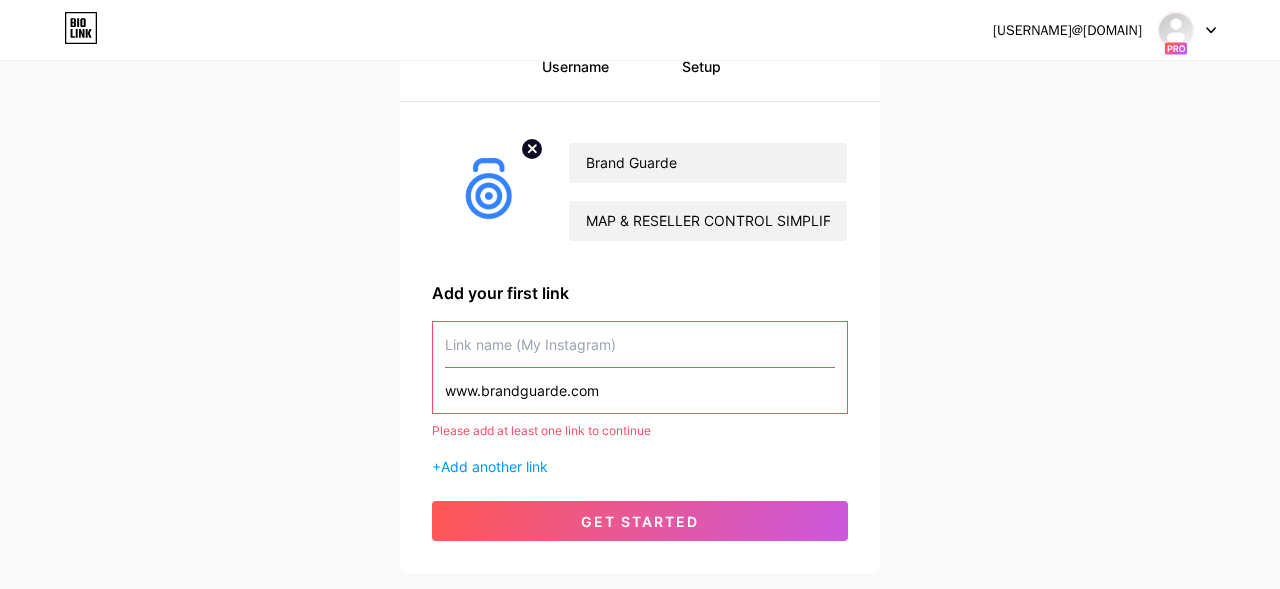 drag, startPoint x: 638, startPoint y: 386, endPoint x: 337, endPoint y: 382, distance: 301.02658 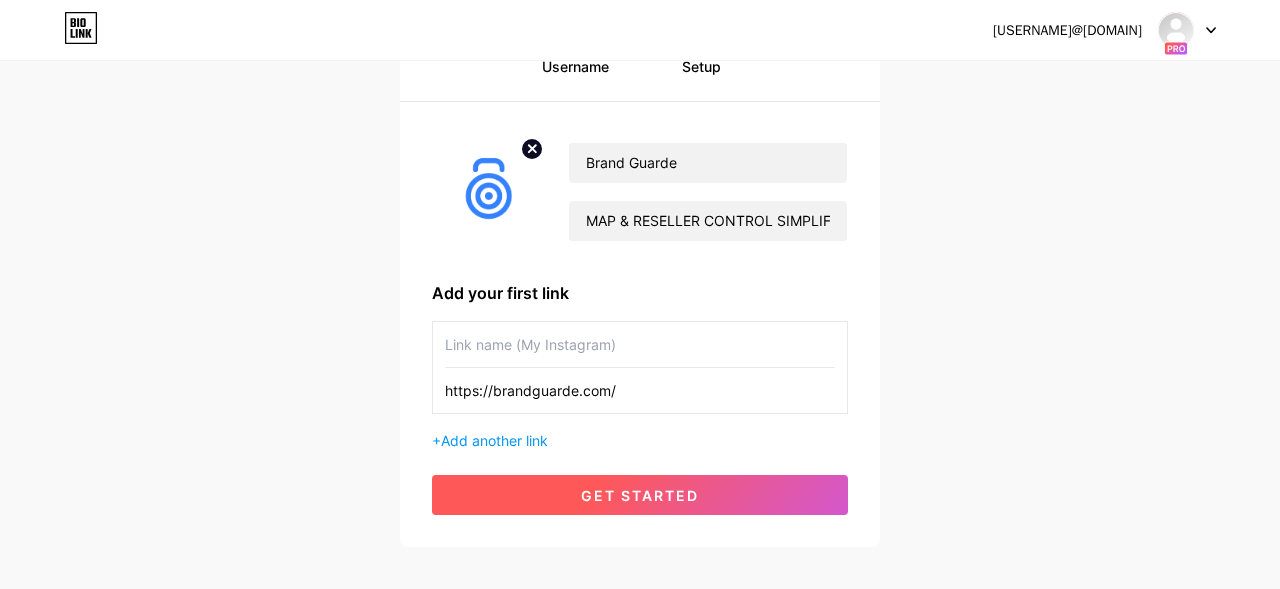type on "https://brandguarde.com/" 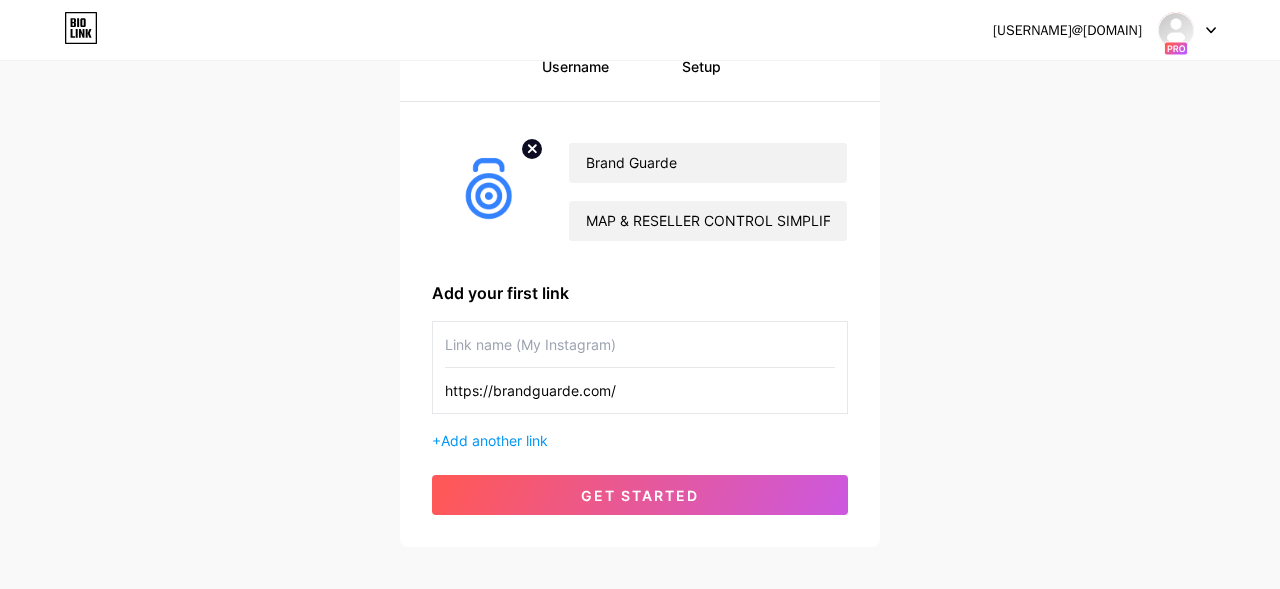 click on "get started" at bounding box center [640, 495] 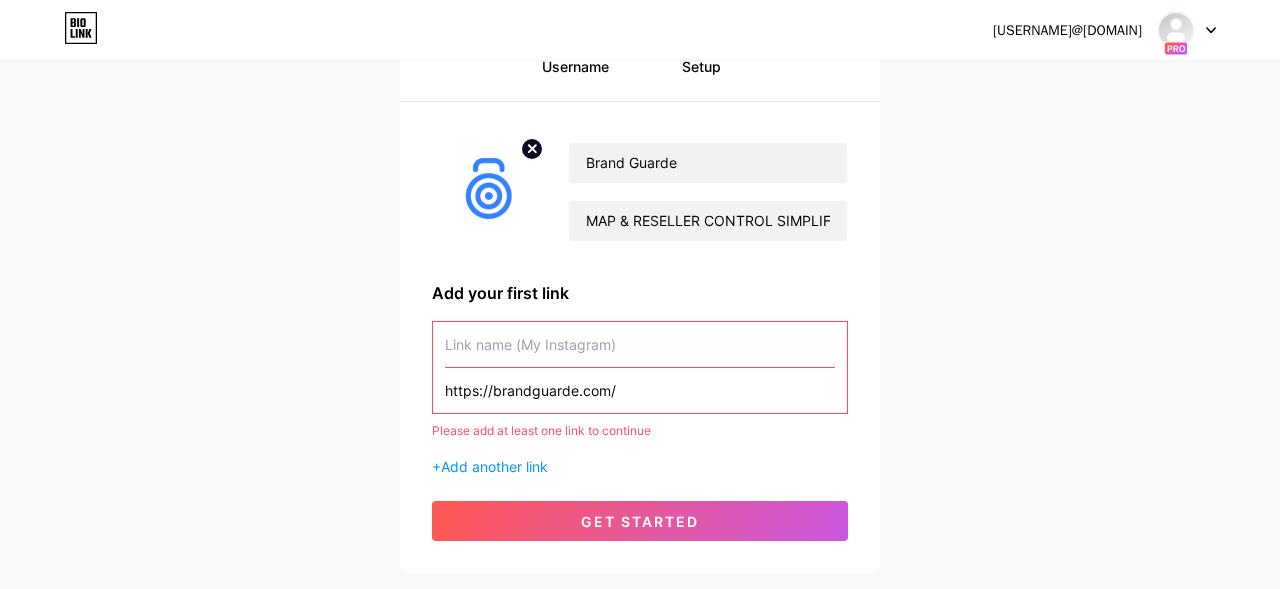 click at bounding box center (640, 344) 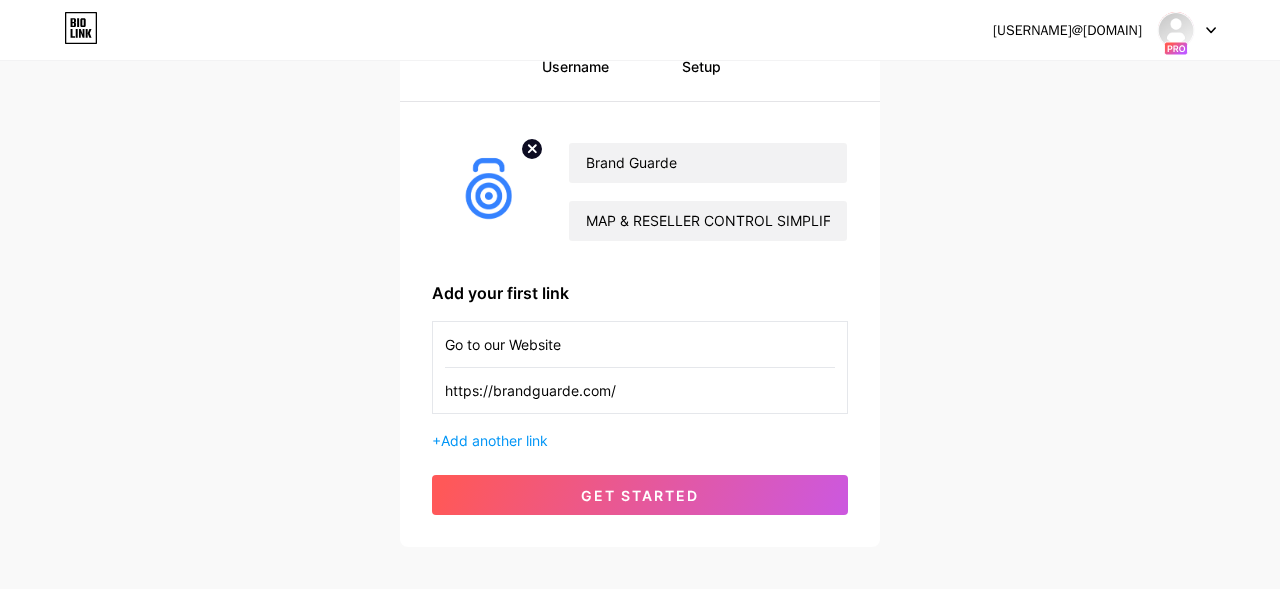 click on "Go to our Website" at bounding box center [640, 344] 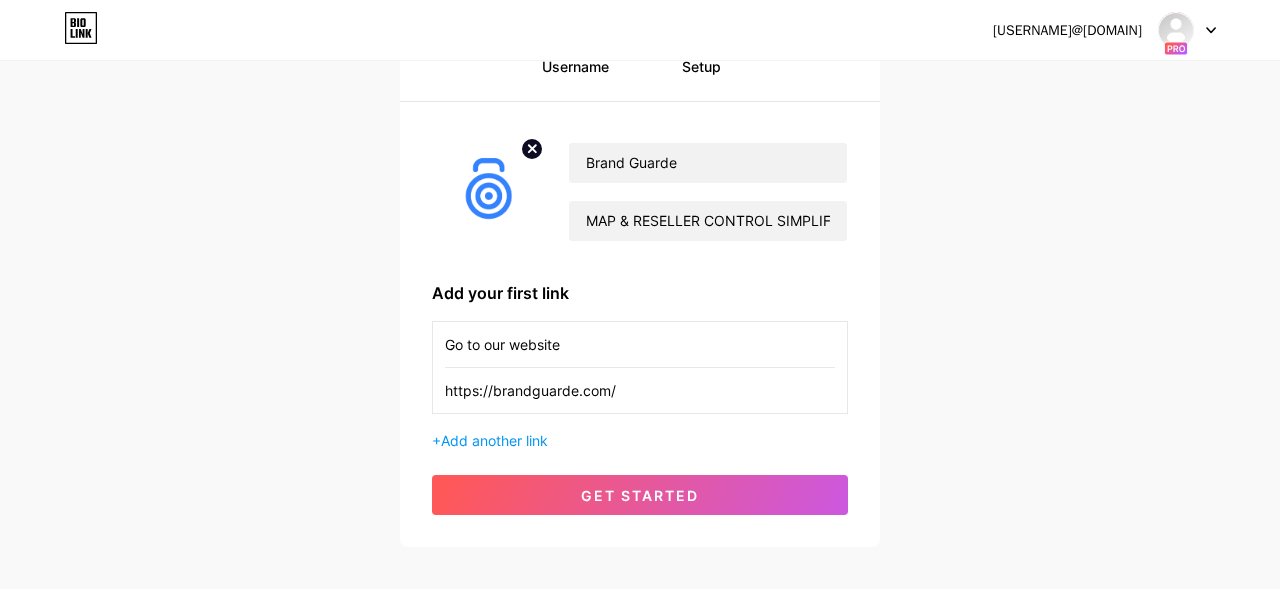 click on "Go to our website" at bounding box center (640, 344) 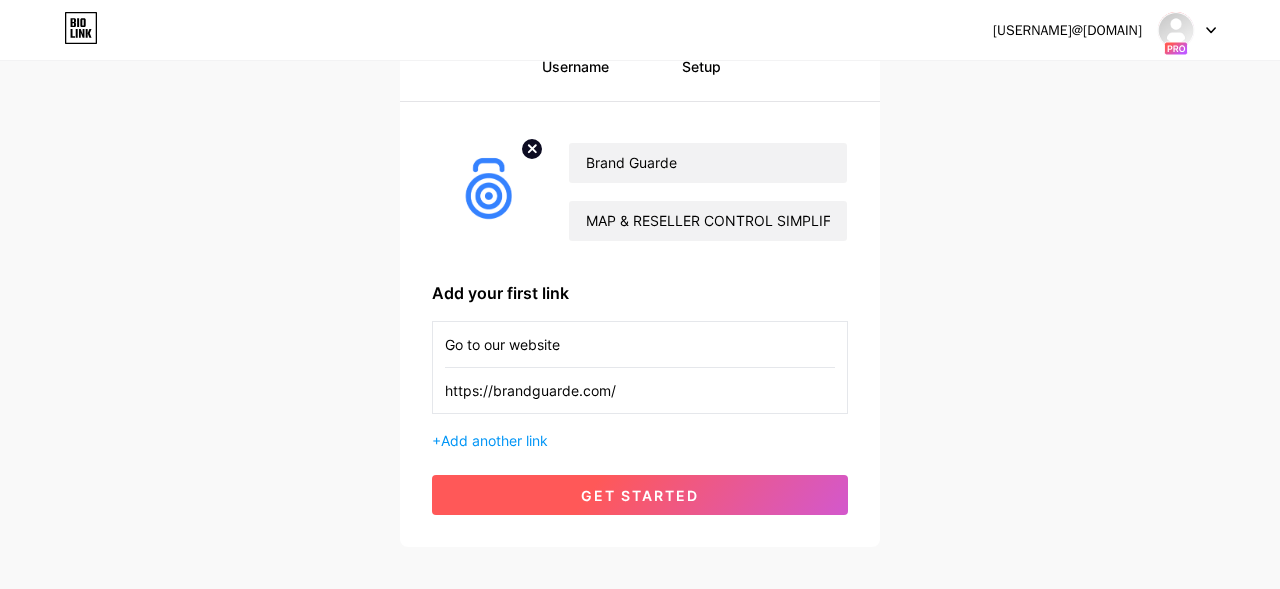 type on "Go to our website" 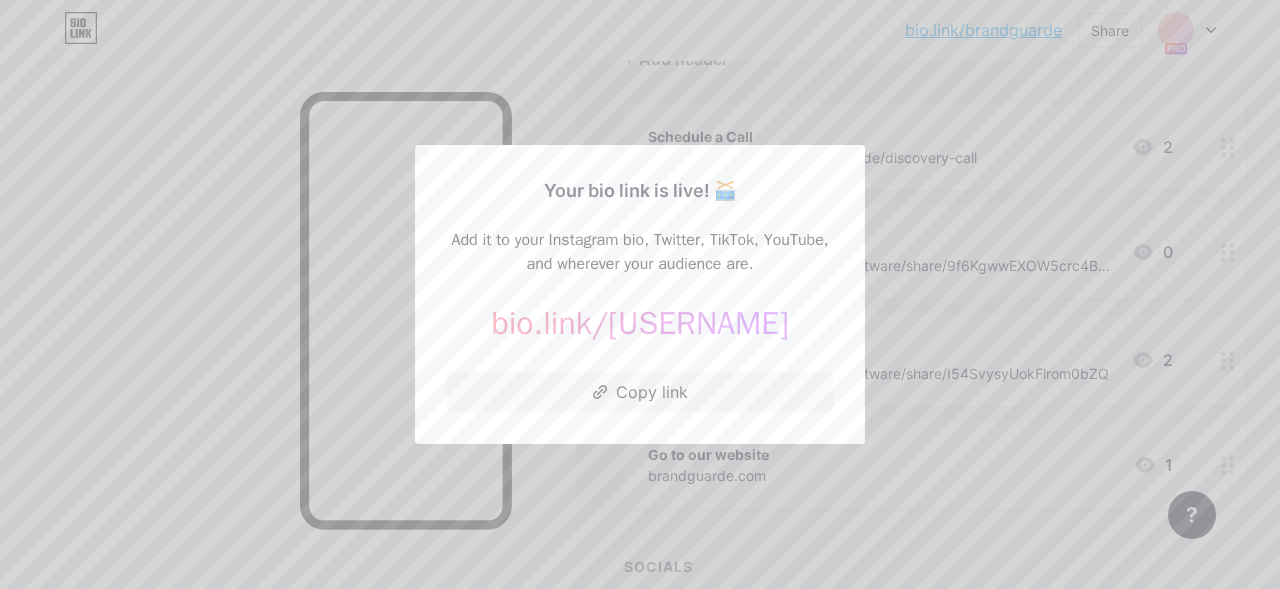 scroll, scrollTop: 0, scrollLeft: 0, axis: both 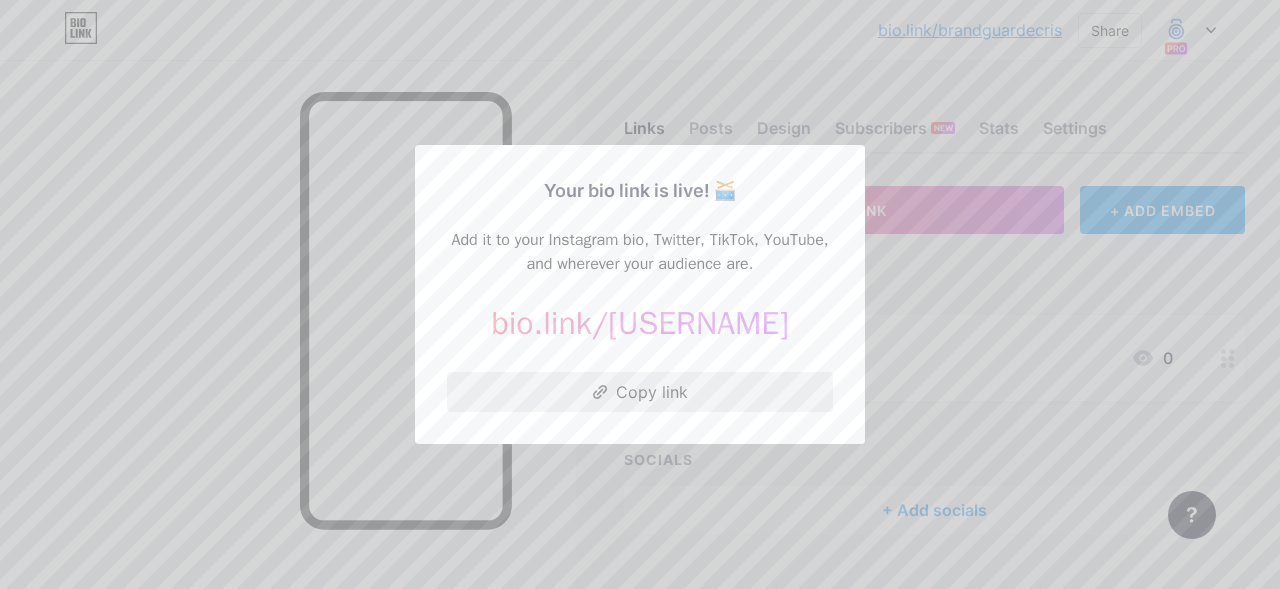 click on "Copy link" at bounding box center (640, 392) 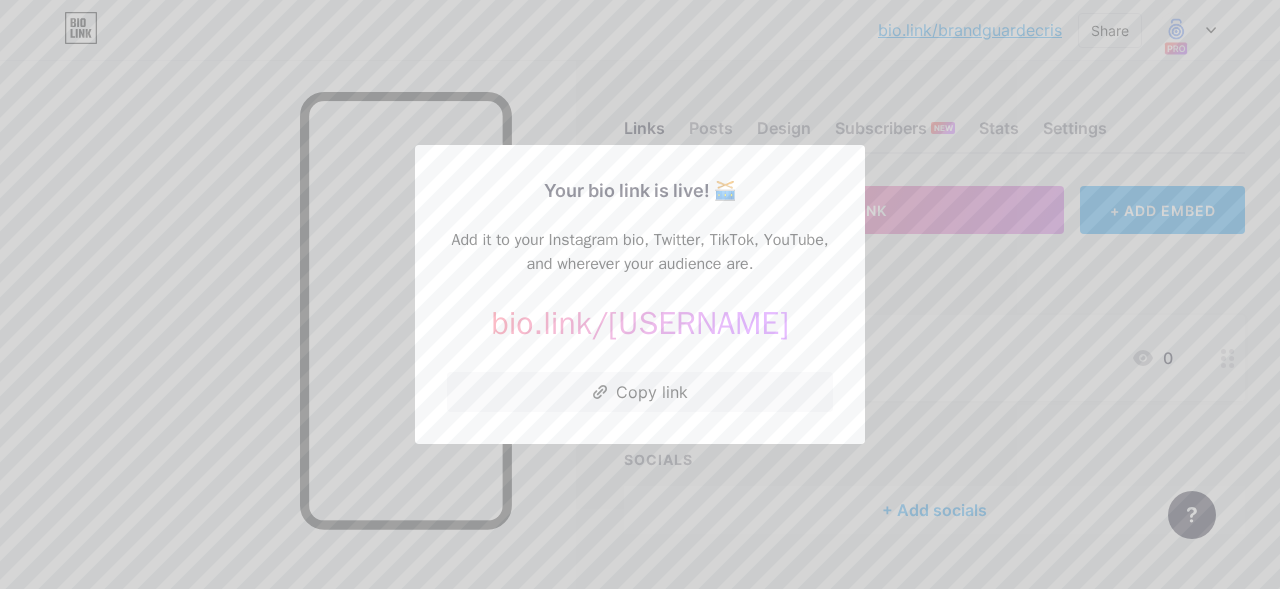click at bounding box center [640, 294] 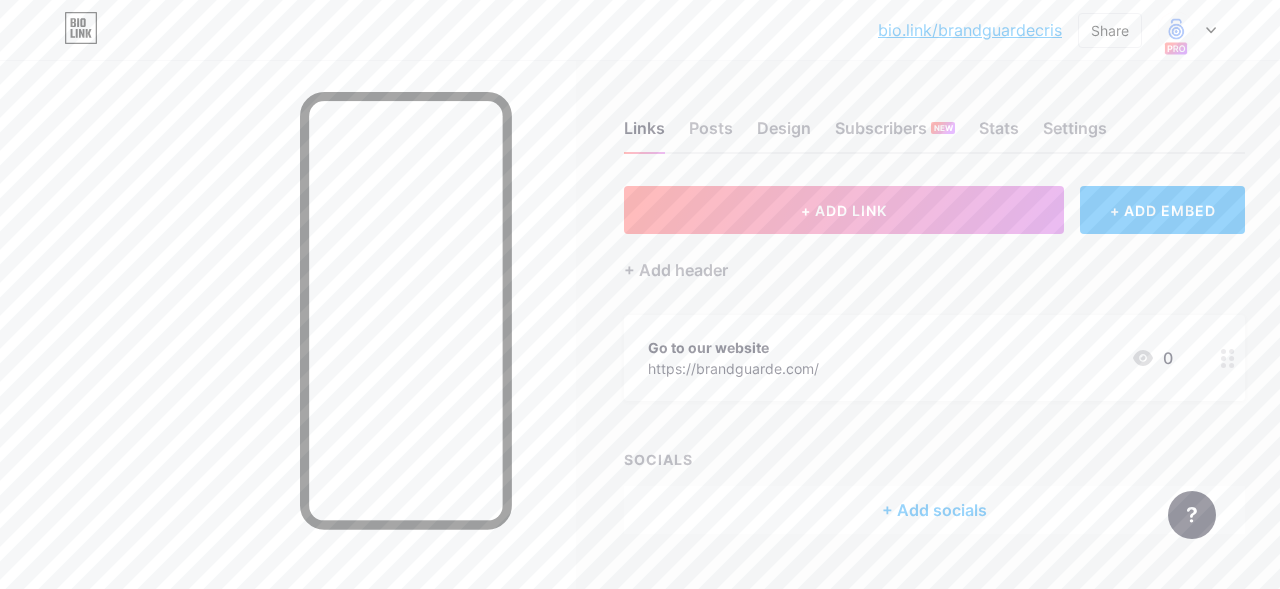 scroll, scrollTop: 33, scrollLeft: 0, axis: vertical 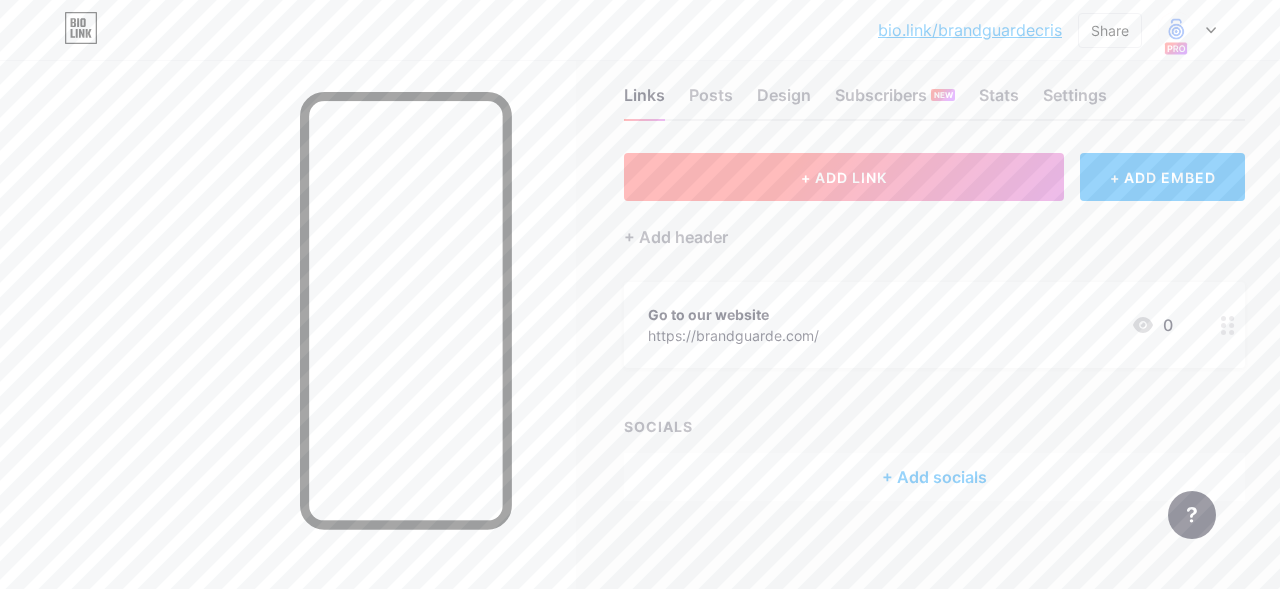 click on "+ ADD LINK" at bounding box center (844, 177) 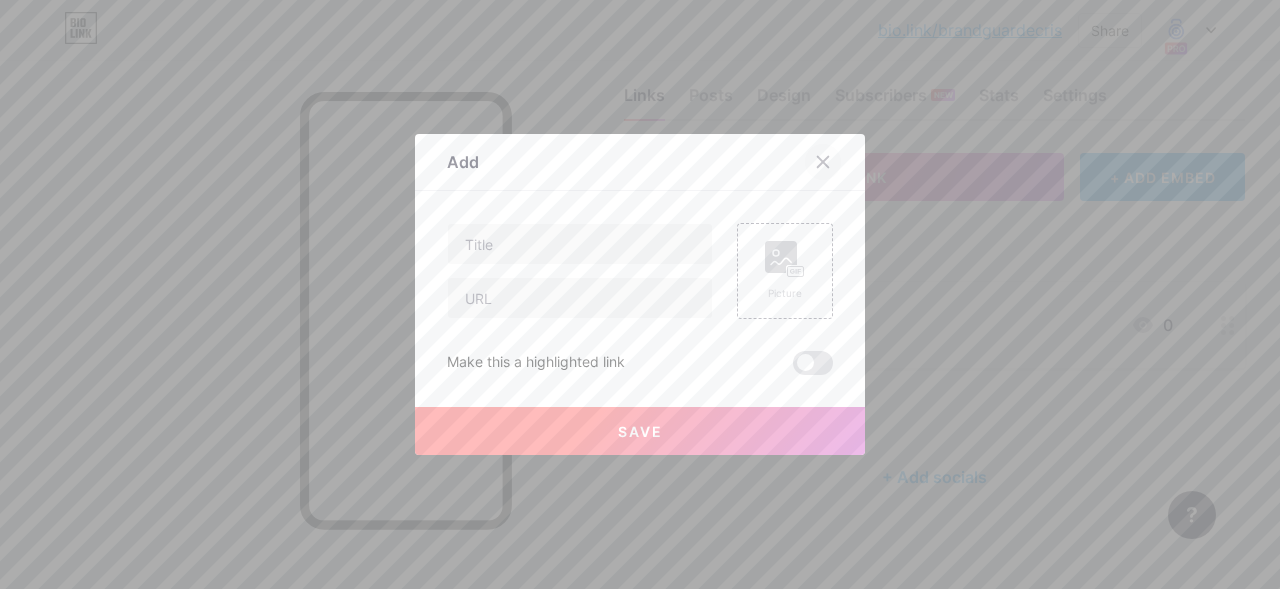 click 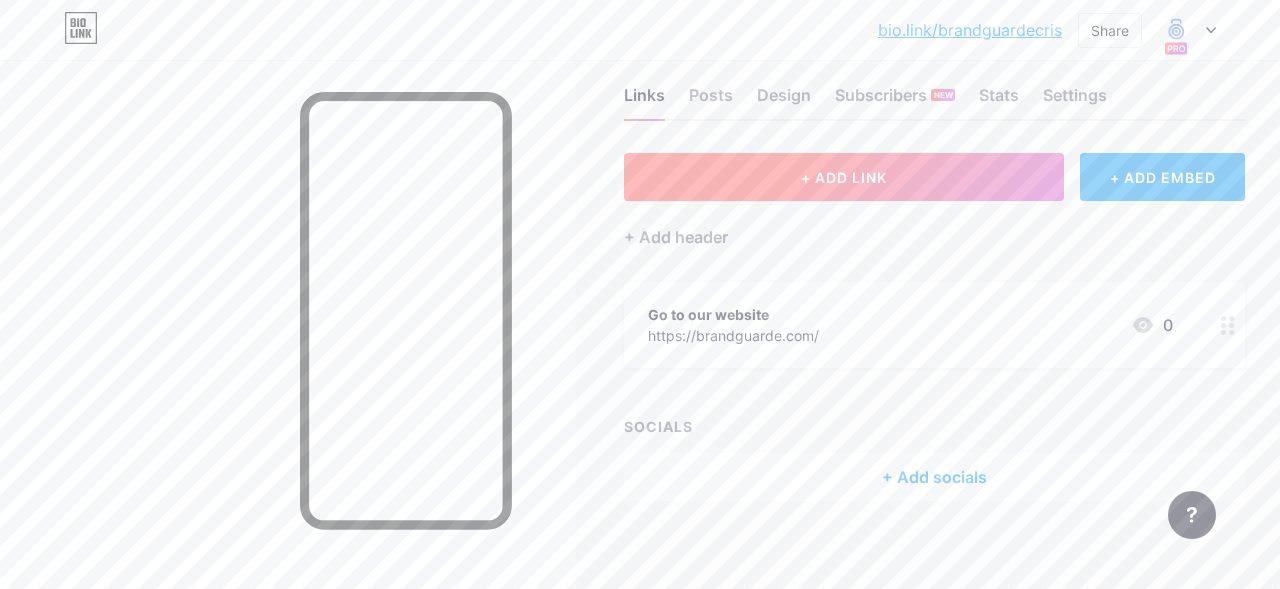 click on "+ ADD LINK" at bounding box center (844, 177) 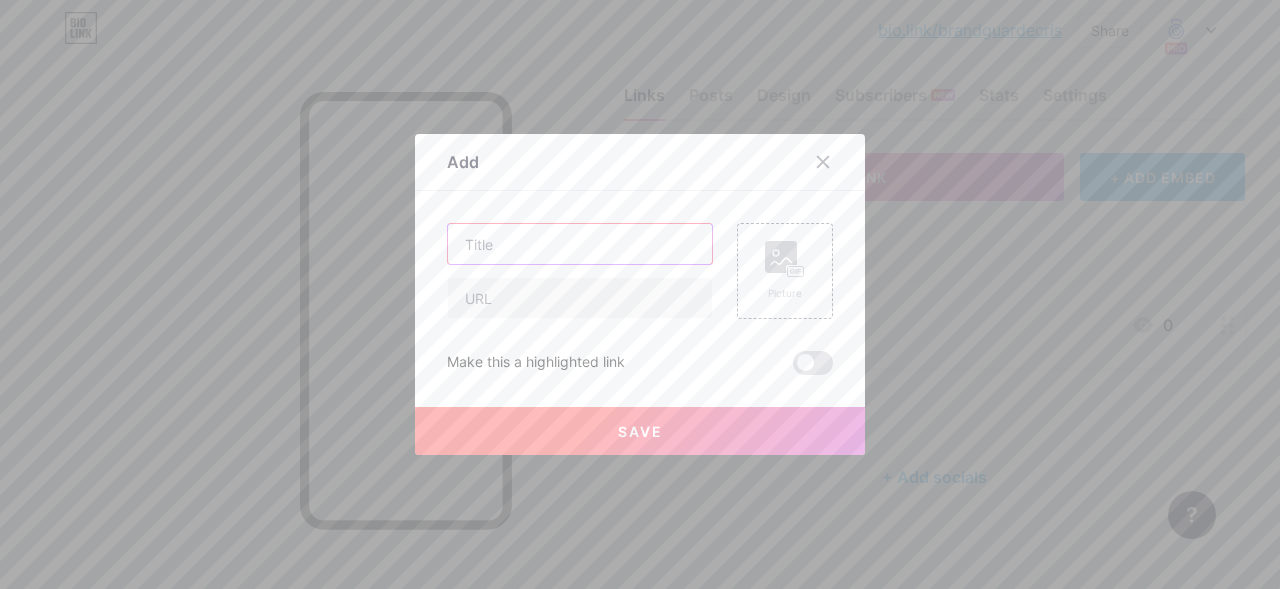 click at bounding box center [580, 244] 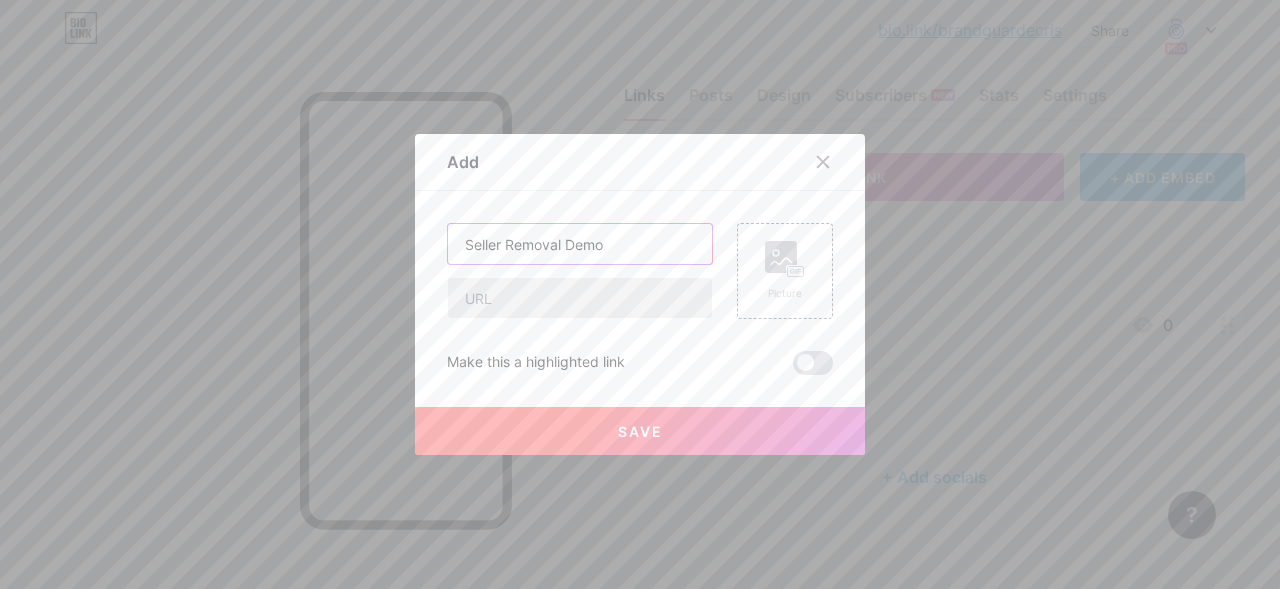 type on "Seller Removal Demo" 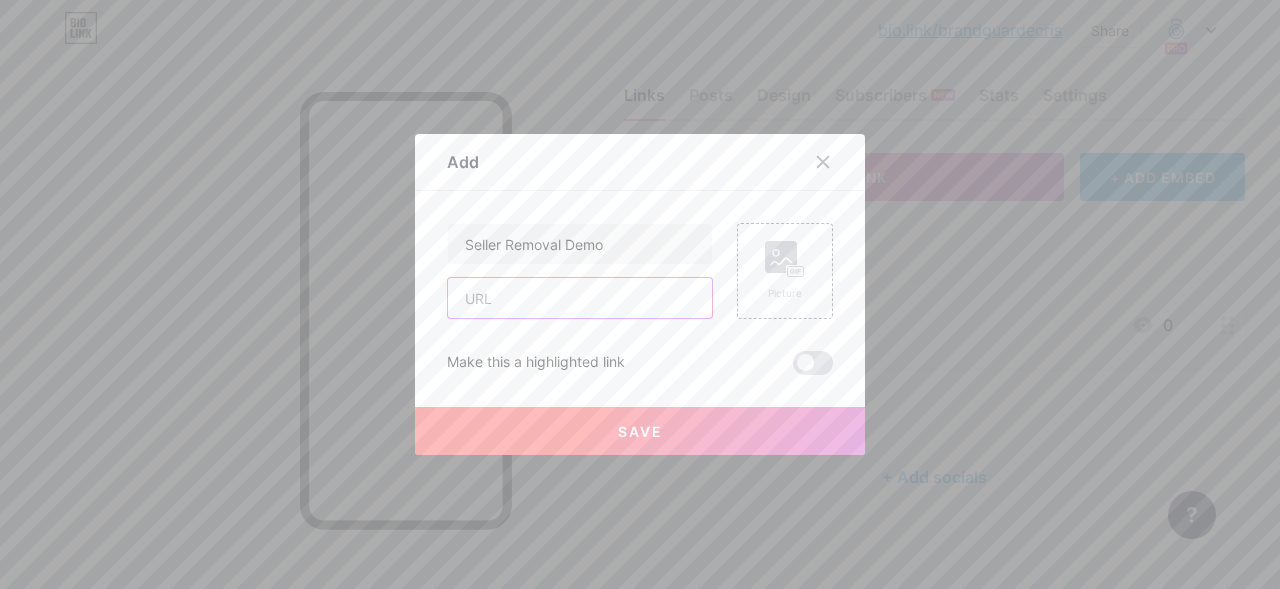 click at bounding box center [580, 298] 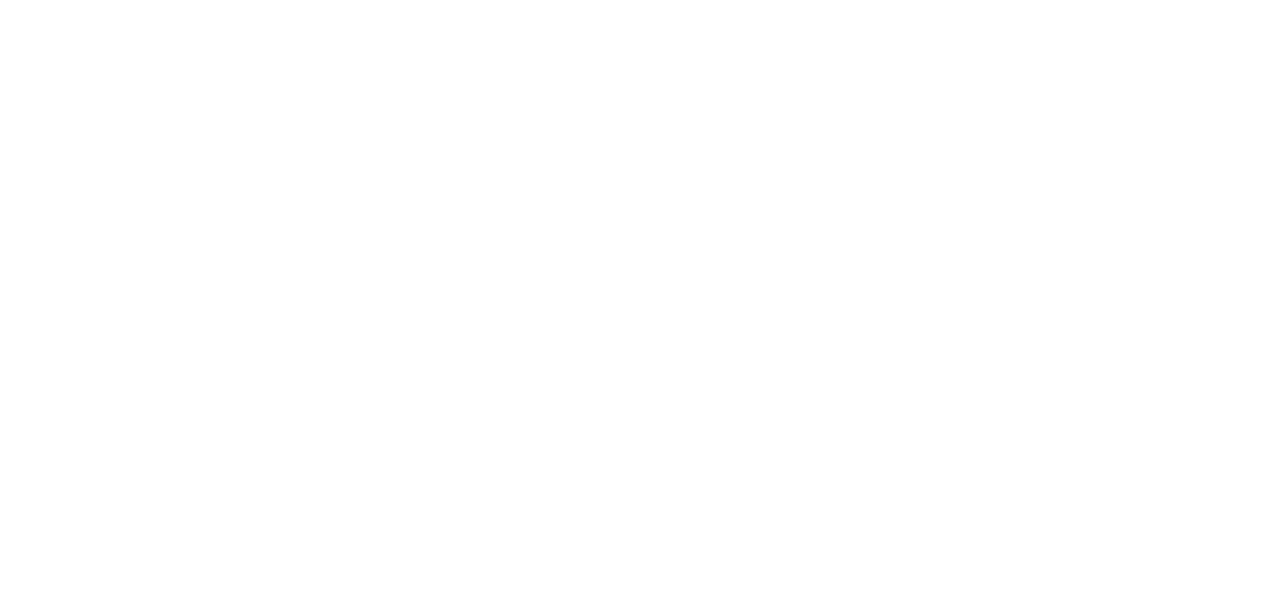 scroll, scrollTop: 0, scrollLeft: 0, axis: both 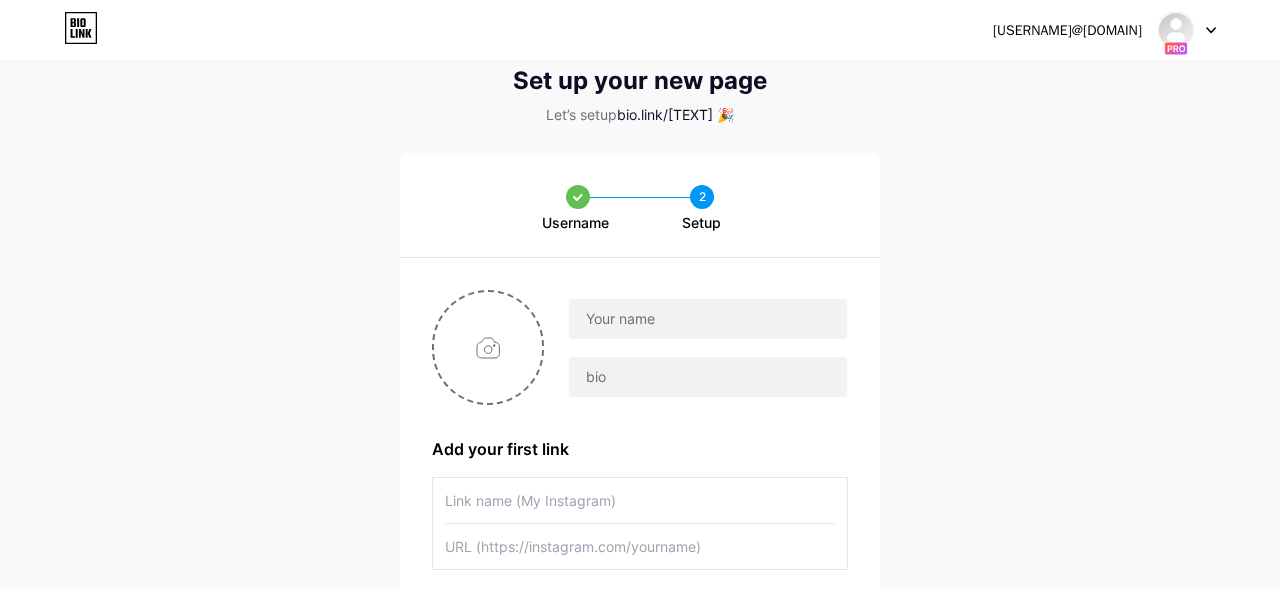 click on "[USERNAME]@[DOMAIN]                 Dashboard     Logout" at bounding box center [640, 30] 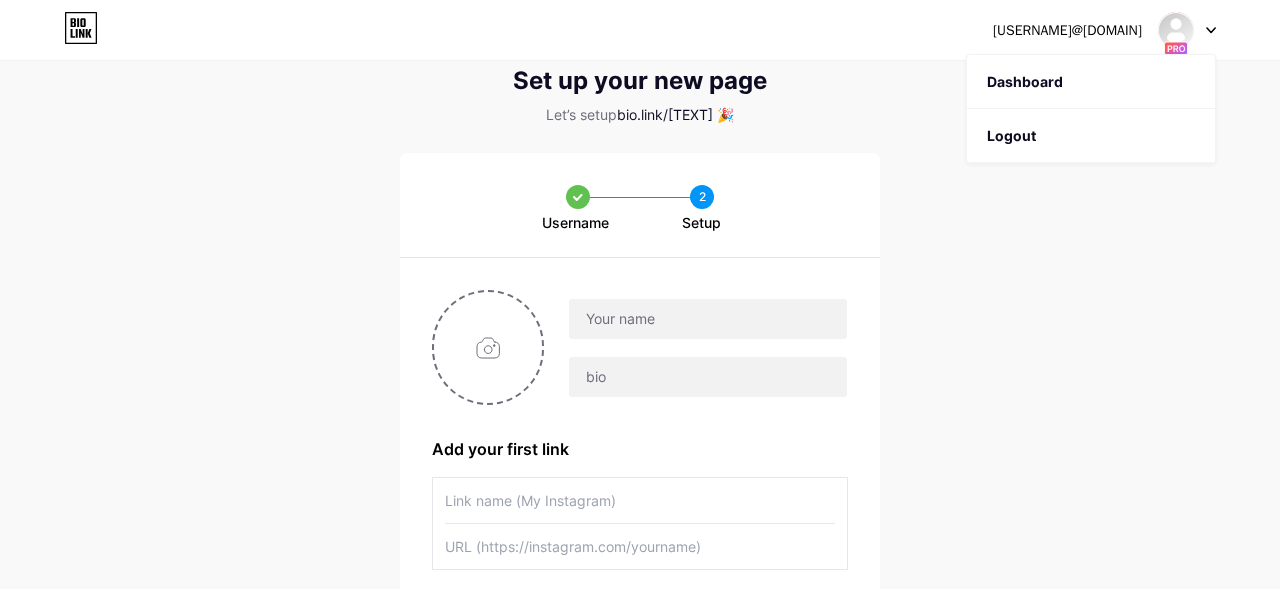 click on "Username     2   Setup                       Add your first link
+  Add another link     get started" at bounding box center (640, 428) 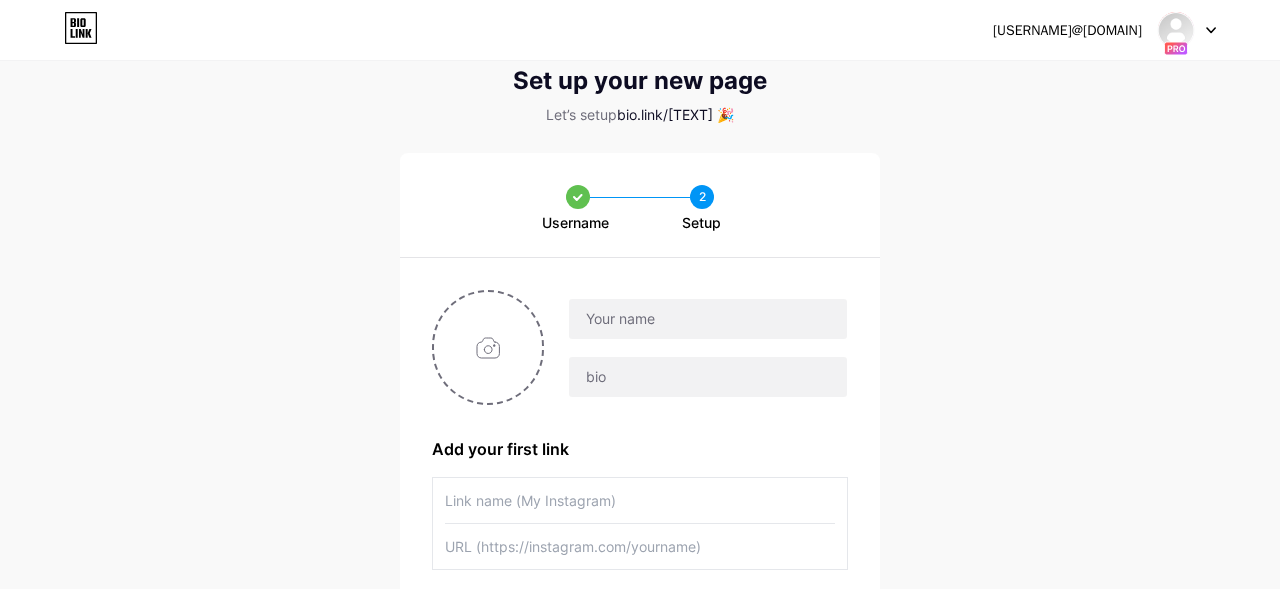 click on "derek.thompson@brandguarde.com                 Dashboard     Logout" at bounding box center [640, 30] 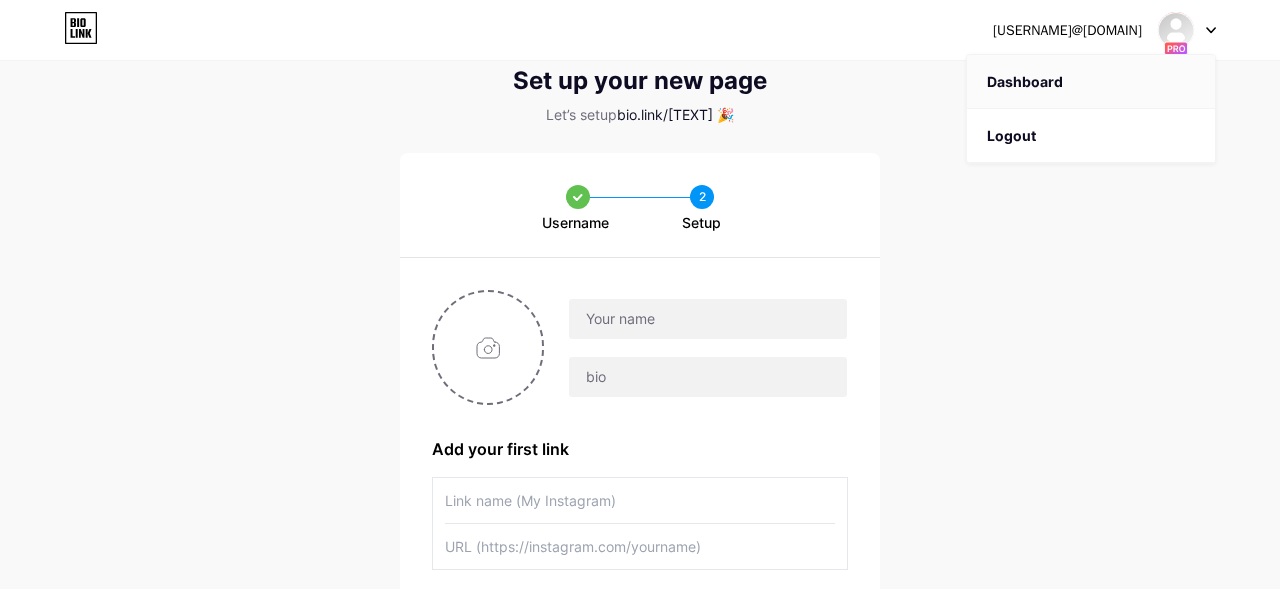 click on "Dashboard" at bounding box center (1091, 82) 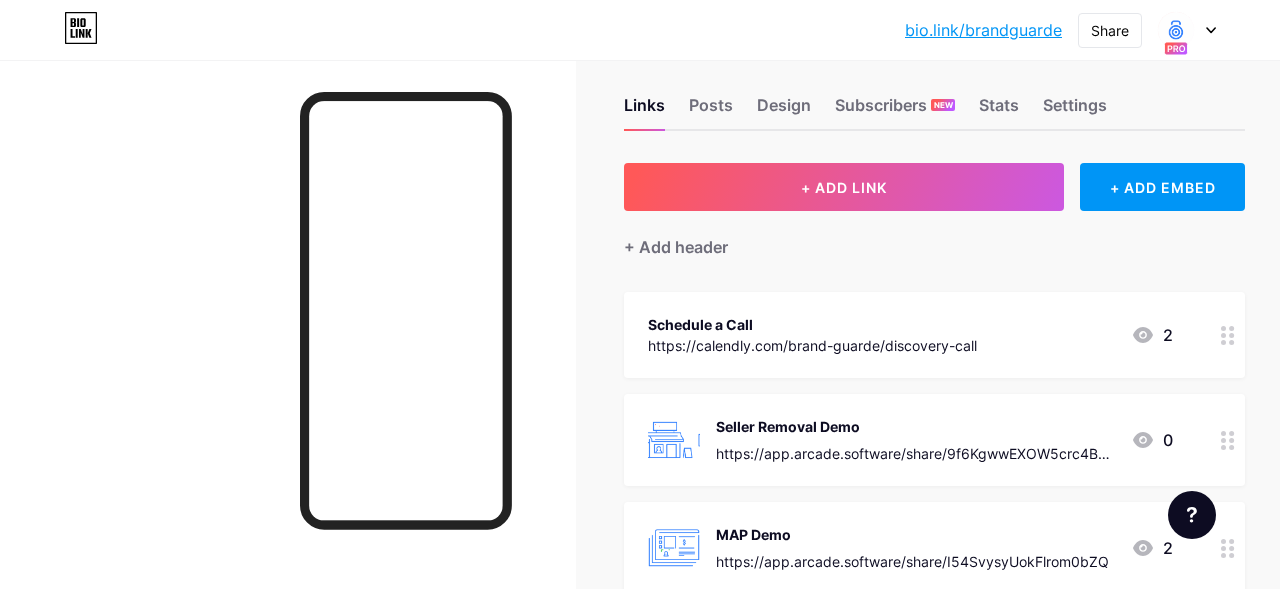 scroll, scrollTop: 33, scrollLeft: 0, axis: vertical 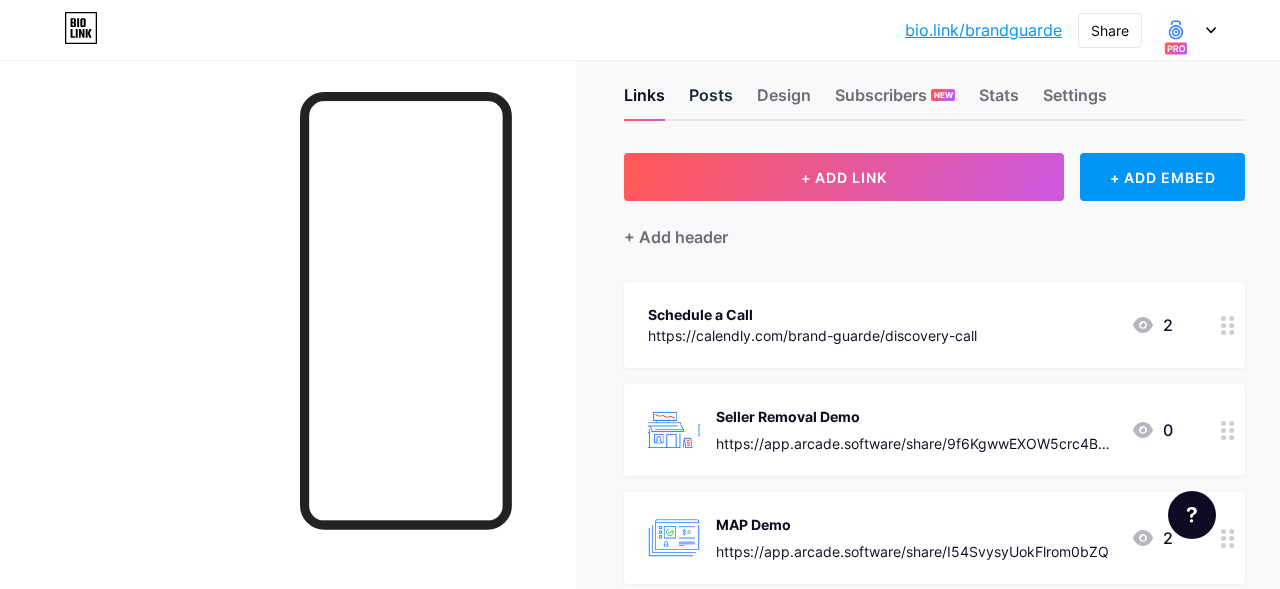 click on "Posts" at bounding box center (711, 101) 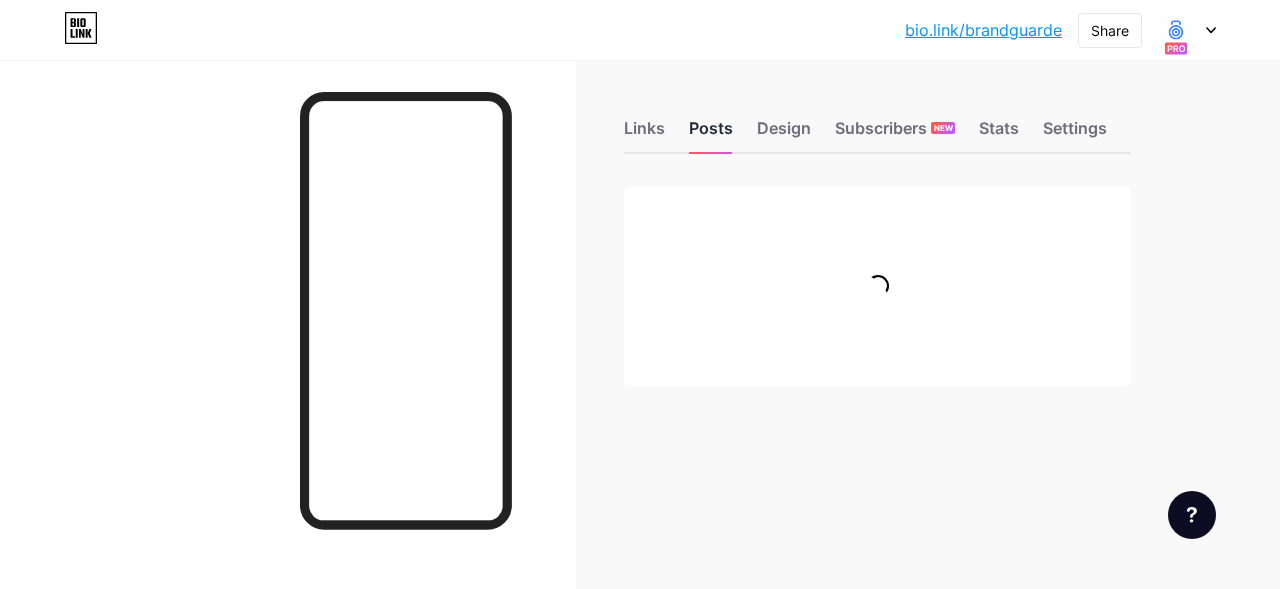 scroll, scrollTop: 0, scrollLeft: 0, axis: both 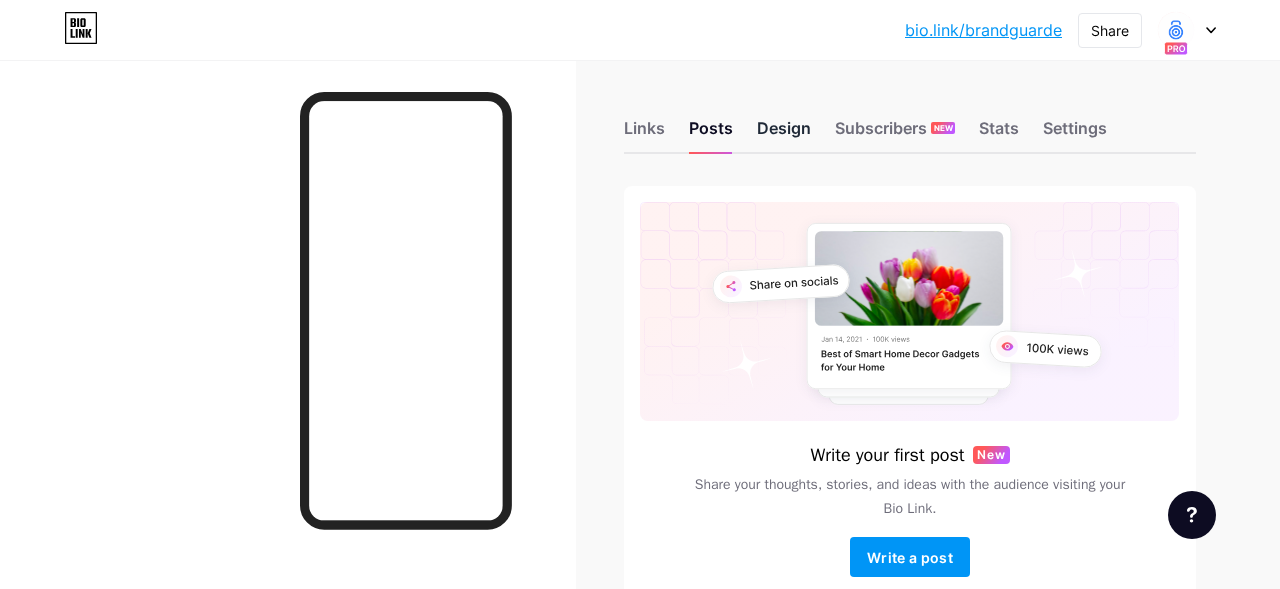 click on "Design" at bounding box center (784, 134) 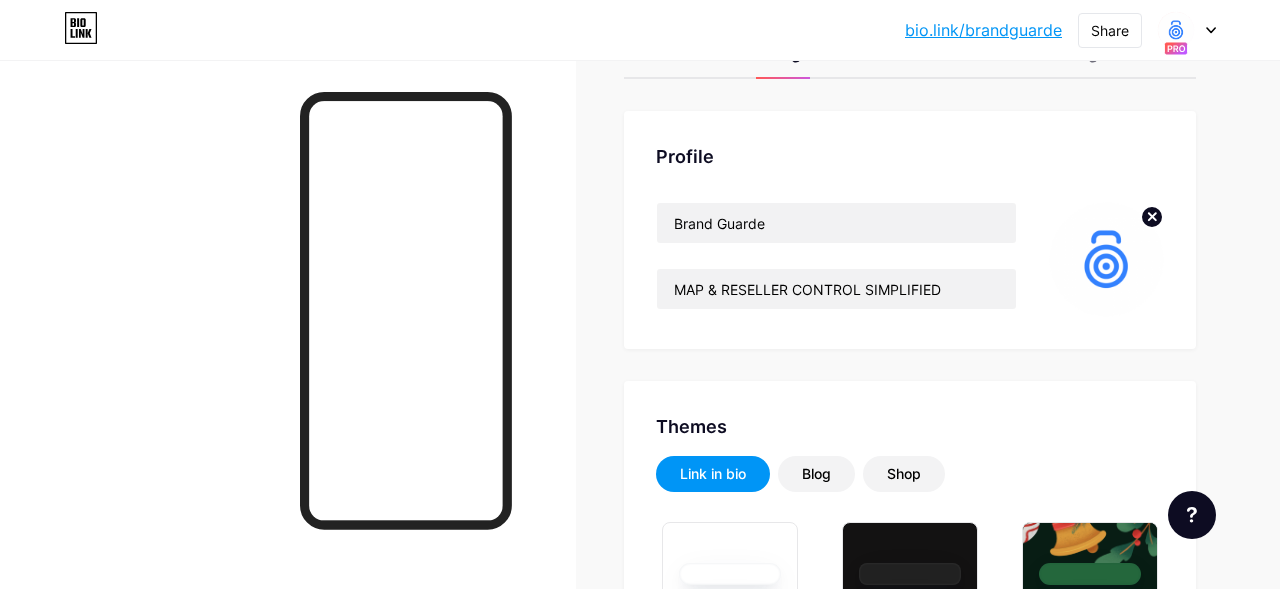 scroll, scrollTop: 78, scrollLeft: 0, axis: vertical 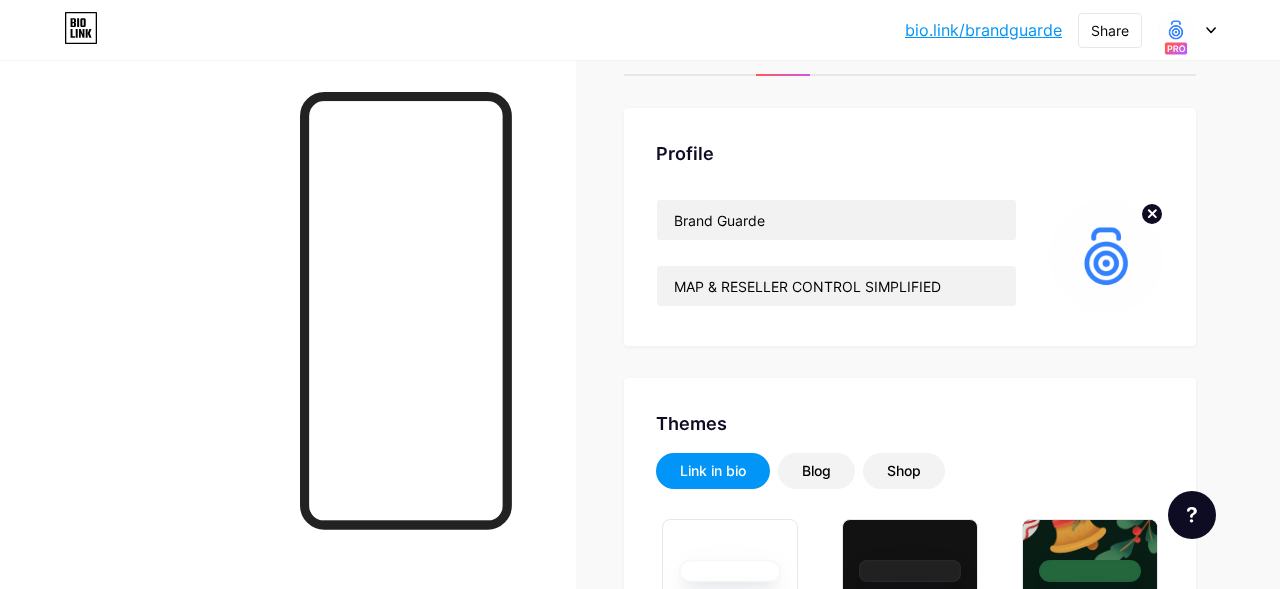 click at bounding box center (1106, 256) 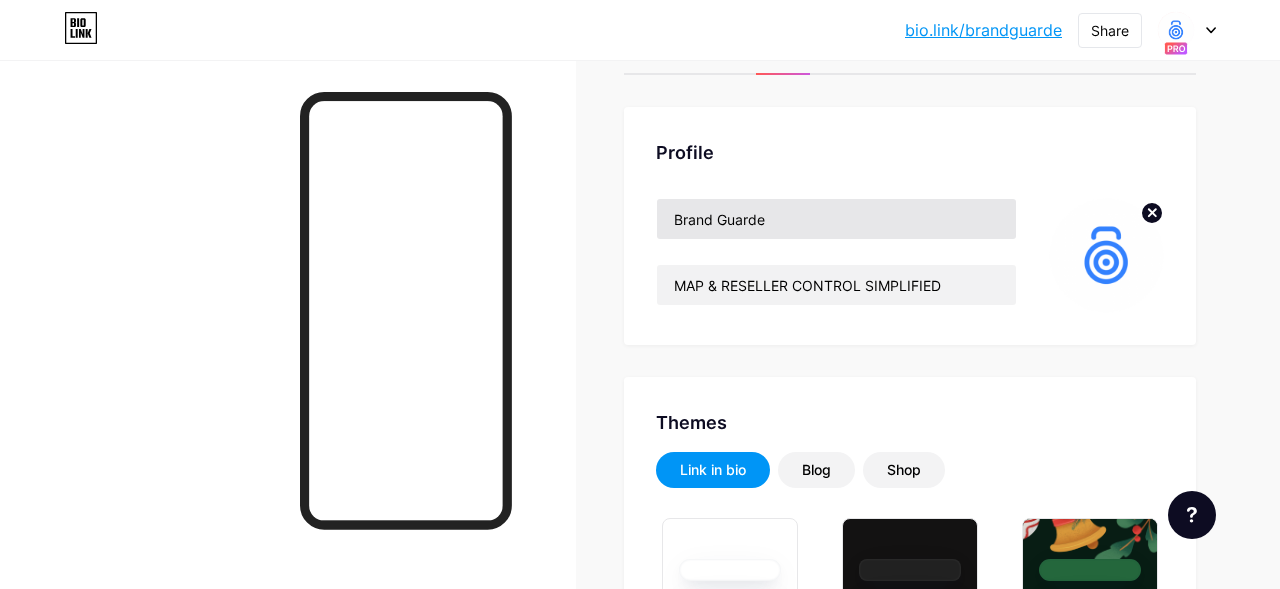 scroll, scrollTop: 0, scrollLeft: 0, axis: both 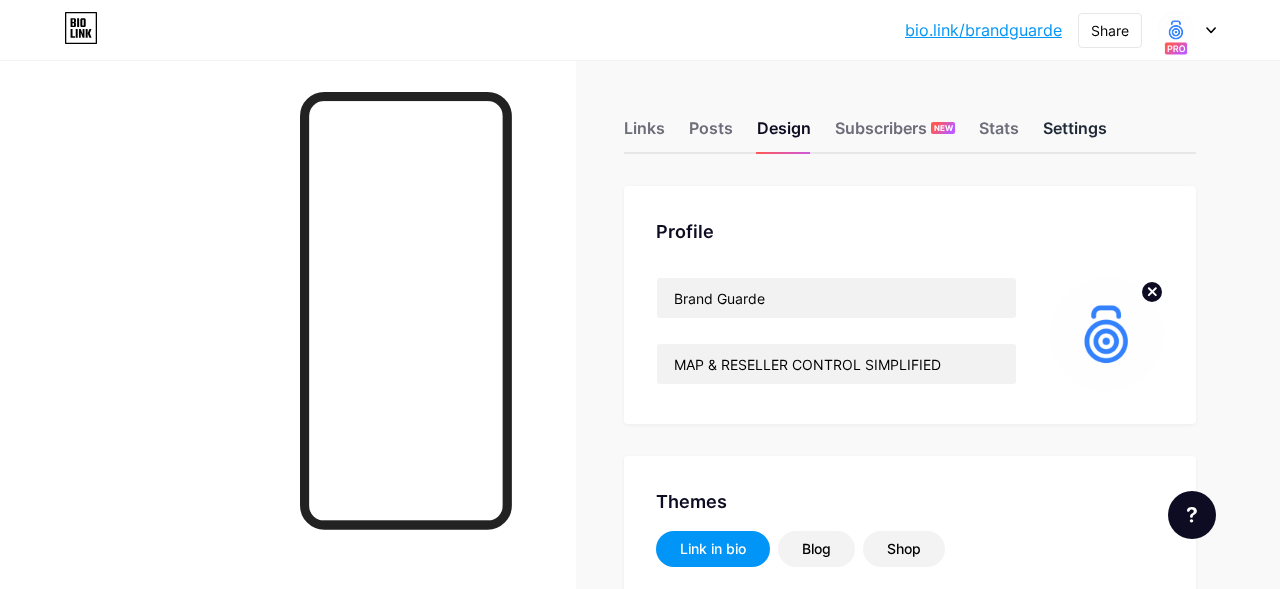 click on "Settings" at bounding box center [1075, 134] 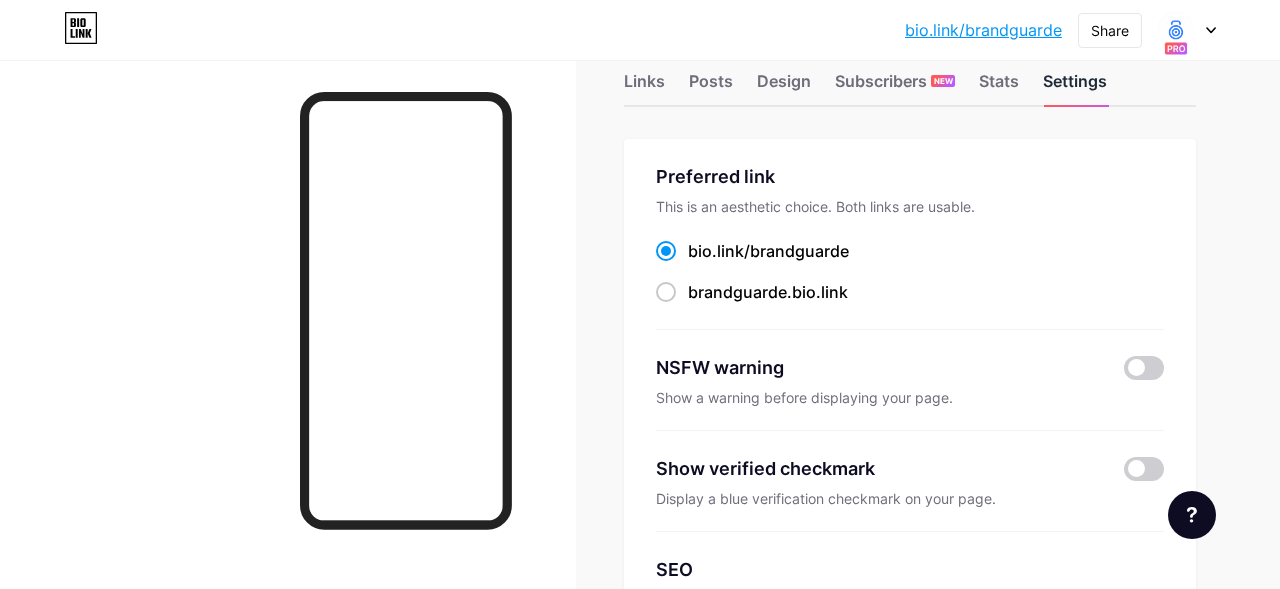 scroll, scrollTop: 0, scrollLeft: 0, axis: both 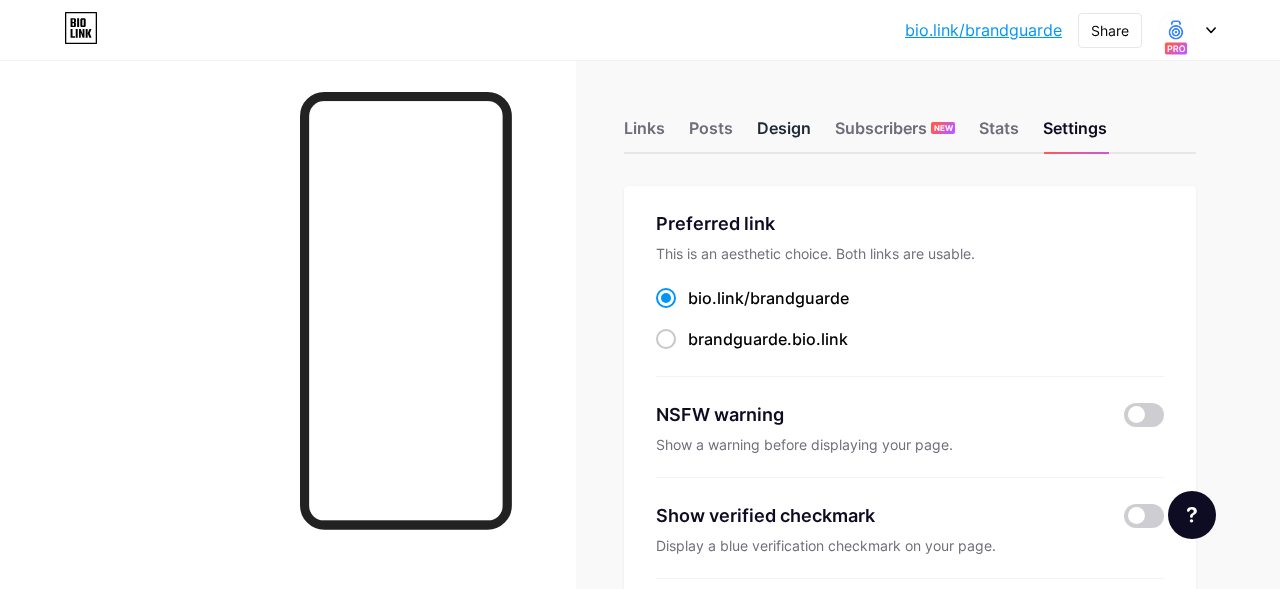 click on "Design" at bounding box center [784, 134] 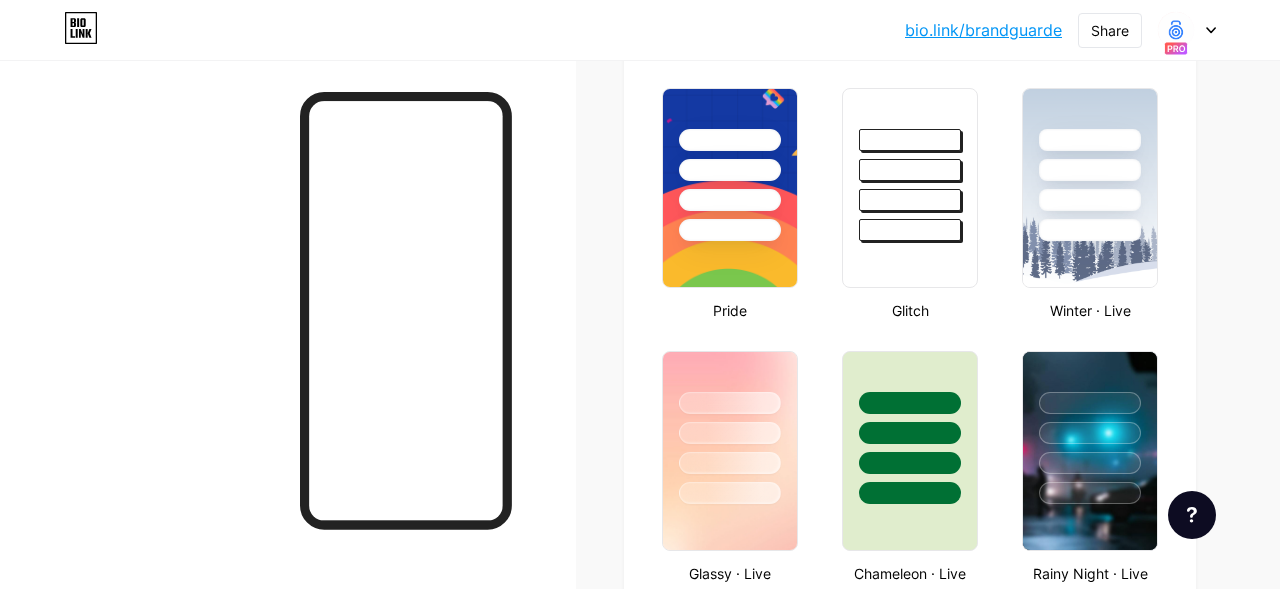 scroll, scrollTop: 0, scrollLeft: 0, axis: both 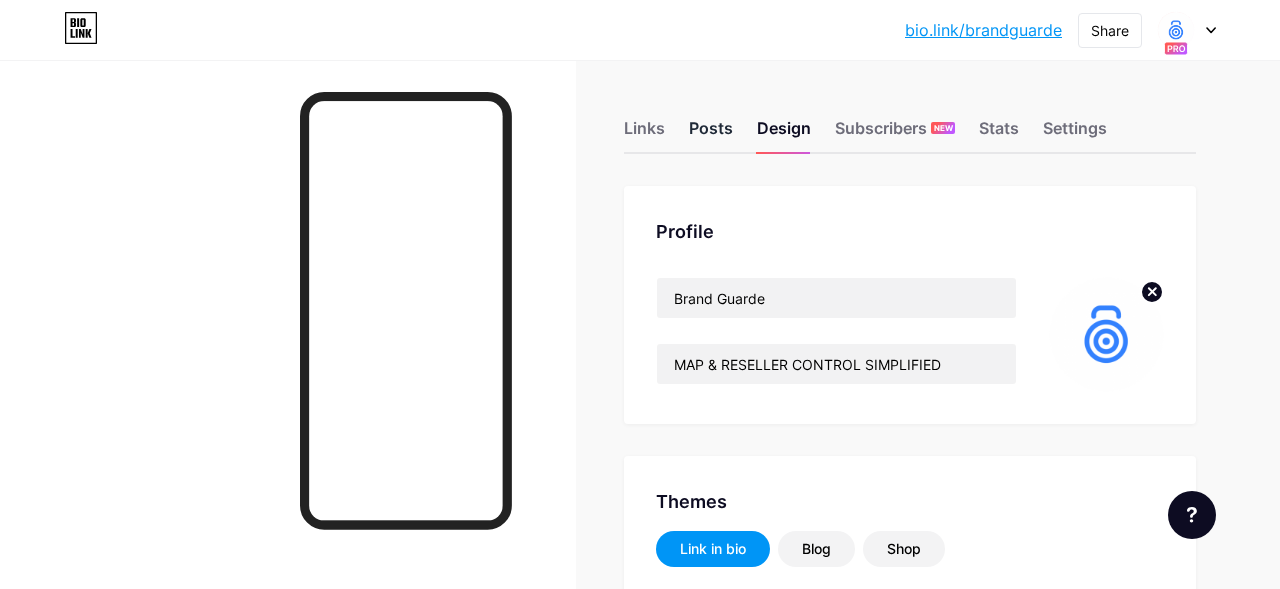 click on "Posts" at bounding box center (711, 134) 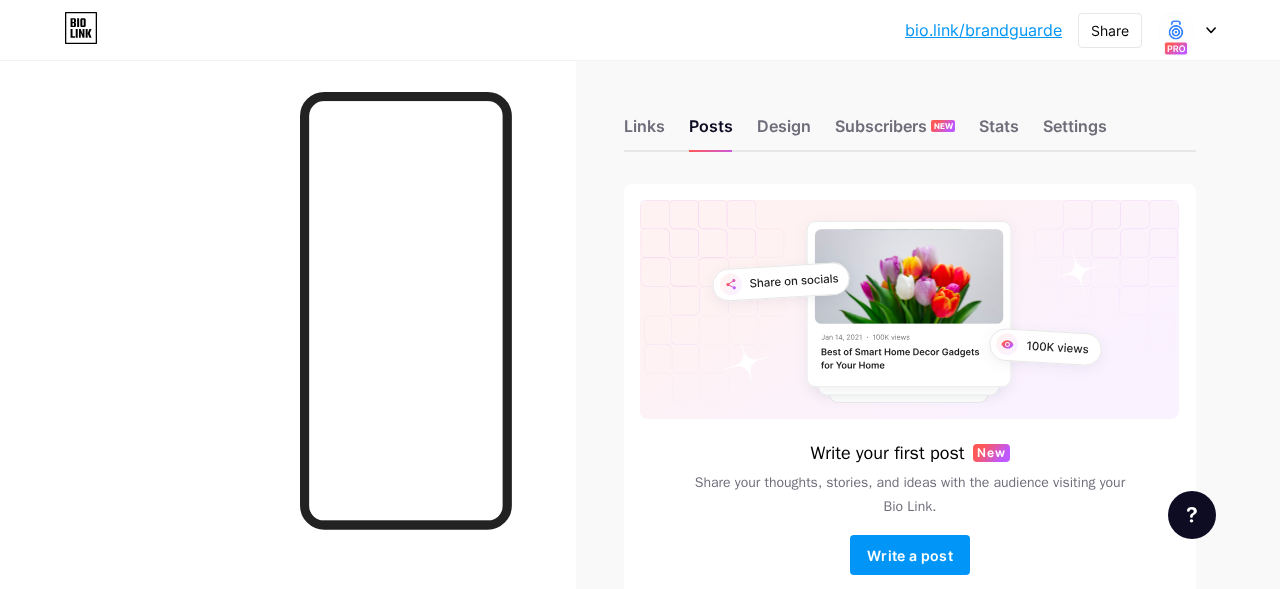 scroll, scrollTop: 0, scrollLeft: 0, axis: both 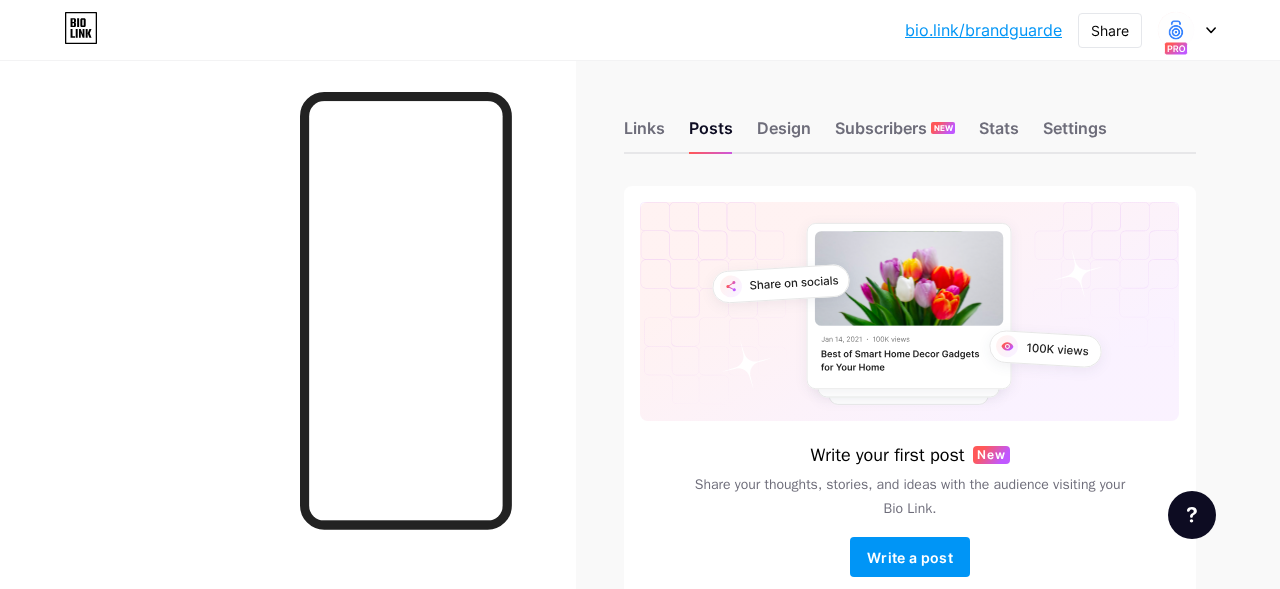 click on "Links
Posts
Design
Subscribers
NEW
Stats
Settings                                                                                                                                                                 Write your first post   New
Share your thoughts, stories, and ideas with the audience visiting your Bio Link.
Write a post                   Feature requests             Help center     Chat with us" at bounding box center [640, 382] 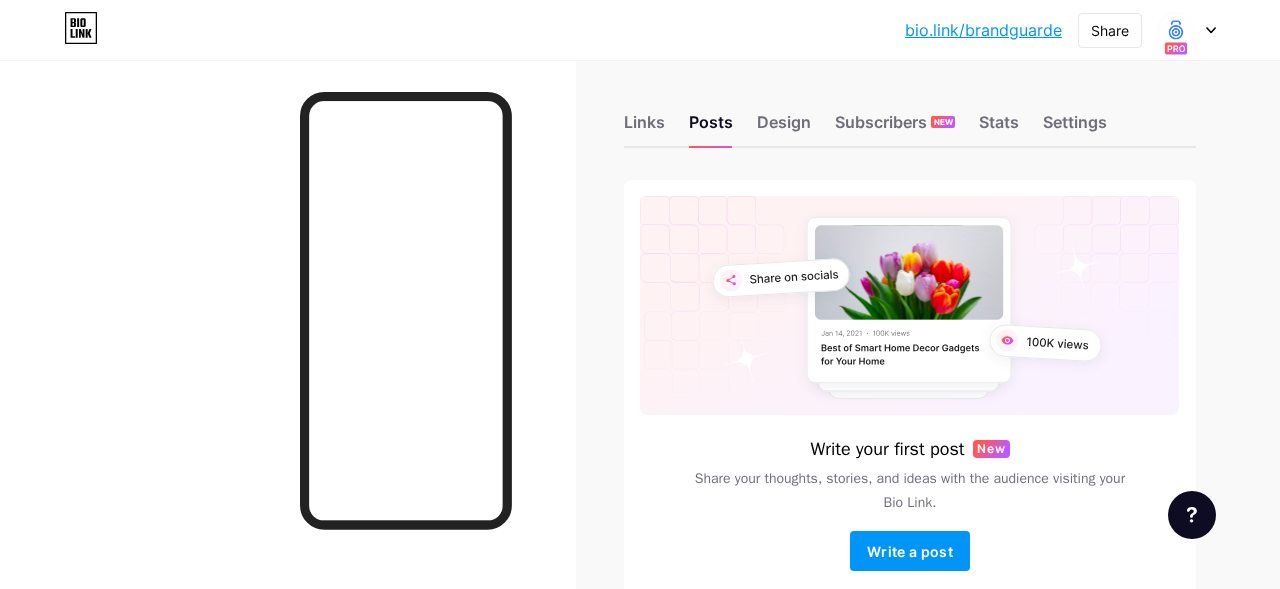 scroll, scrollTop: 2, scrollLeft: 0, axis: vertical 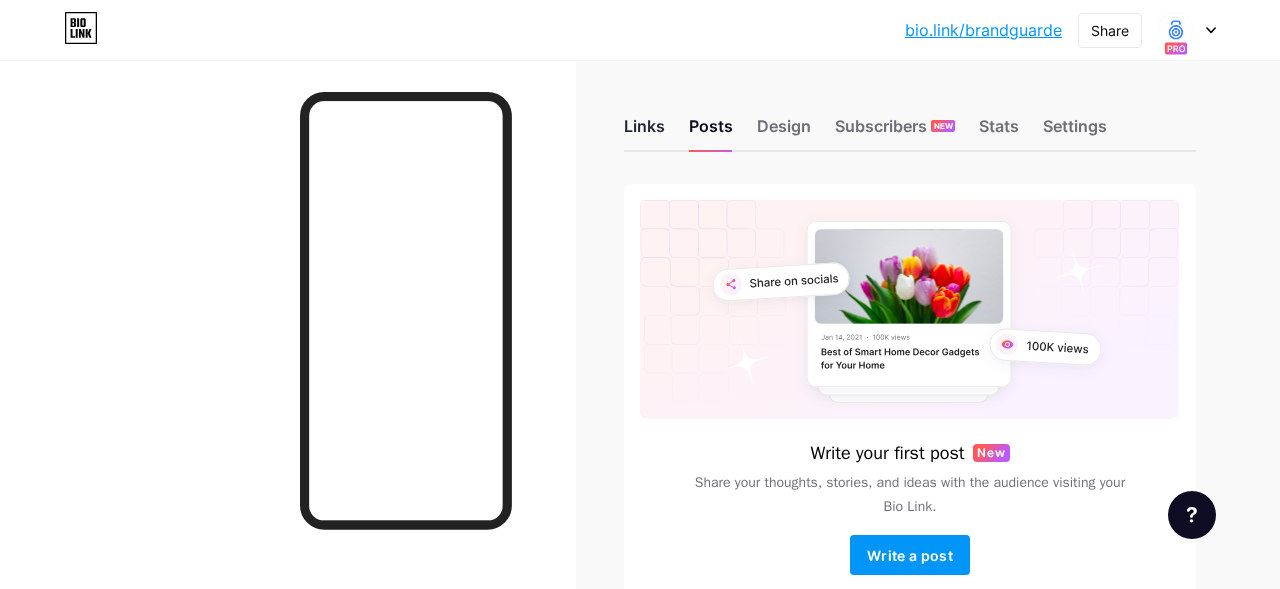 click on "Links" at bounding box center [644, 132] 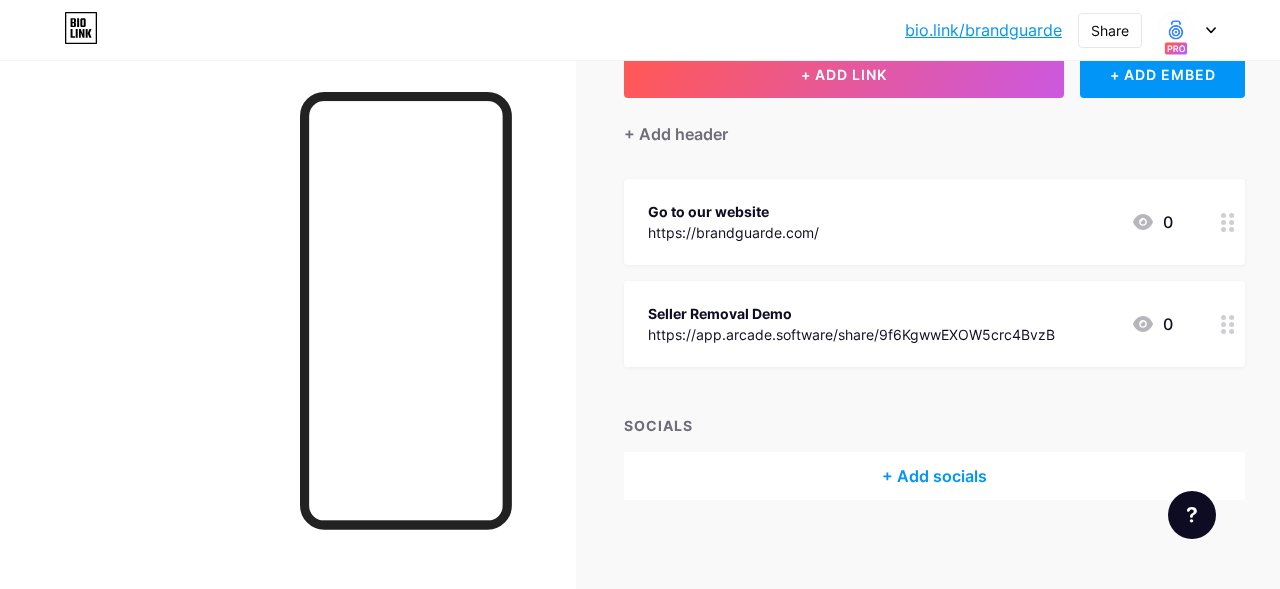 scroll, scrollTop: 141, scrollLeft: 0, axis: vertical 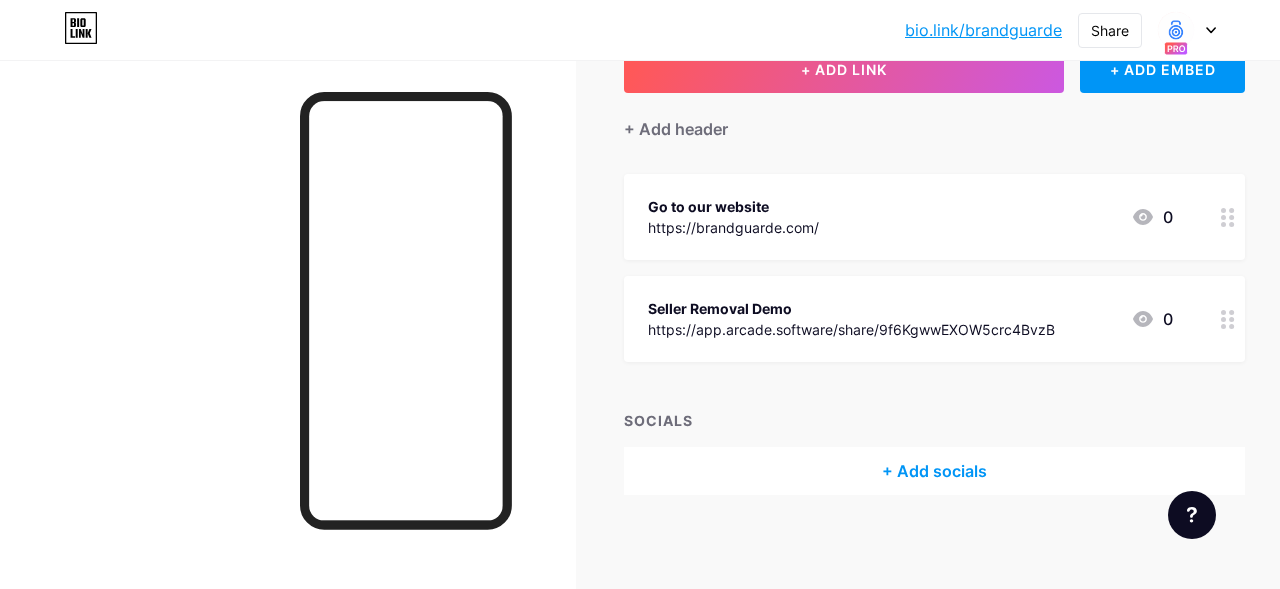 click at bounding box center (1228, 319) 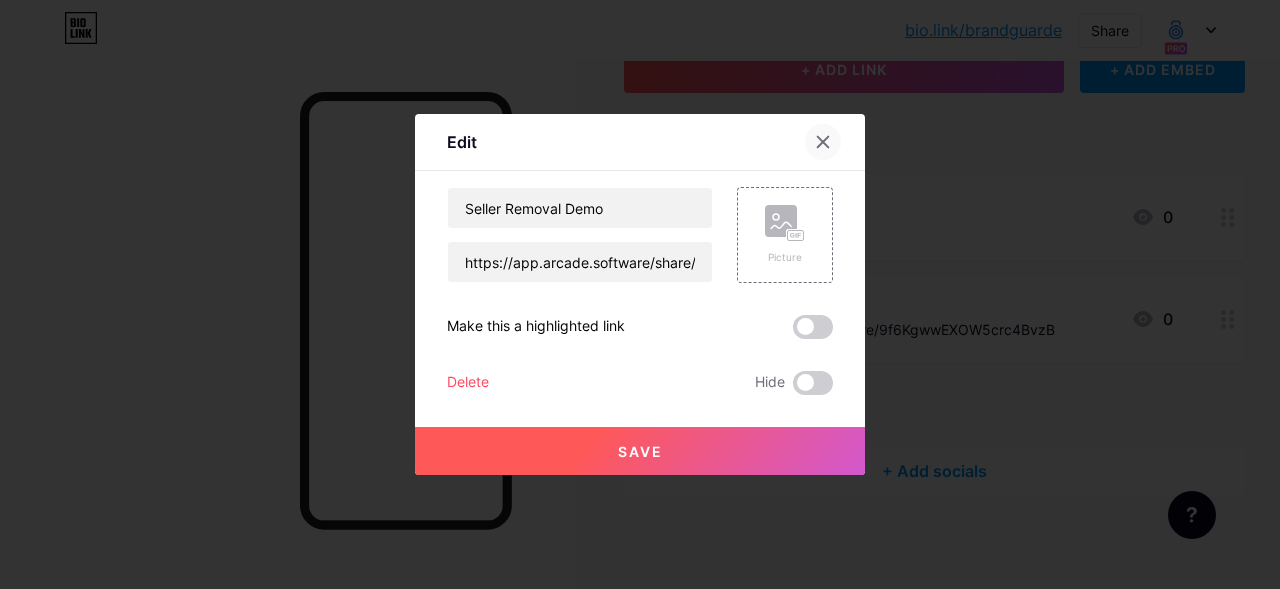 click 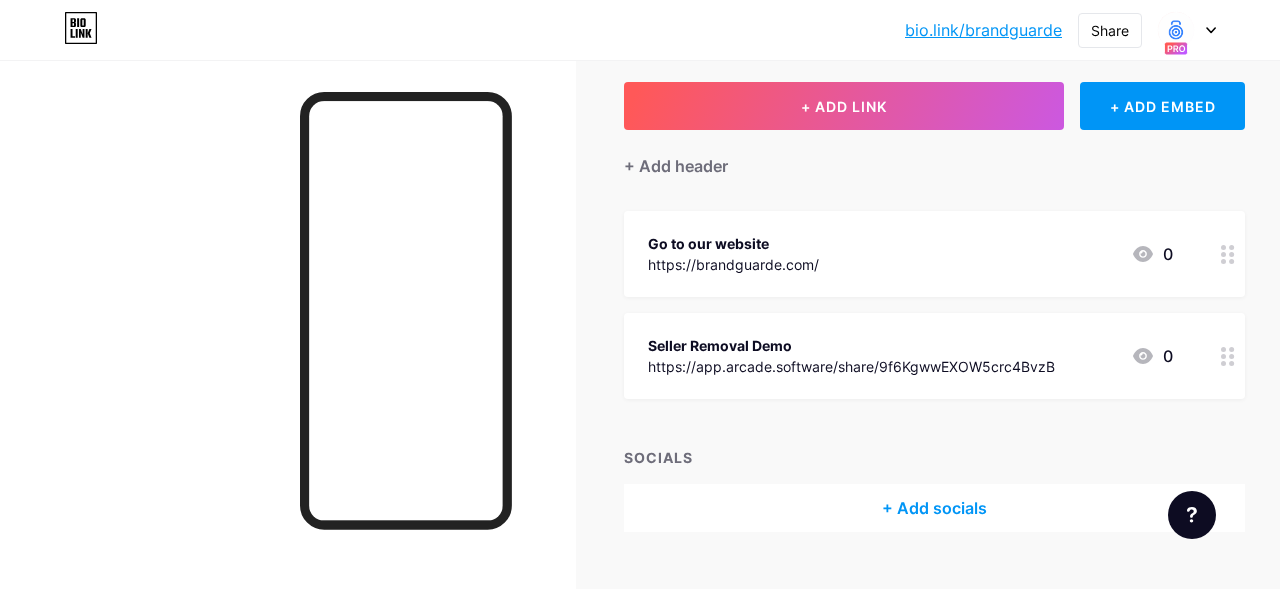 scroll, scrollTop: 101, scrollLeft: 0, axis: vertical 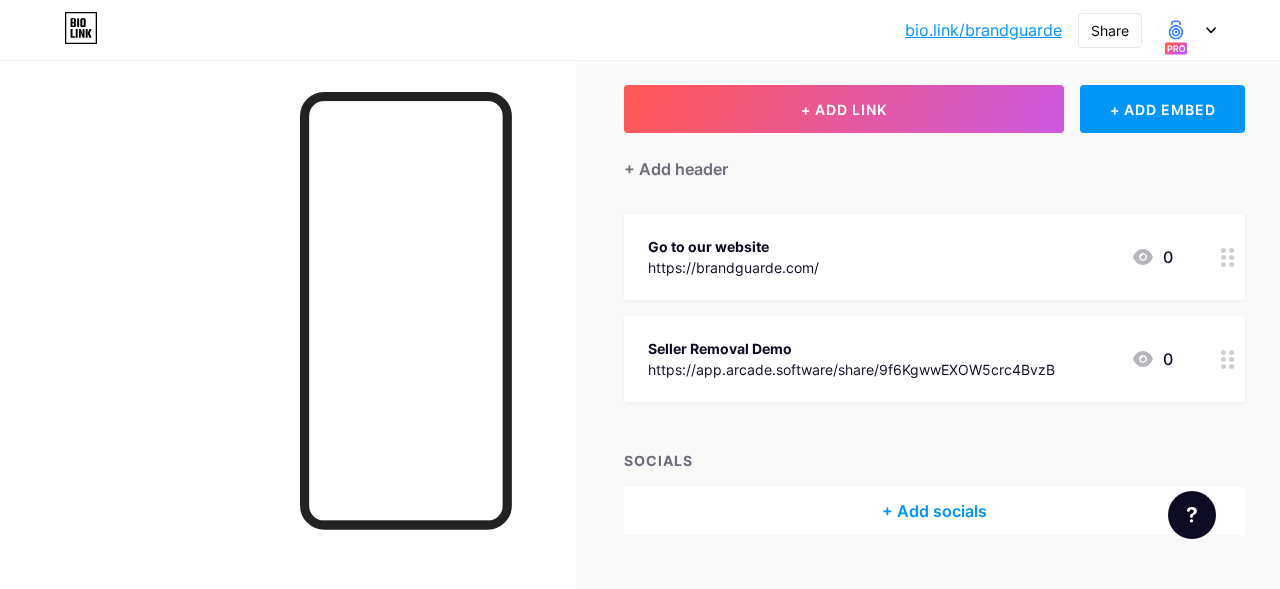 click at bounding box center (1228, 359) 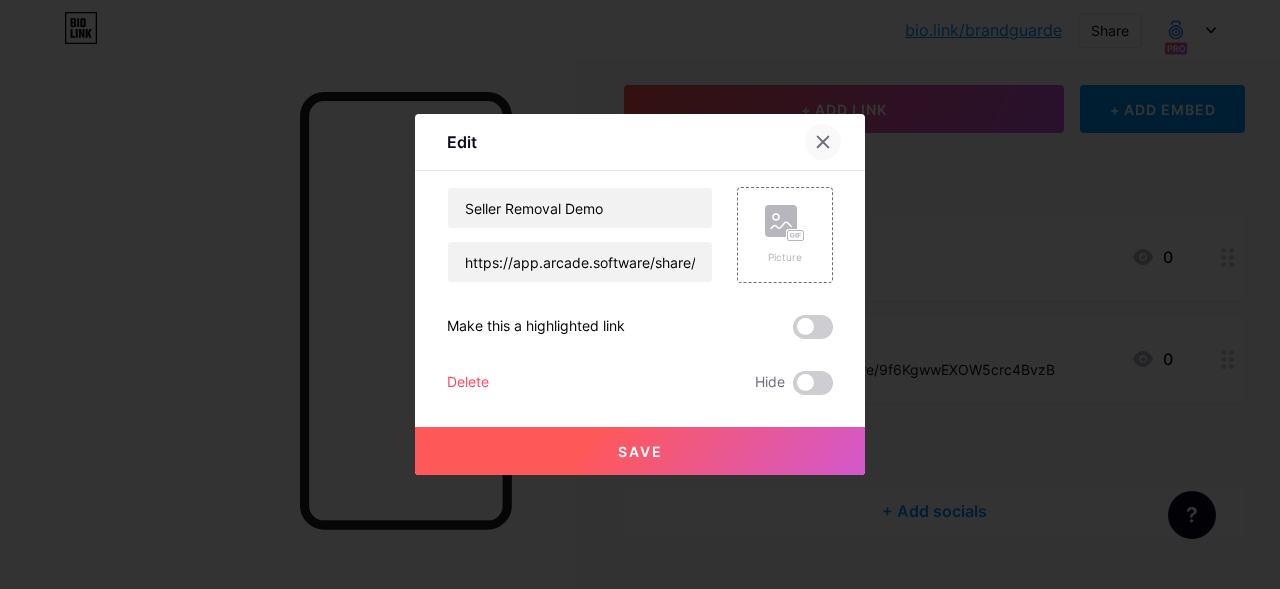click 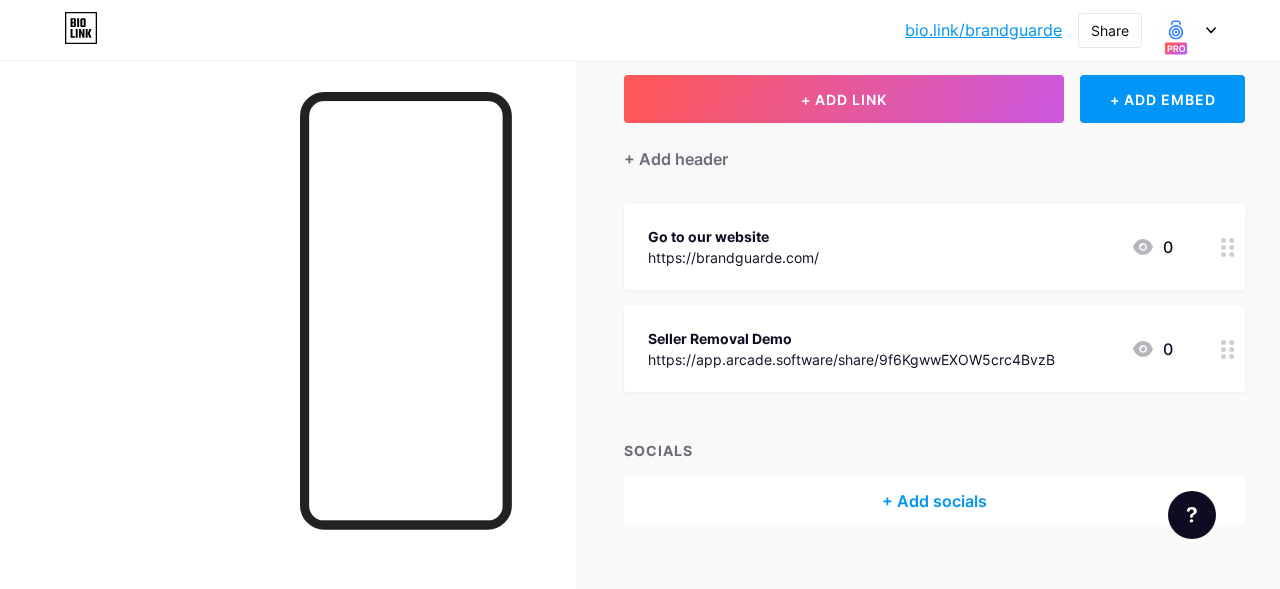 scroll, scrollTop: 146, scrollLeft: 0, axis: vertical 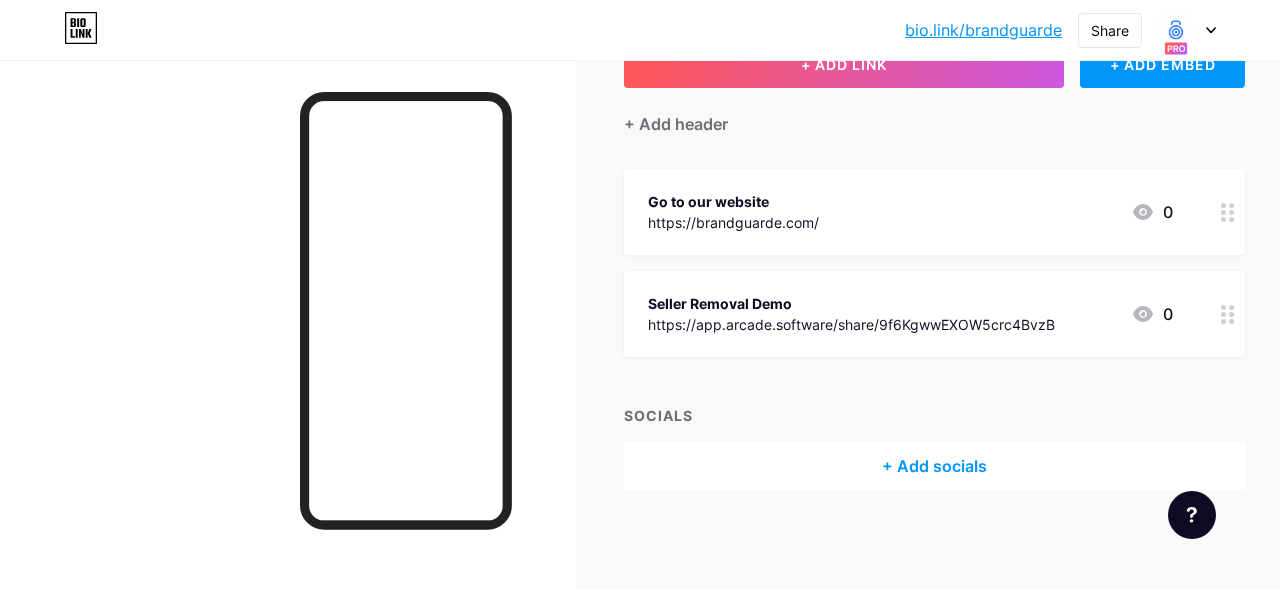 click at bounding box center [1228, 212] 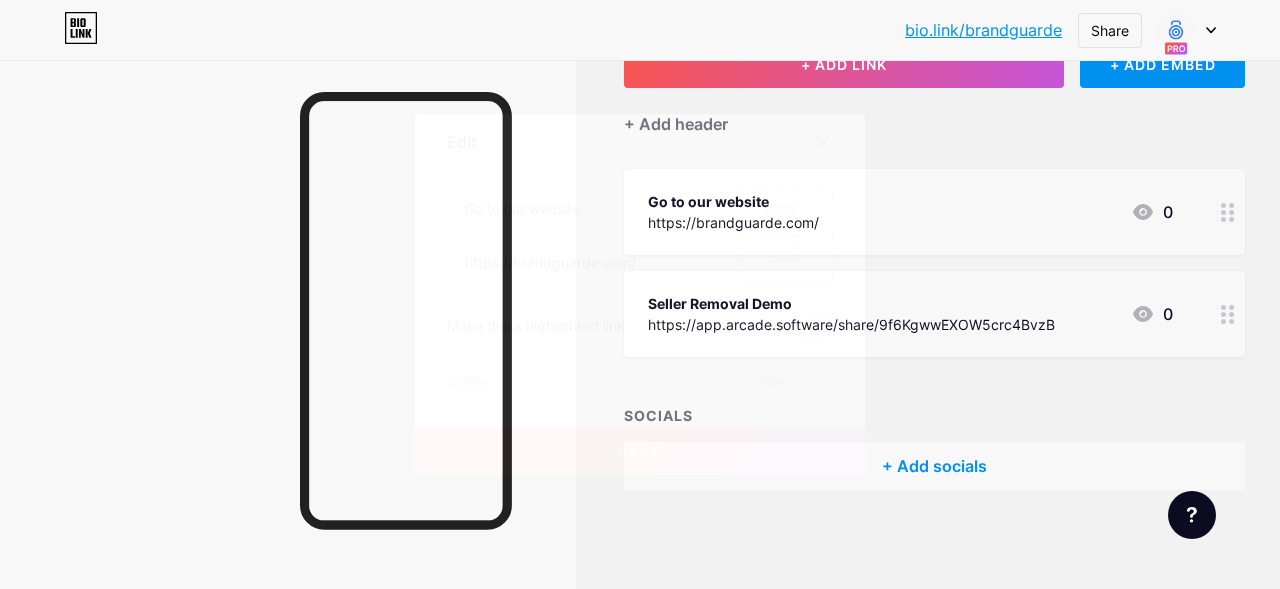 click 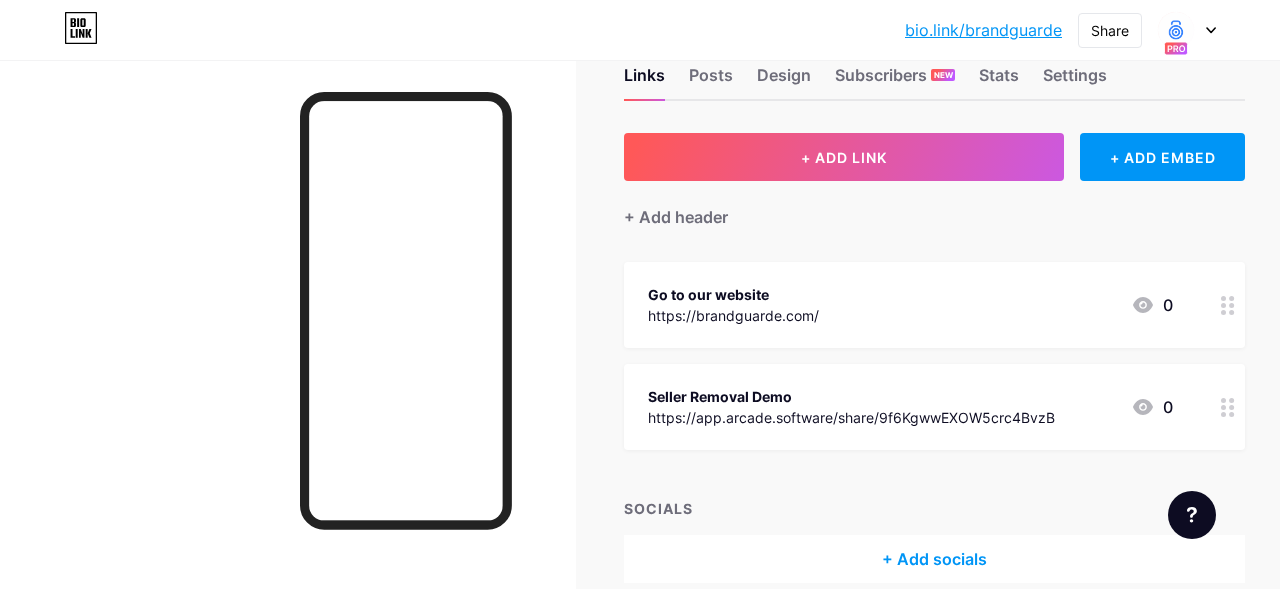 scroll, scrollTop: 0, scrollLeft: 0, axis: both 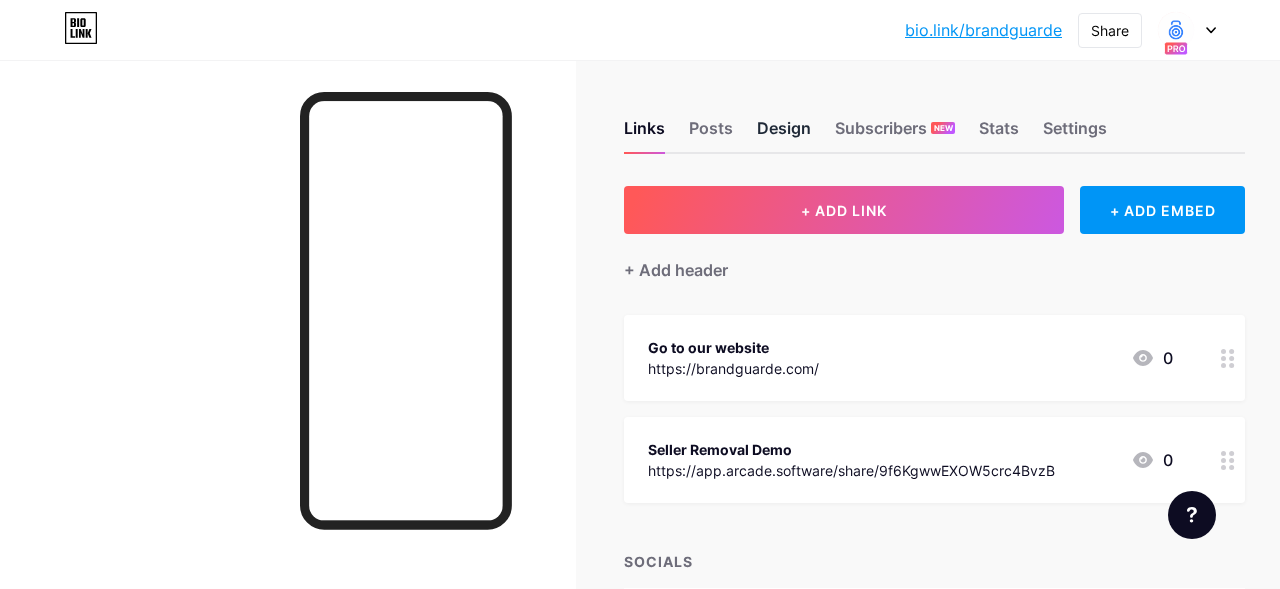 click on "Design" at bounding box center (784, 134) 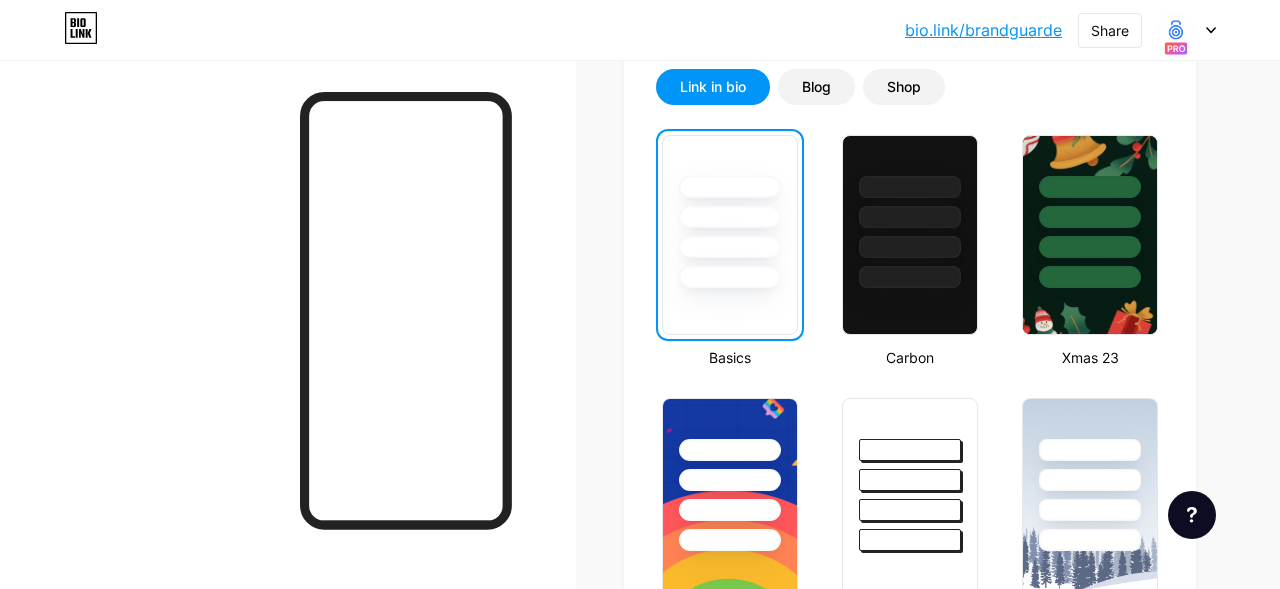 scroll, scrollTop: 0, scrollLeft: 0, axis: both 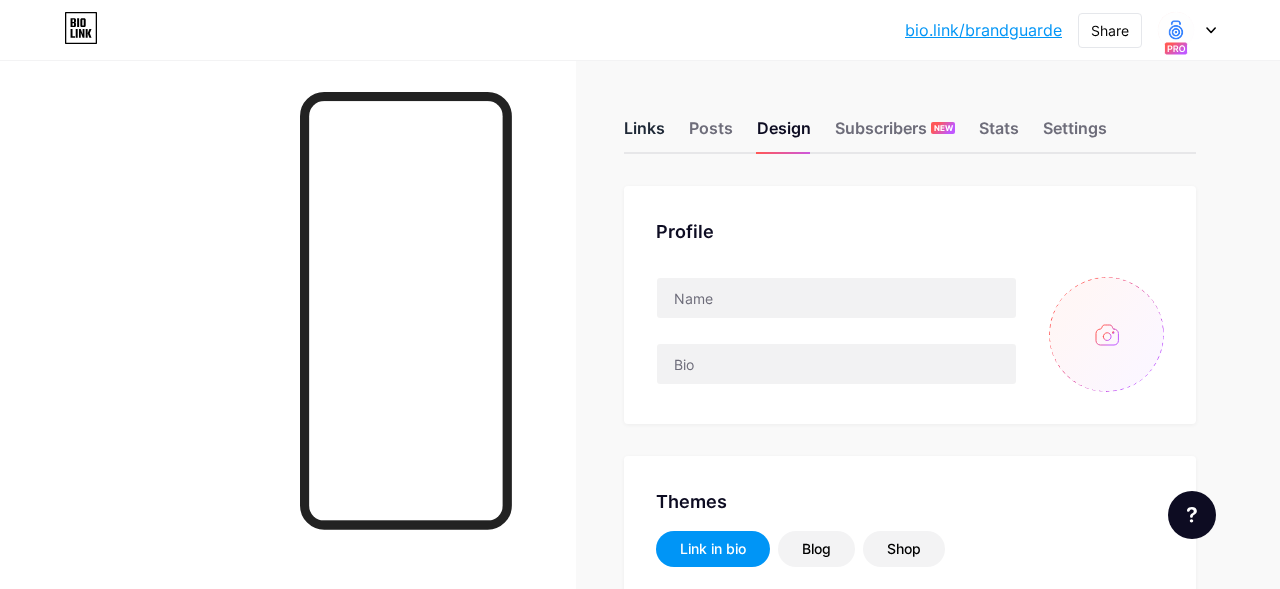 click on "Links" at bounding box center [644, 134] 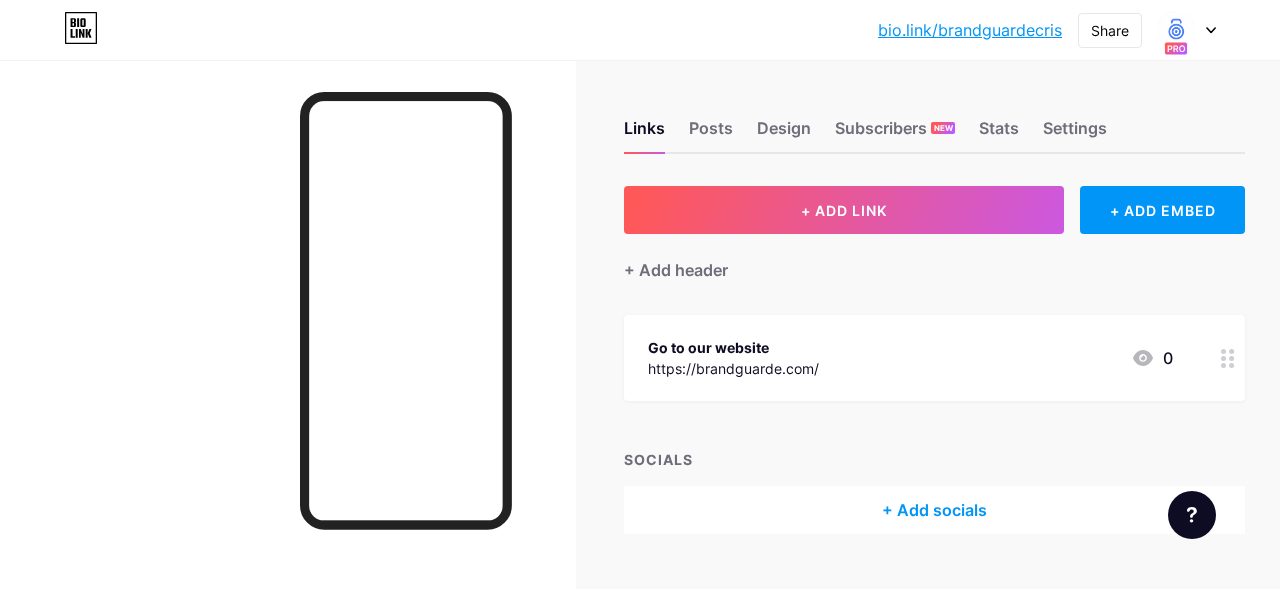 scroll, scrollTop: 0, scrollLeft: 0, axis: both 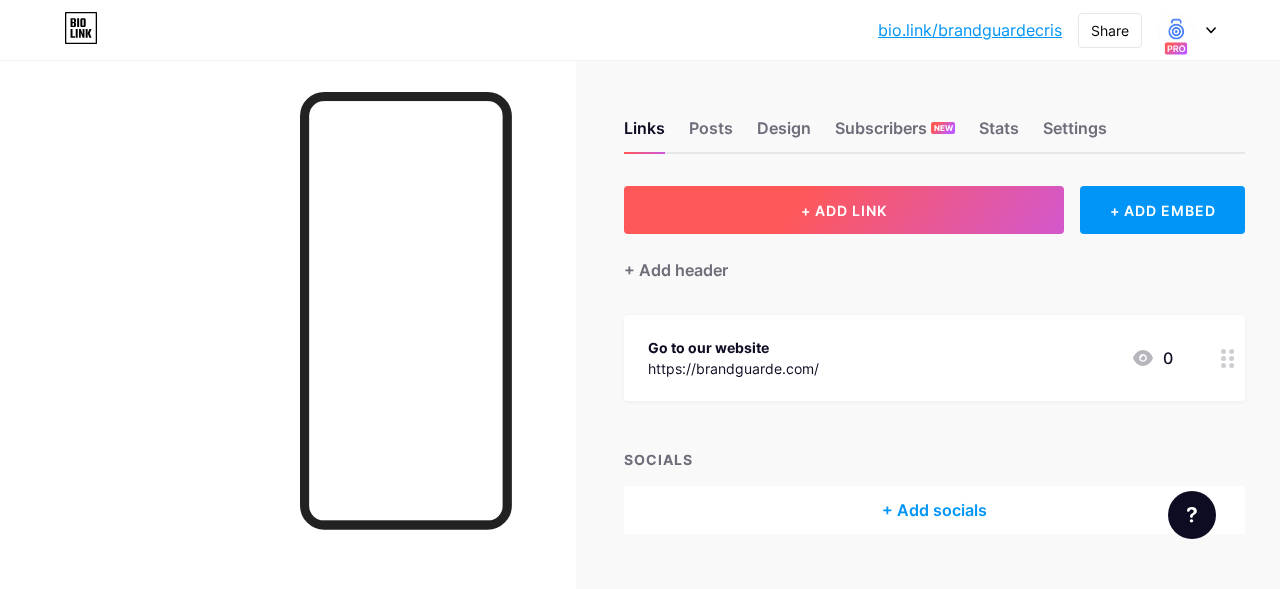 click on "+ ADD LINK" at bounding box center (844, 210) 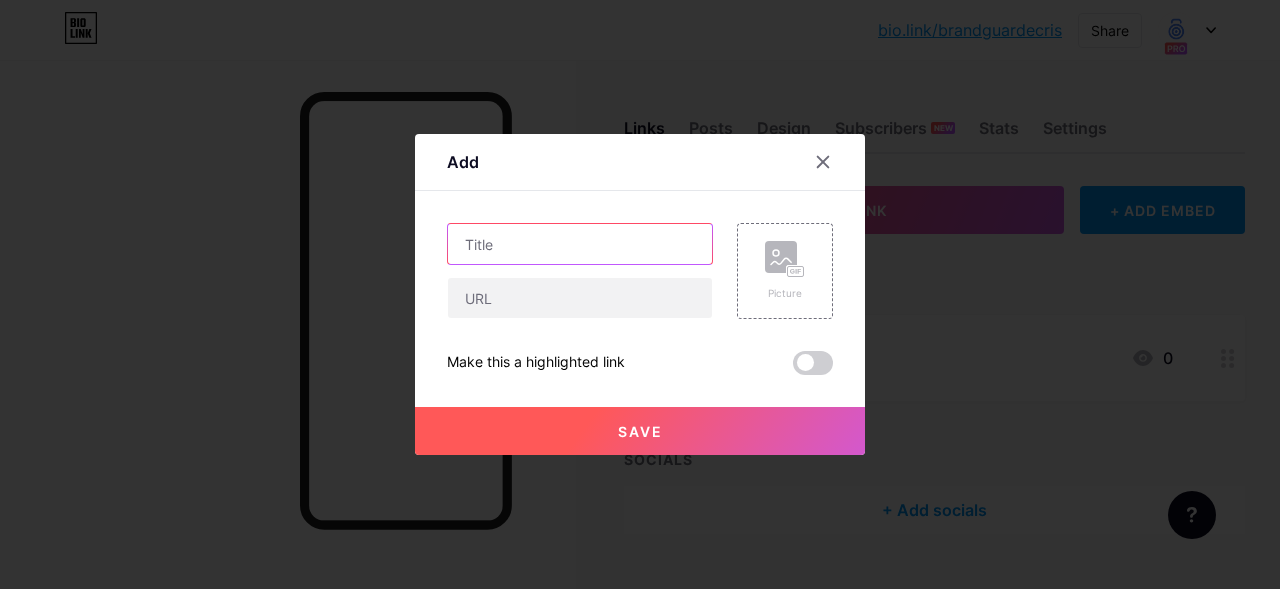click at bounding box center (580, 244) 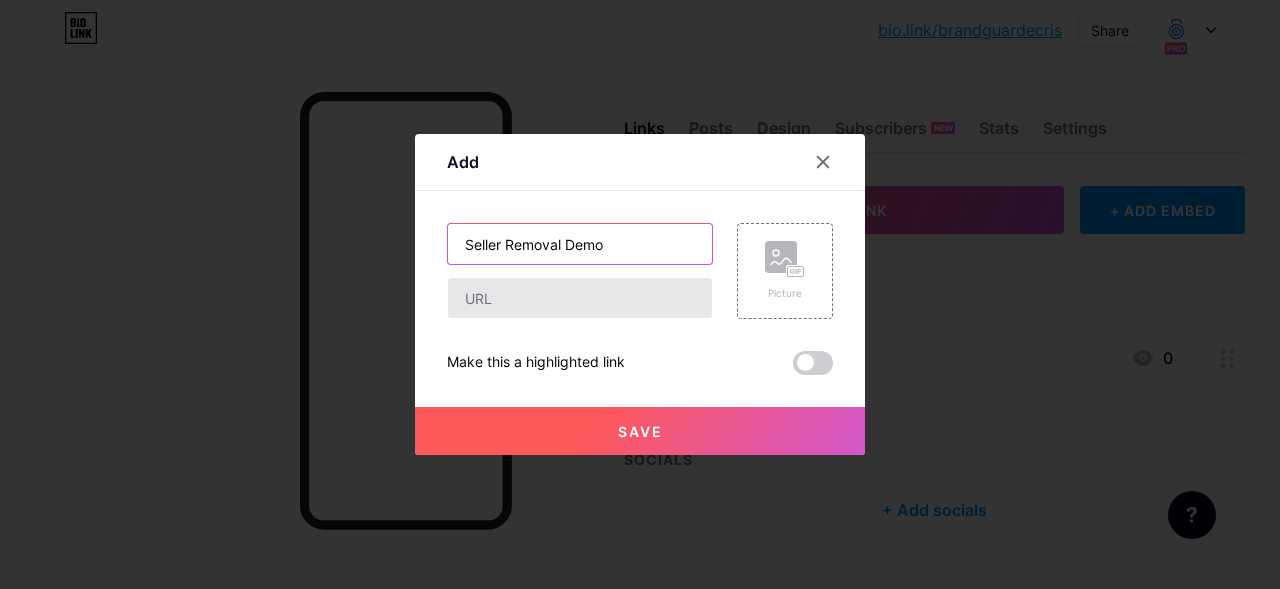 type on "Seller Removal Demo" 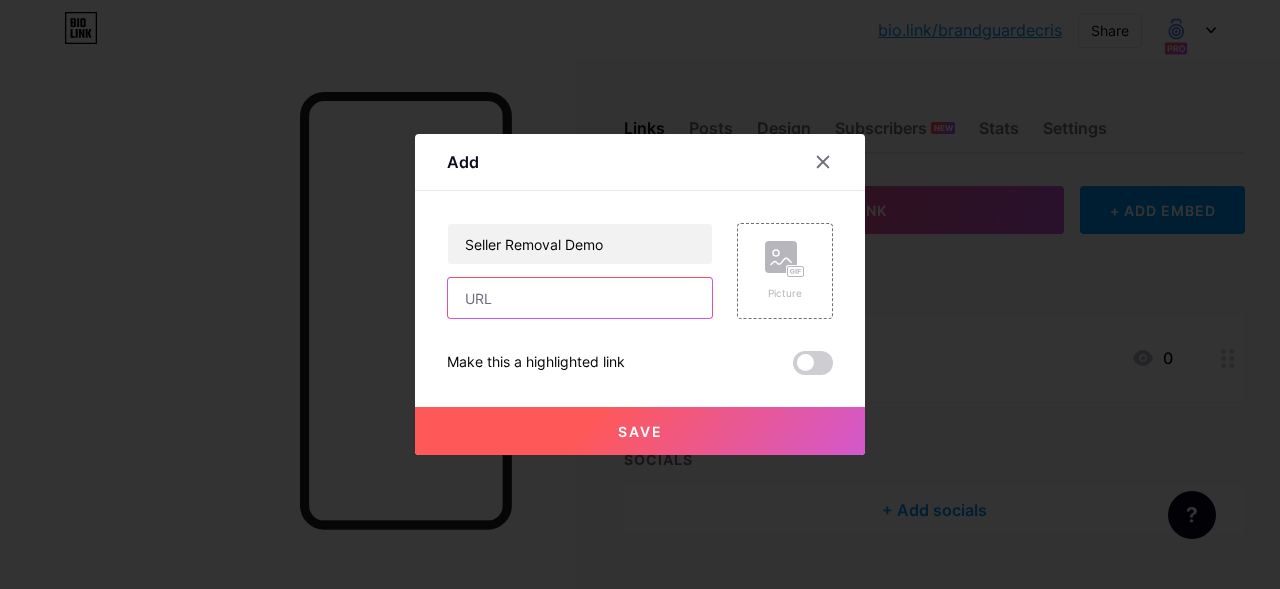 click at bounding box center [580, 298] 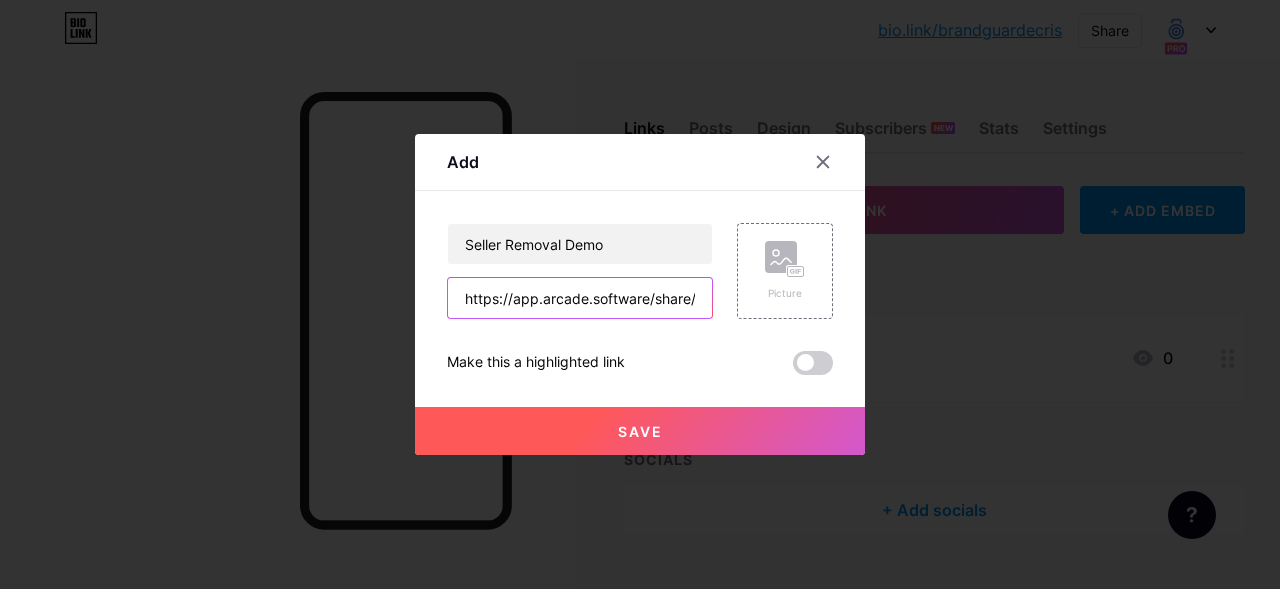 scroll, scrollTop: 0, scrollLeft: 176, axis: horizontal 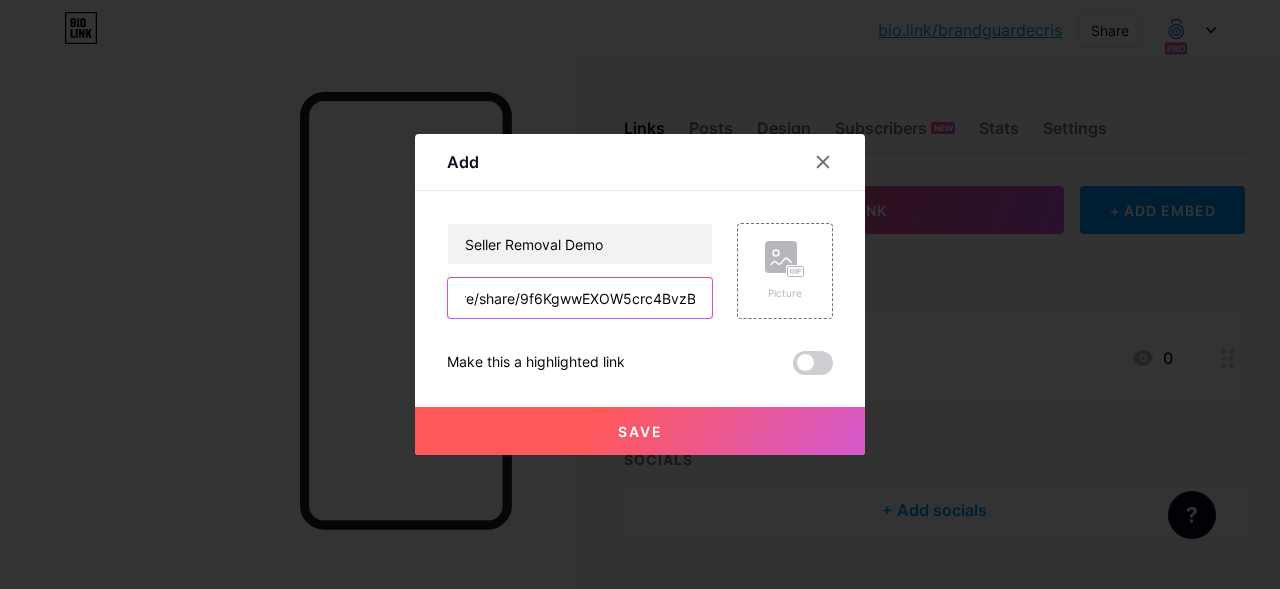 type on "https://app.arcade.software/share/9f6KgwwEXOW5crc4BvzB" 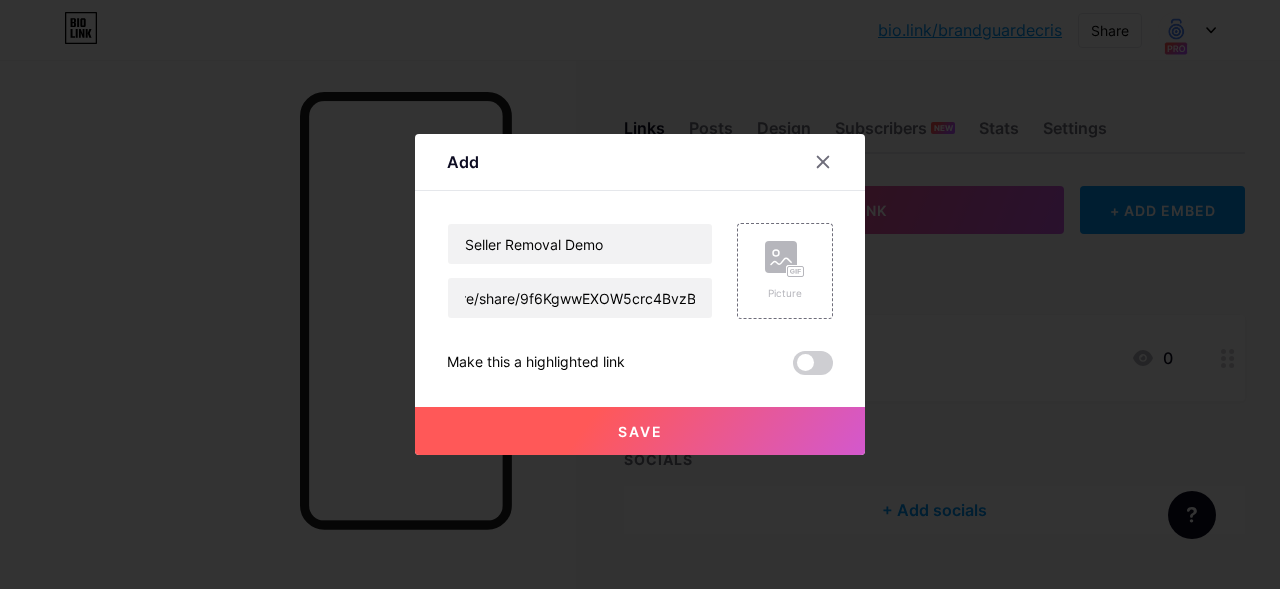 click on "Save" at bounding box center (640, 431) 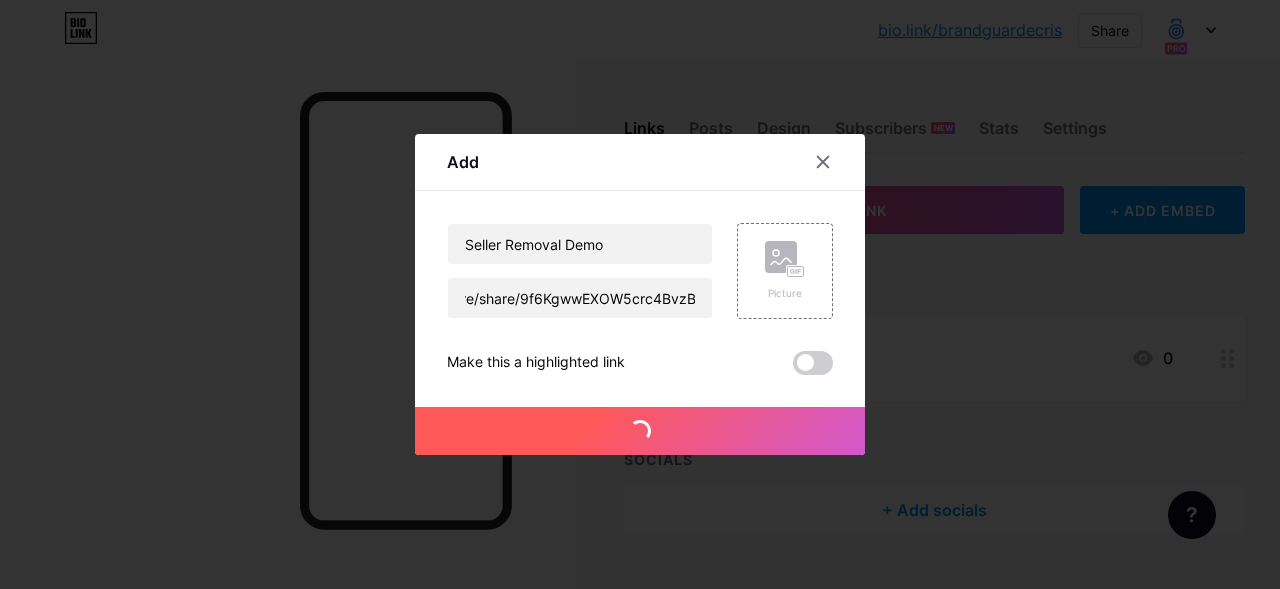 scroll, scrollTop: 0, scrollLeft: 0, axis: both 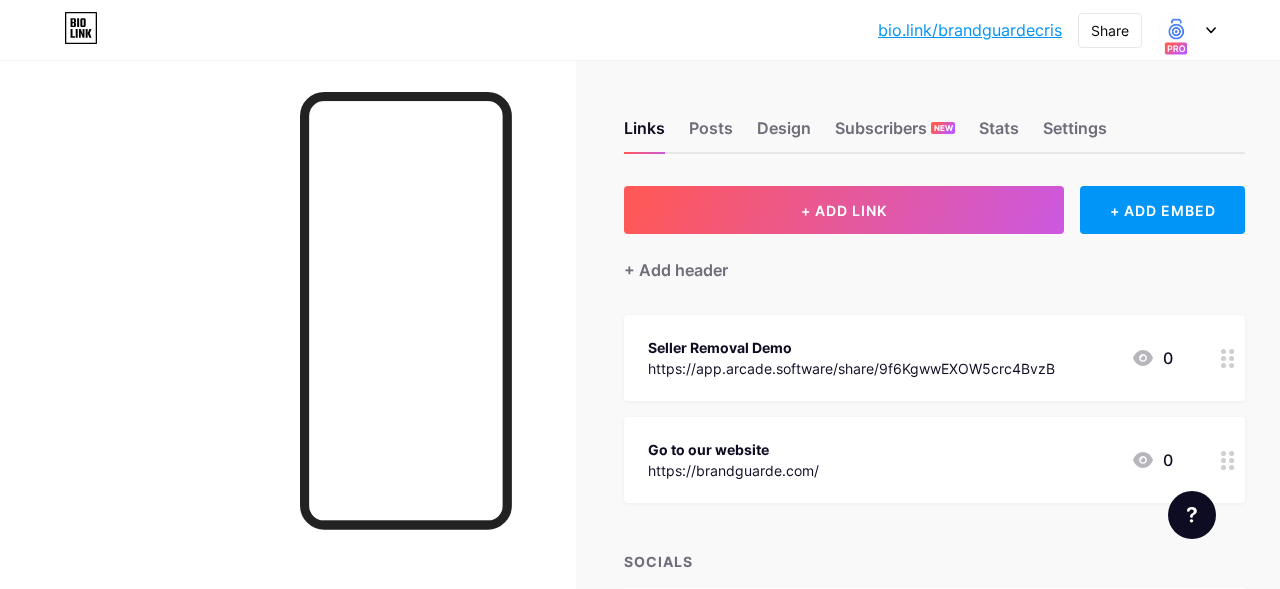 drag, startPoint x: 682, startPoint y: 440, endPoint x: 667, endPoint y: 304, distance: 136.8247 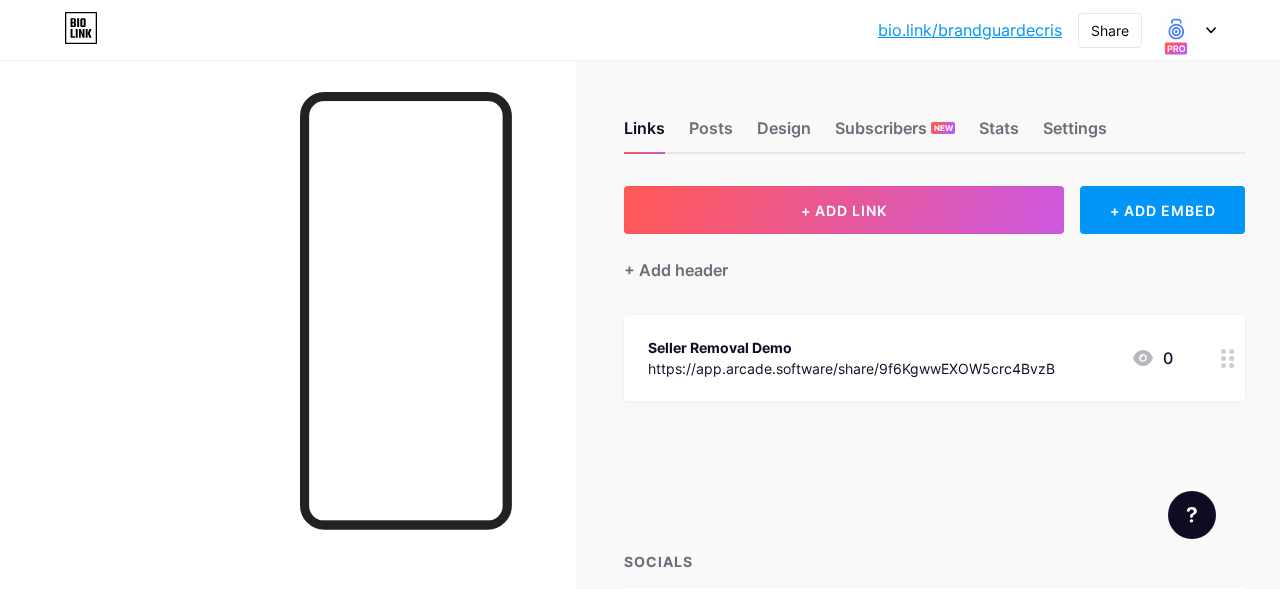type 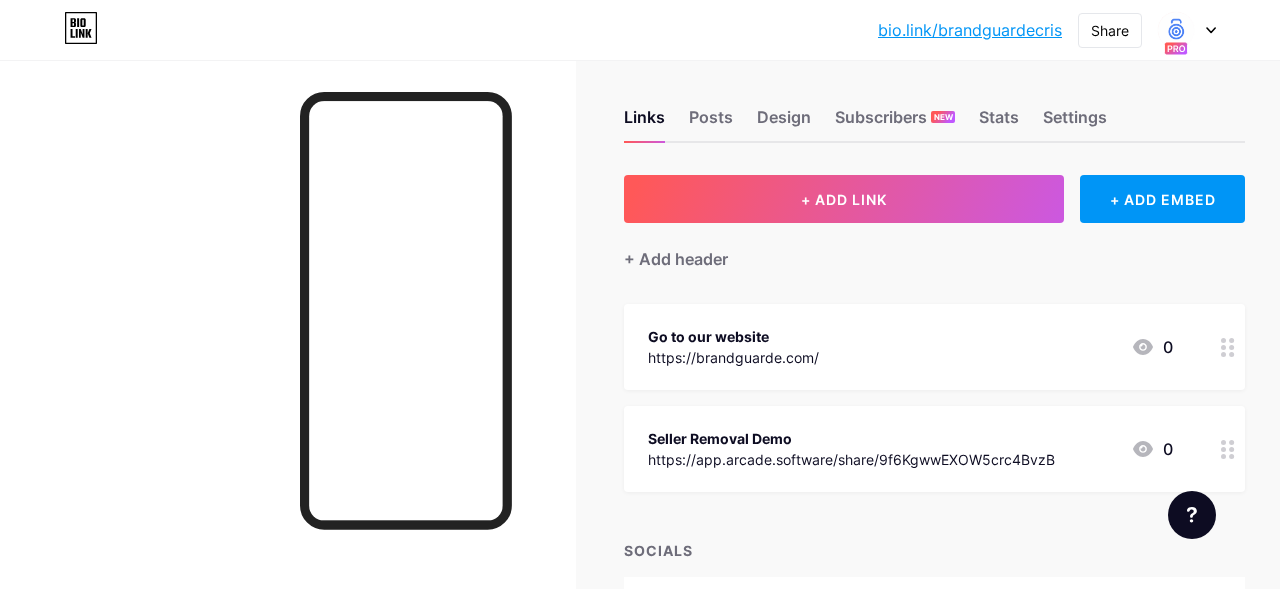 scroll, scrollTop: 0, scrollLeft: 0, axis: both 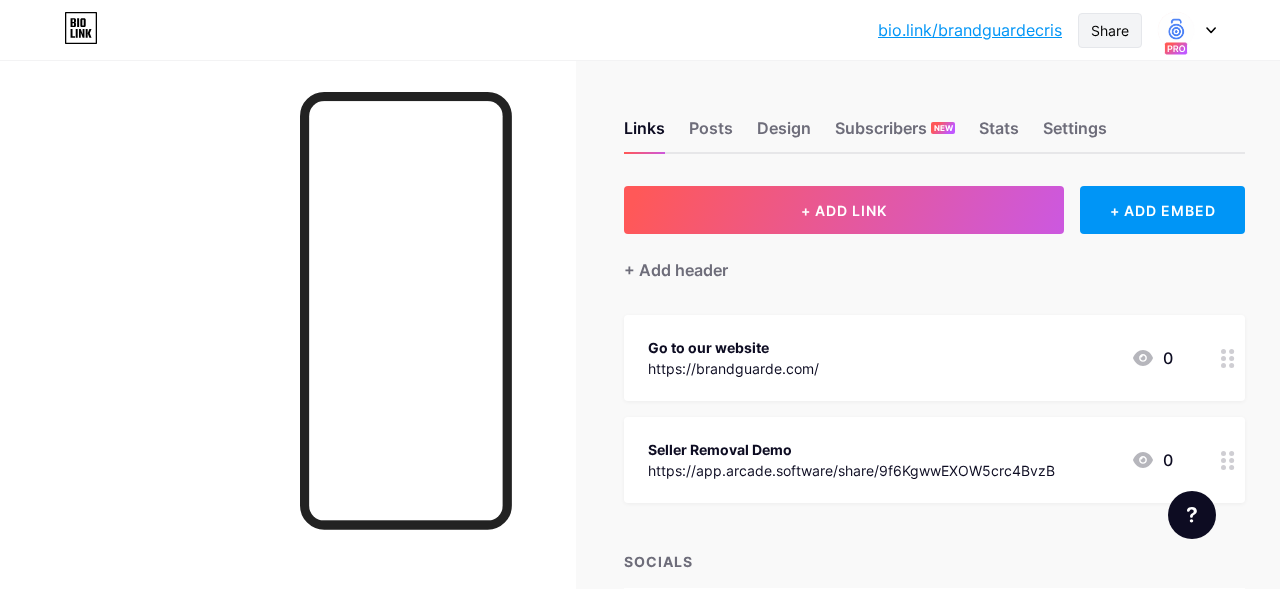 click on "Share" at bounding box center (1110, 30) 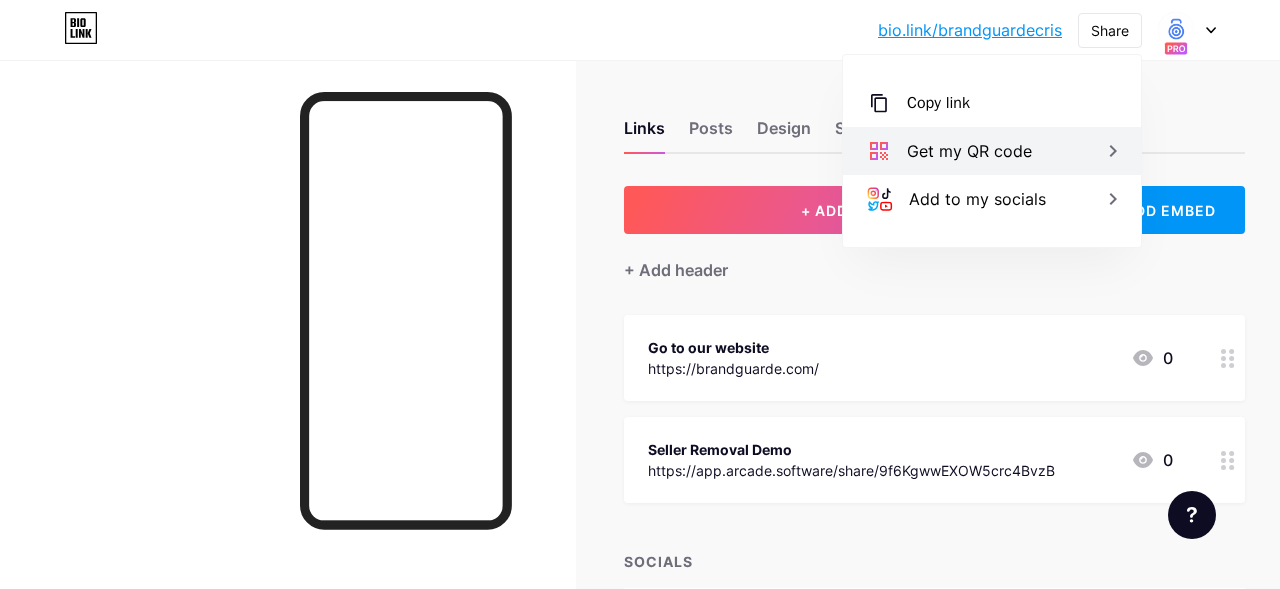 click 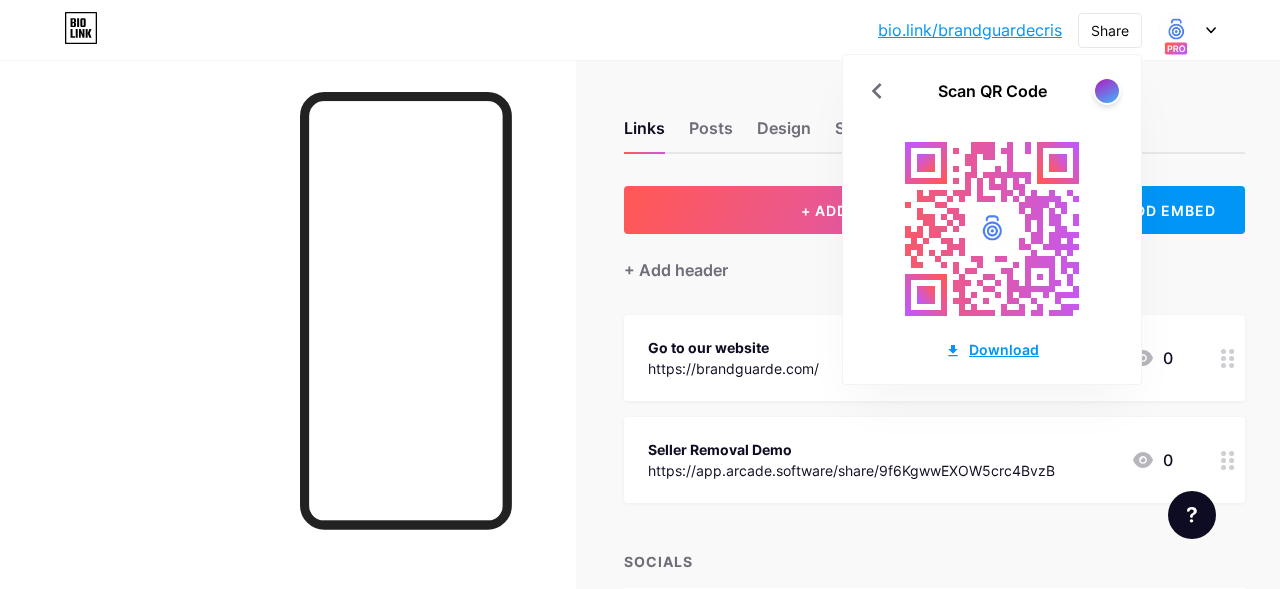 click on "Download" at bounding box center [992, 349] 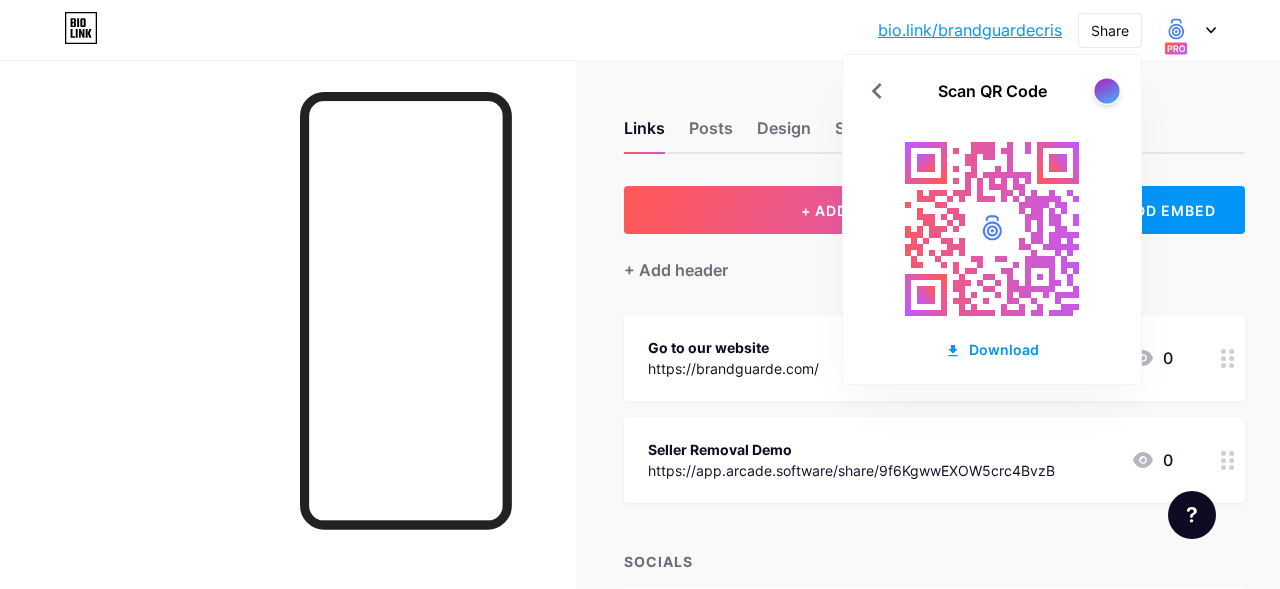click at bounding box center (1106, 90) 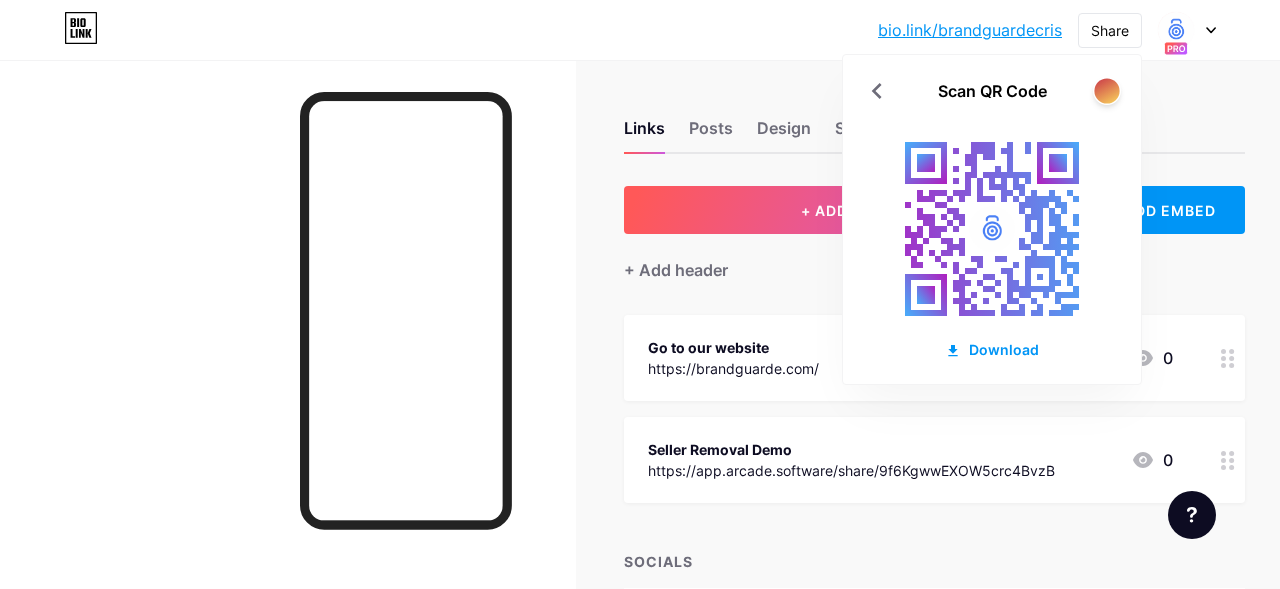click at bounding box center [1106, 90] 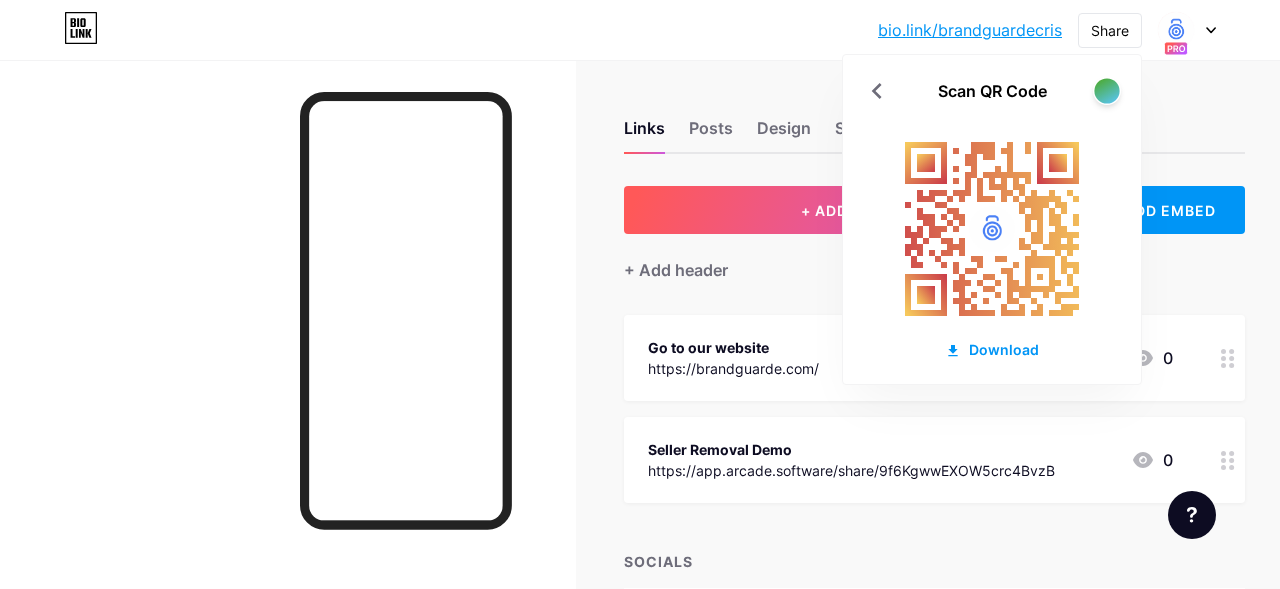click at bounding box center (1106, 90) 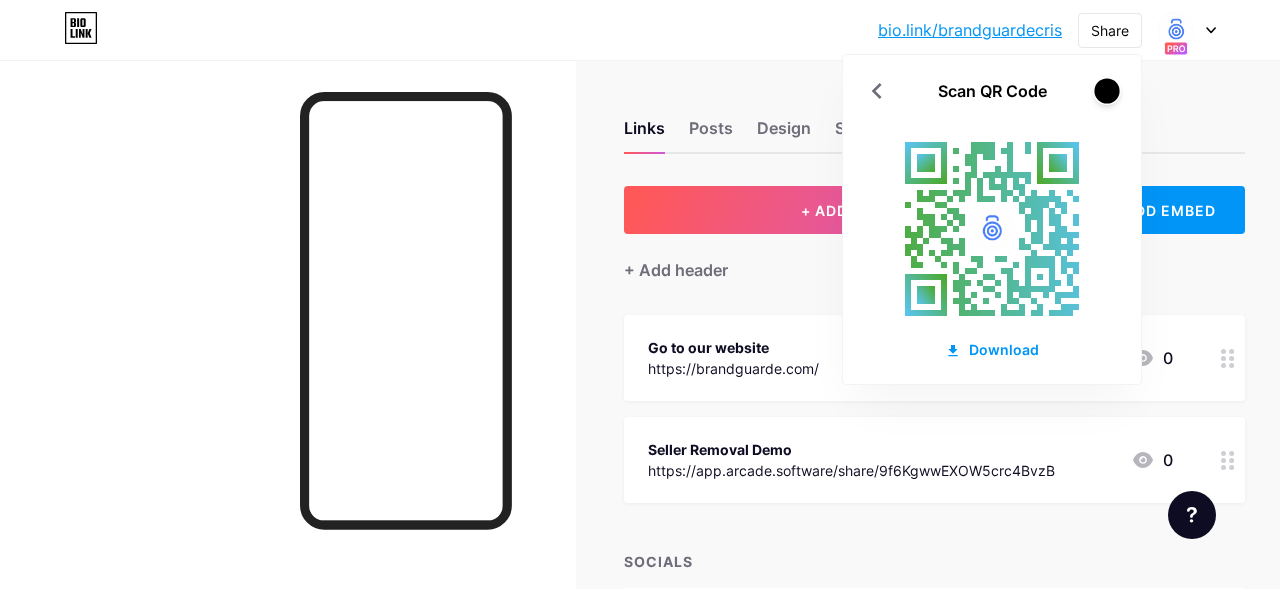 click at bounding box center [1106, 90] 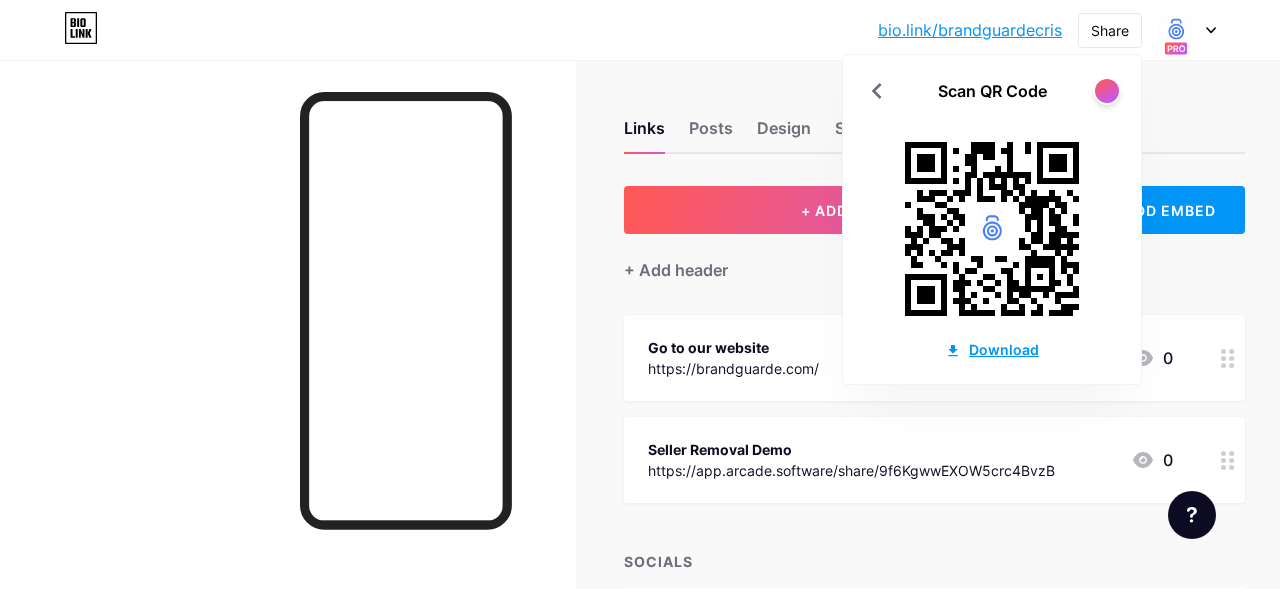 click on "Download" at bounding box center [992, 349] 